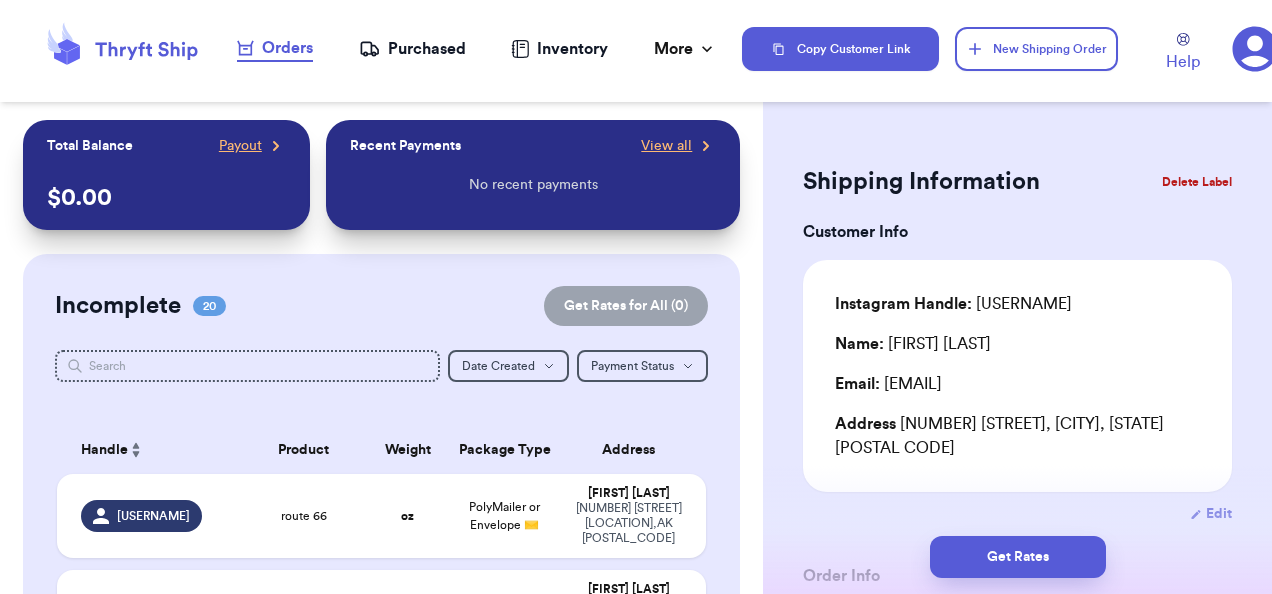 scroll, scrollTop: 0, scrollLeft: 0, axis: both 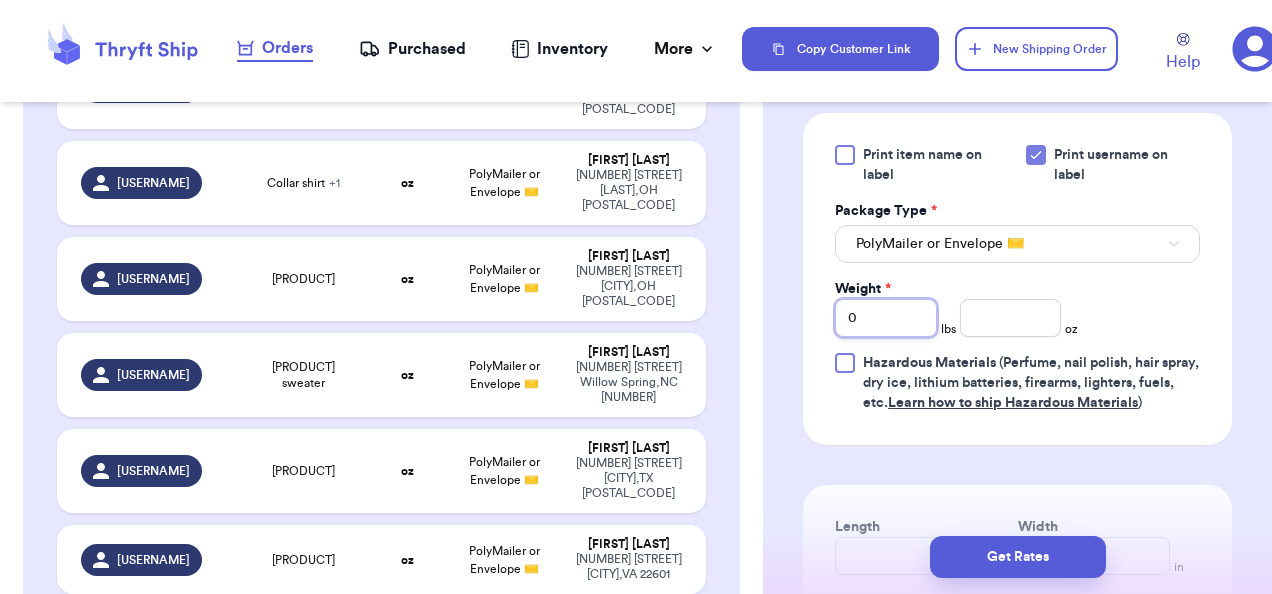 click on "0" at bounding box center [886, 318] 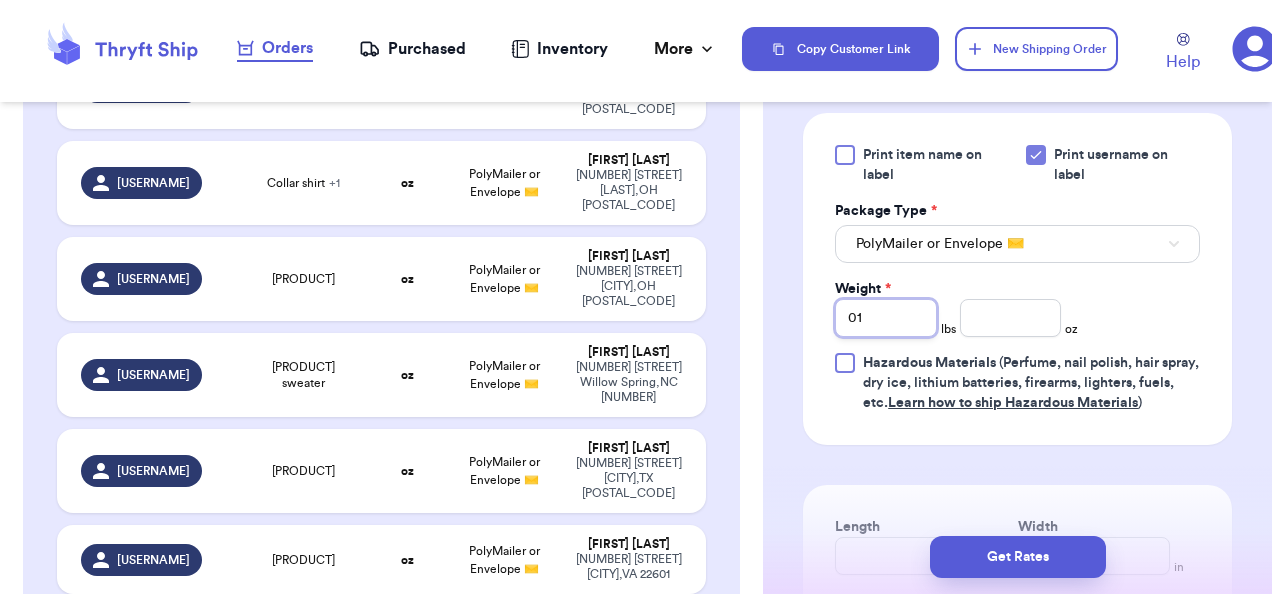 type 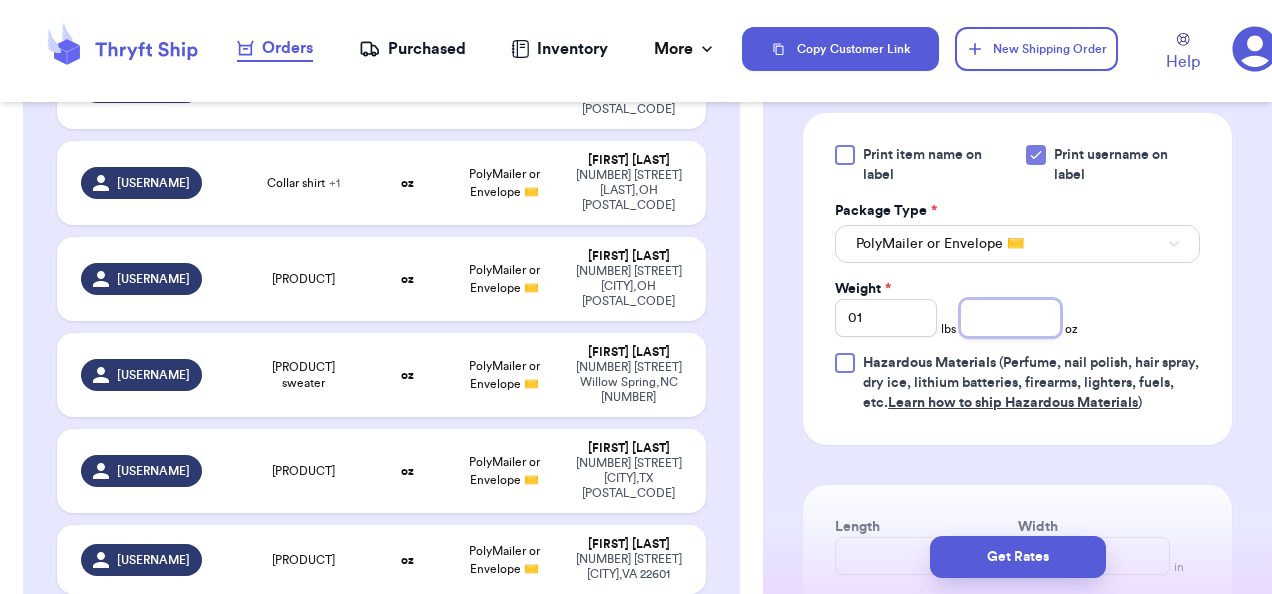 click at bounding box center (1011, 318) 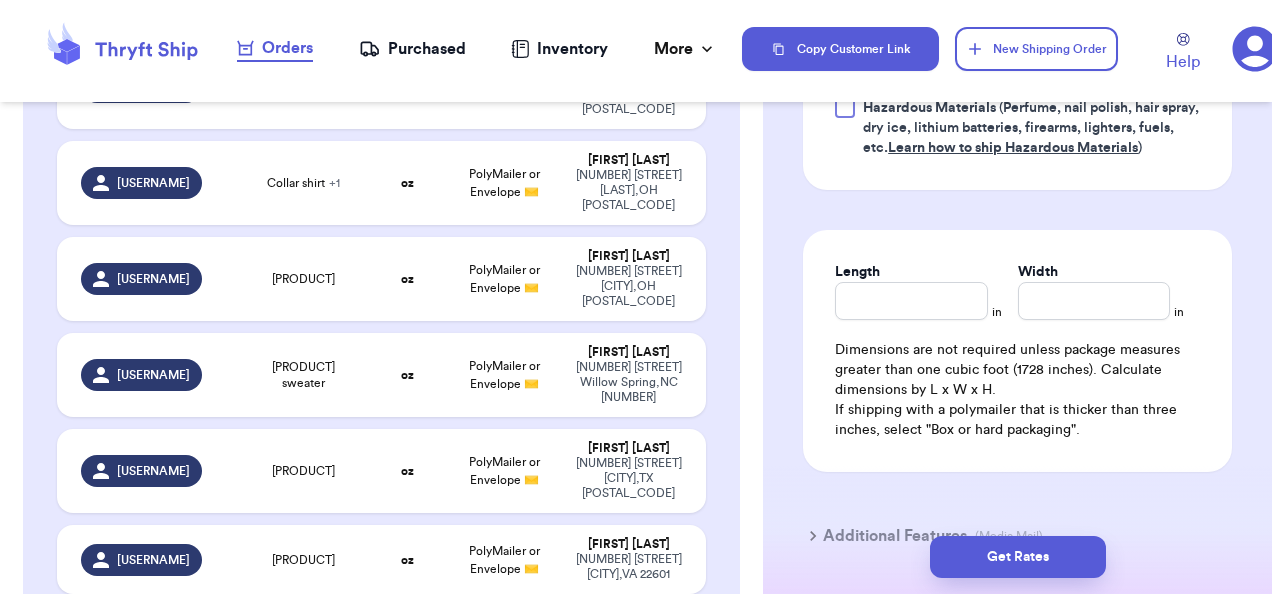 scroll, scrollTop: 1337, scrollLeft: 0, axis: vertical 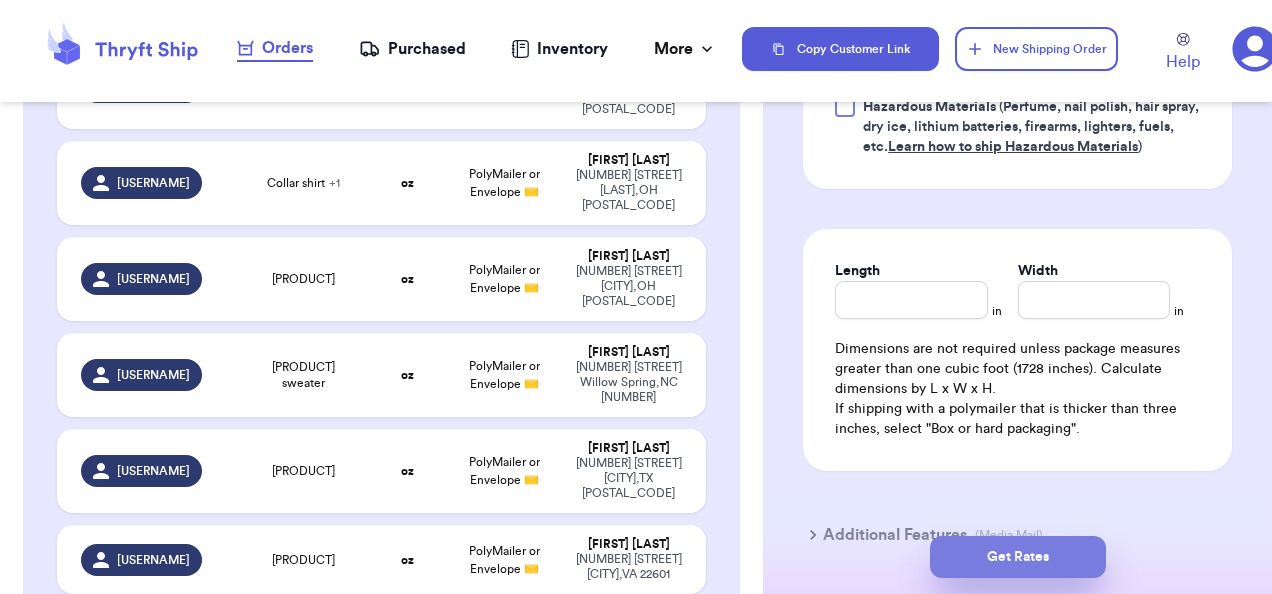 type on "[PRICE]" 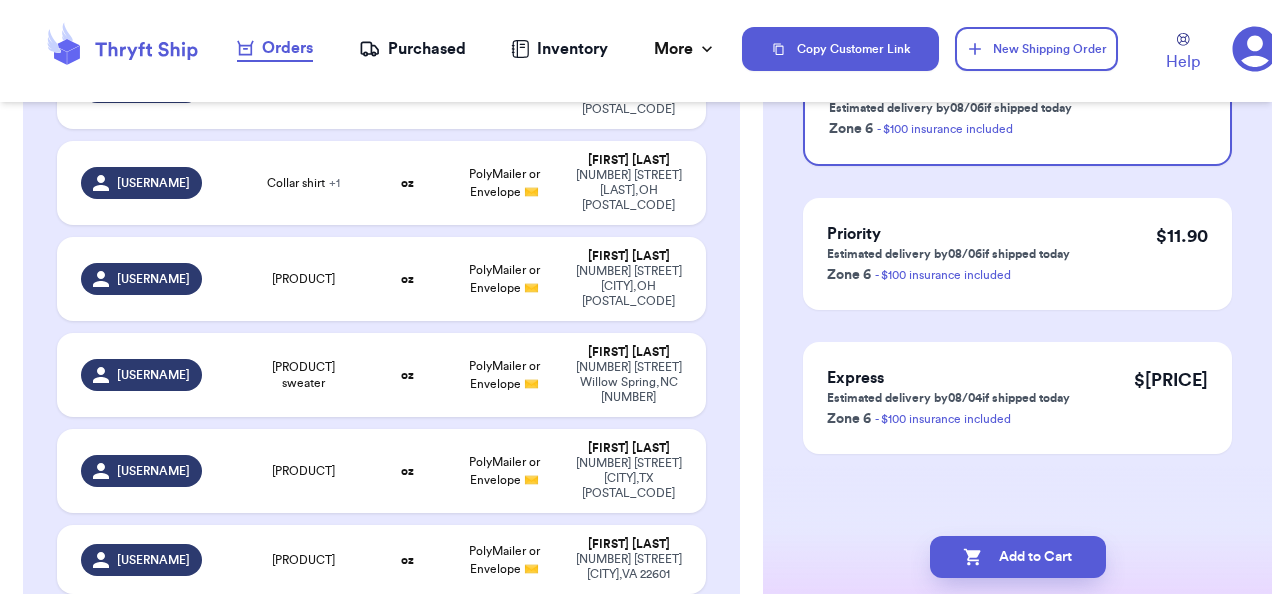 scroll, scrollTop: 0, scrollLeft: 0, axis: both 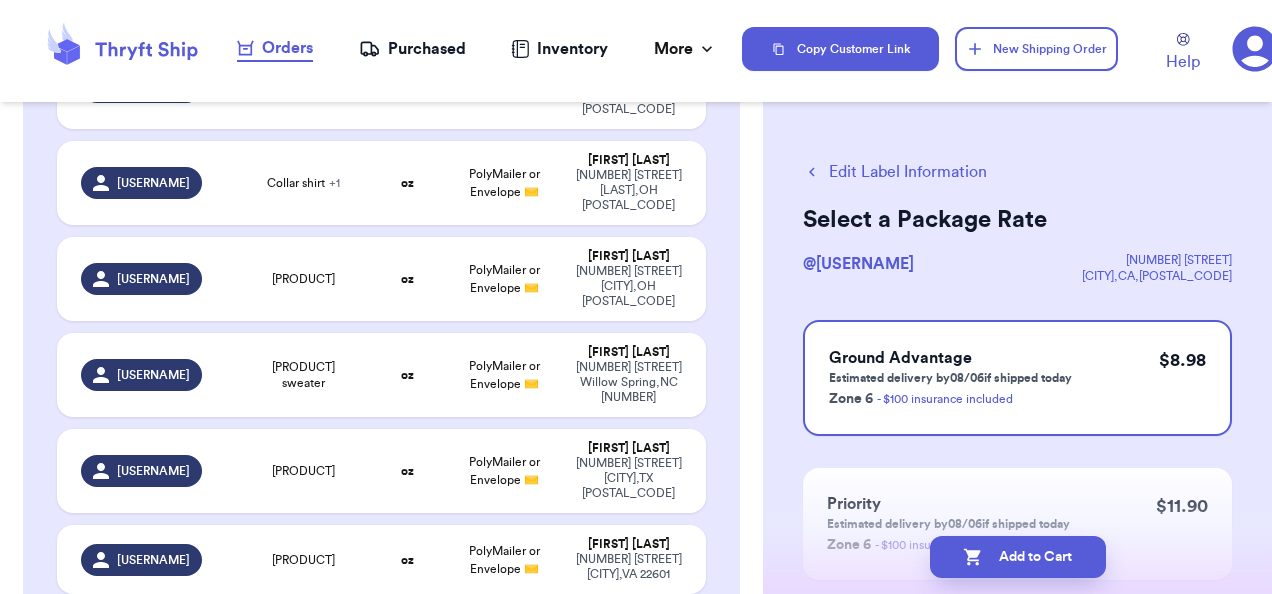 click on "Edit Label Information" at bounding box center (895, 172) 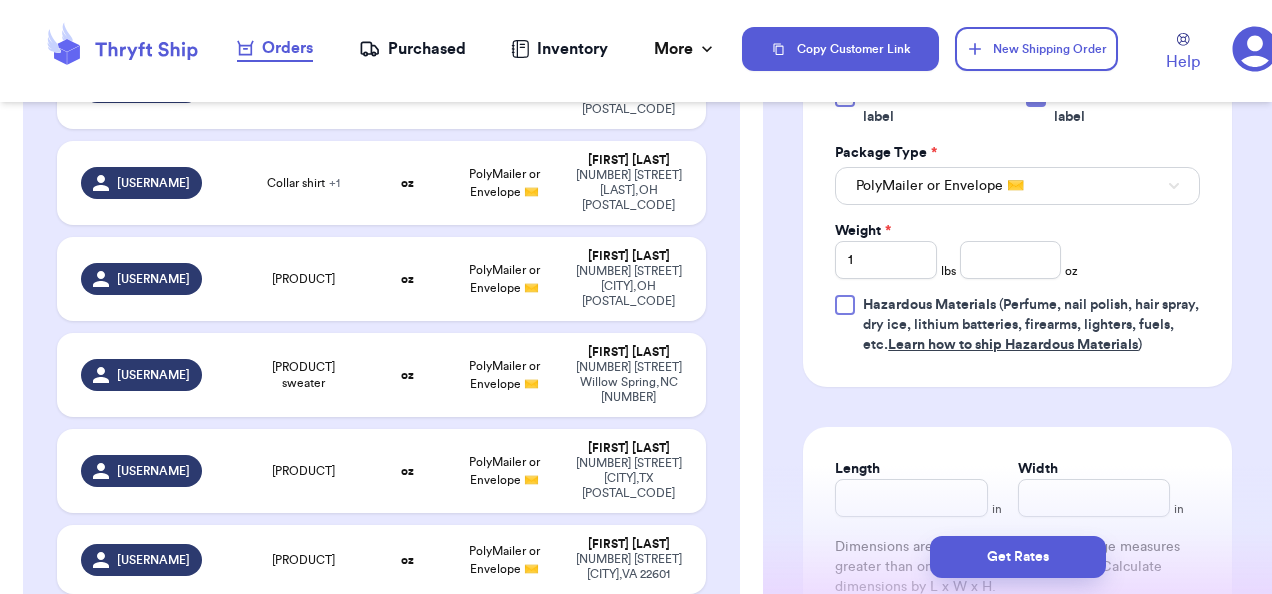 scroll, scrollTop: 1414, scrollLeft: 0, axis: vertical 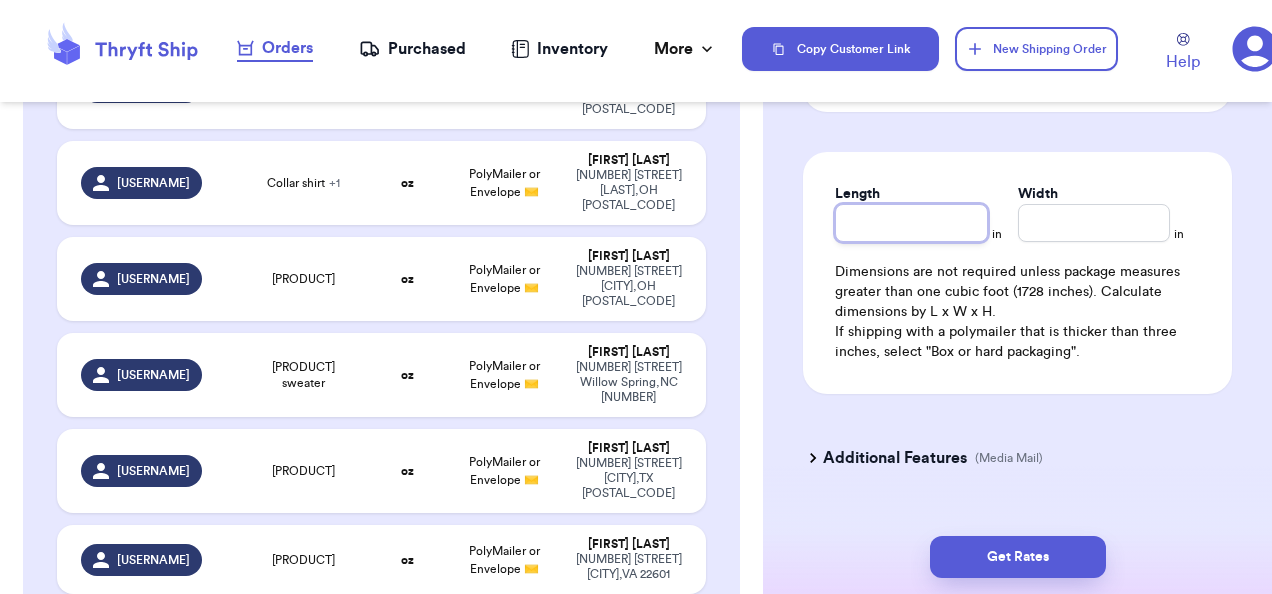 click on "Length" at bounding box center (911, 223) 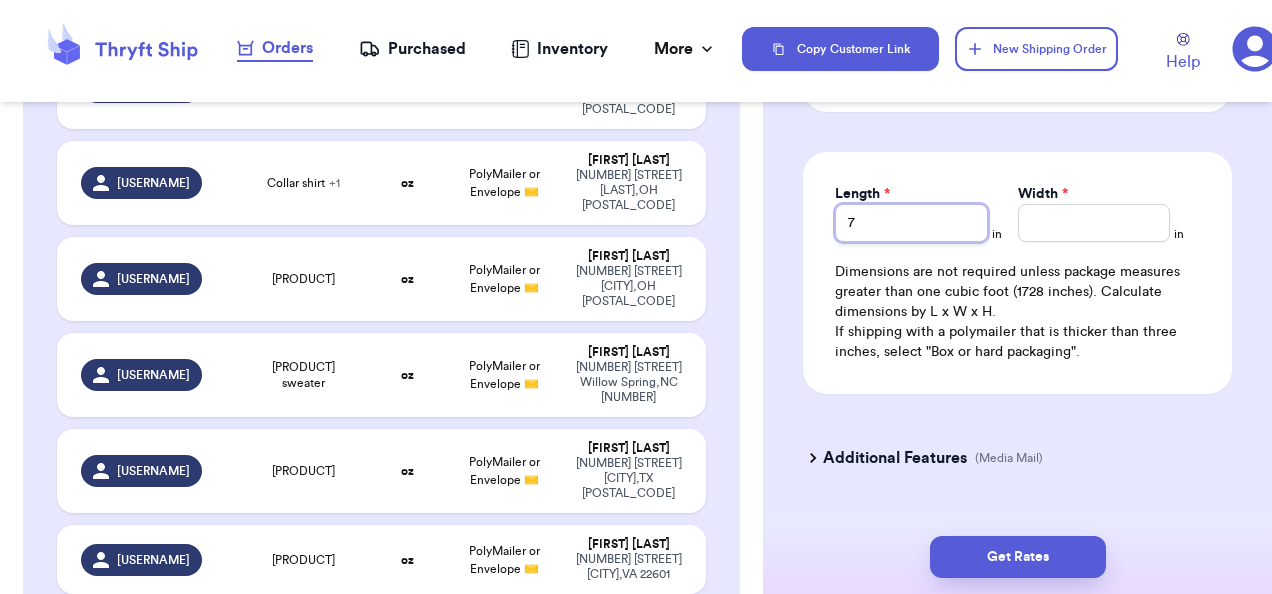 type on "7" 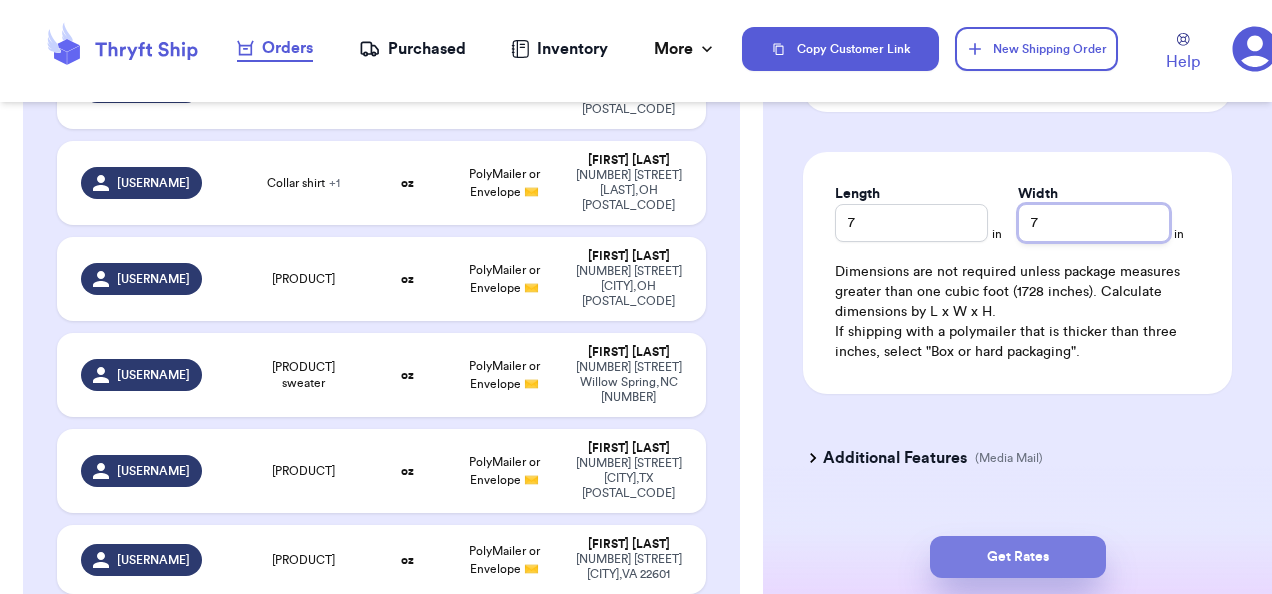 type on "7" 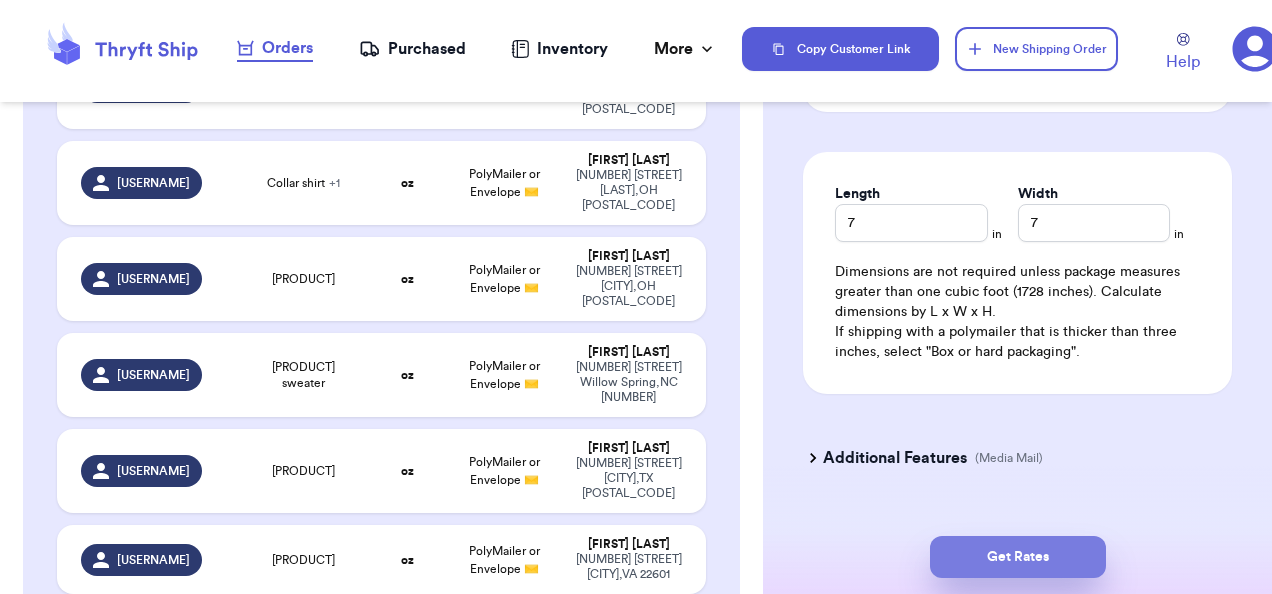 click on "Get Rates" at bounding box center [1018, 557] 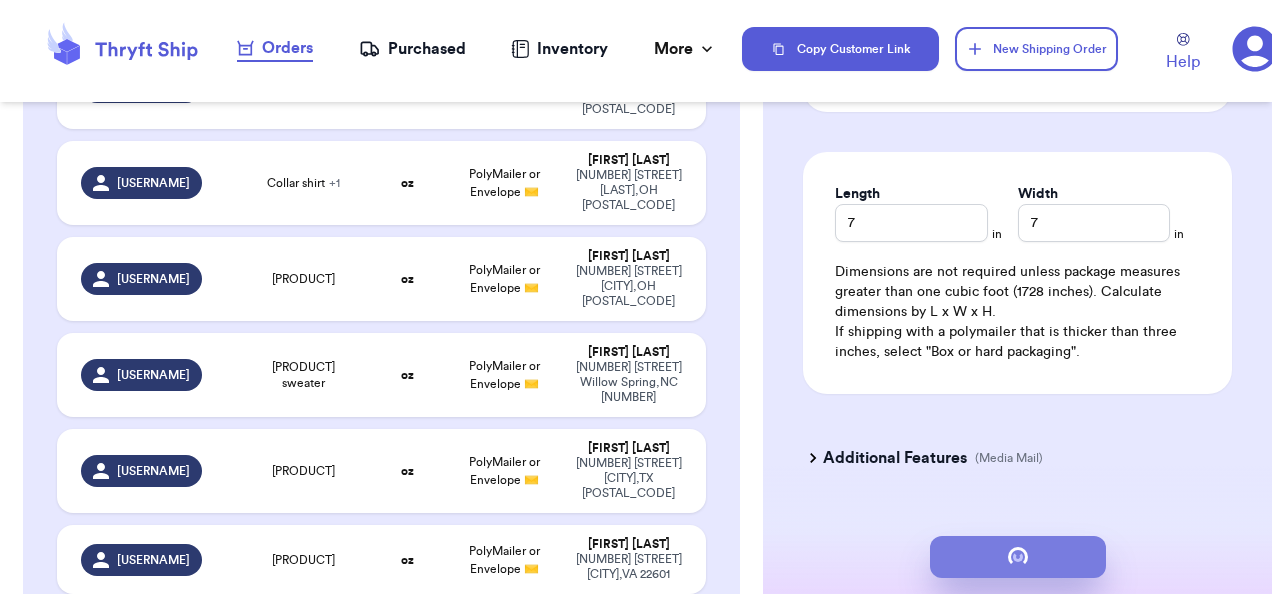 scroll, scrollTop: 0, scrollLeft: 0, axis: both 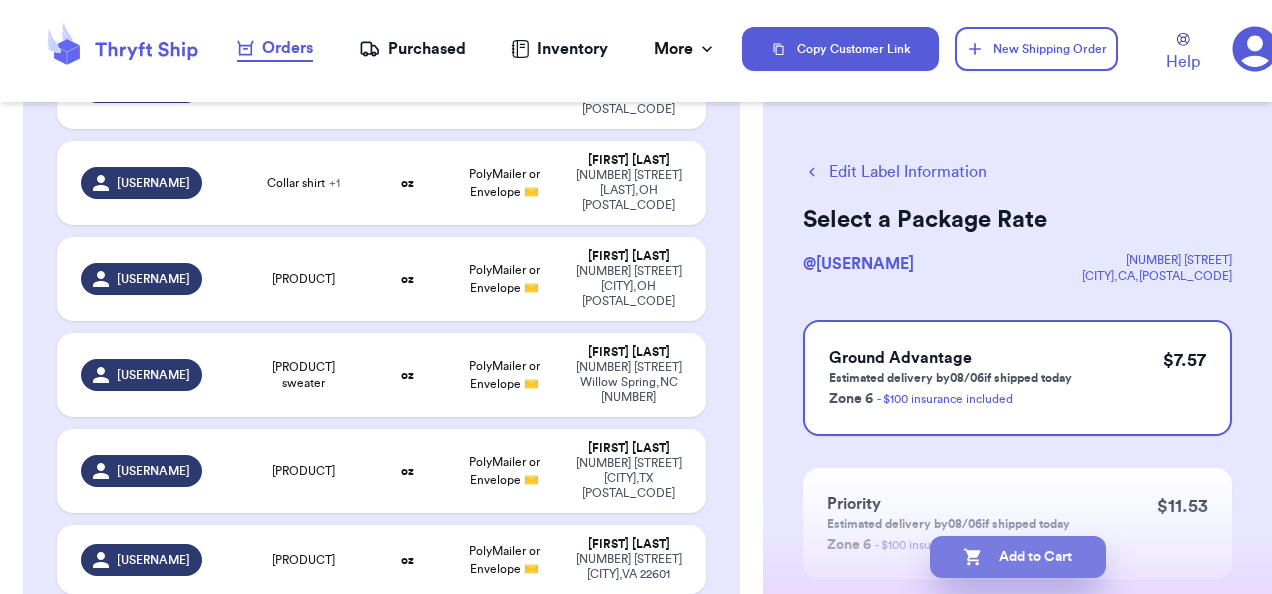 click on "Add to Cart" at bounding box center (1018, 557) 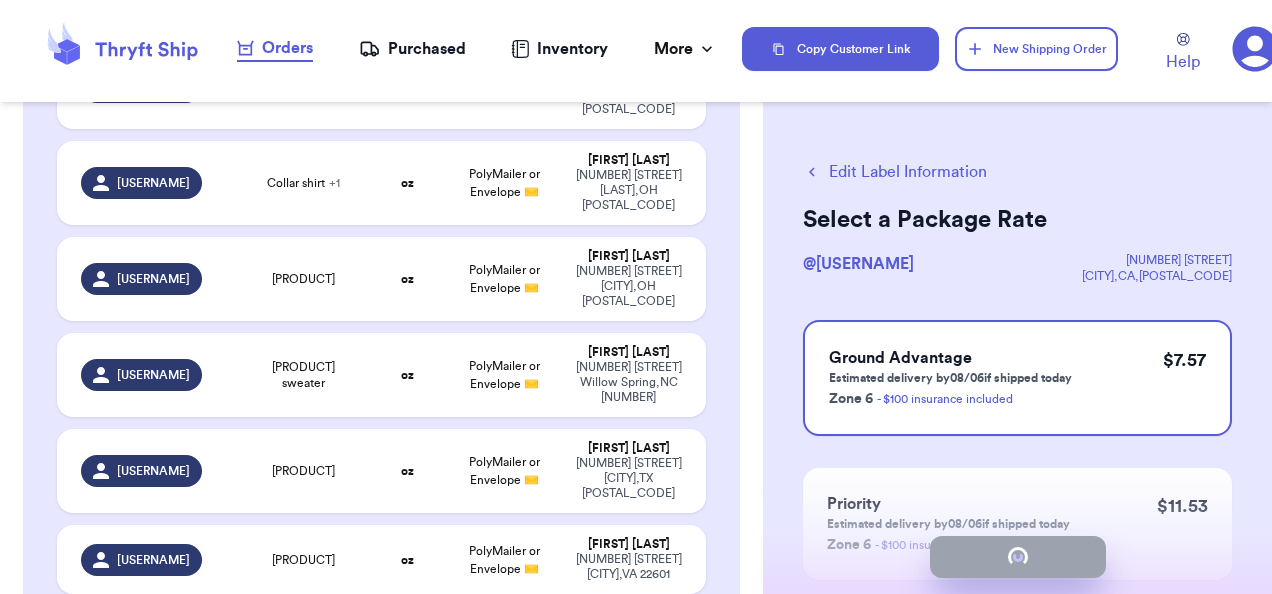 checkbox on "true" 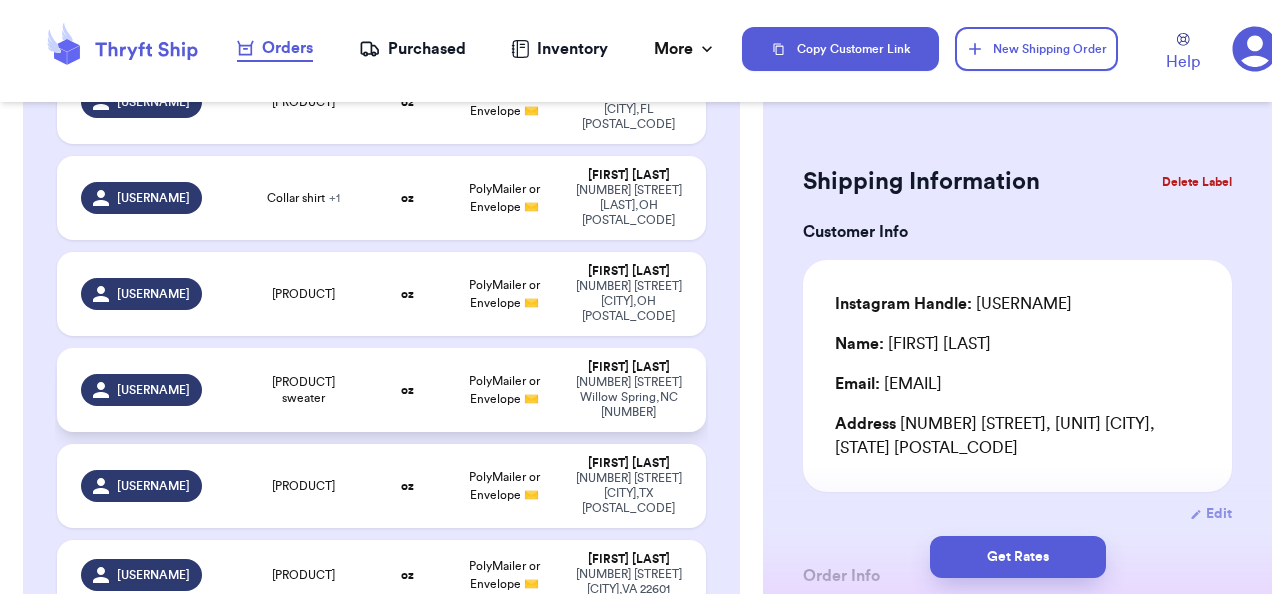 scroll, scrollTop: 2059, scrollLeft: 0, axis: vertical 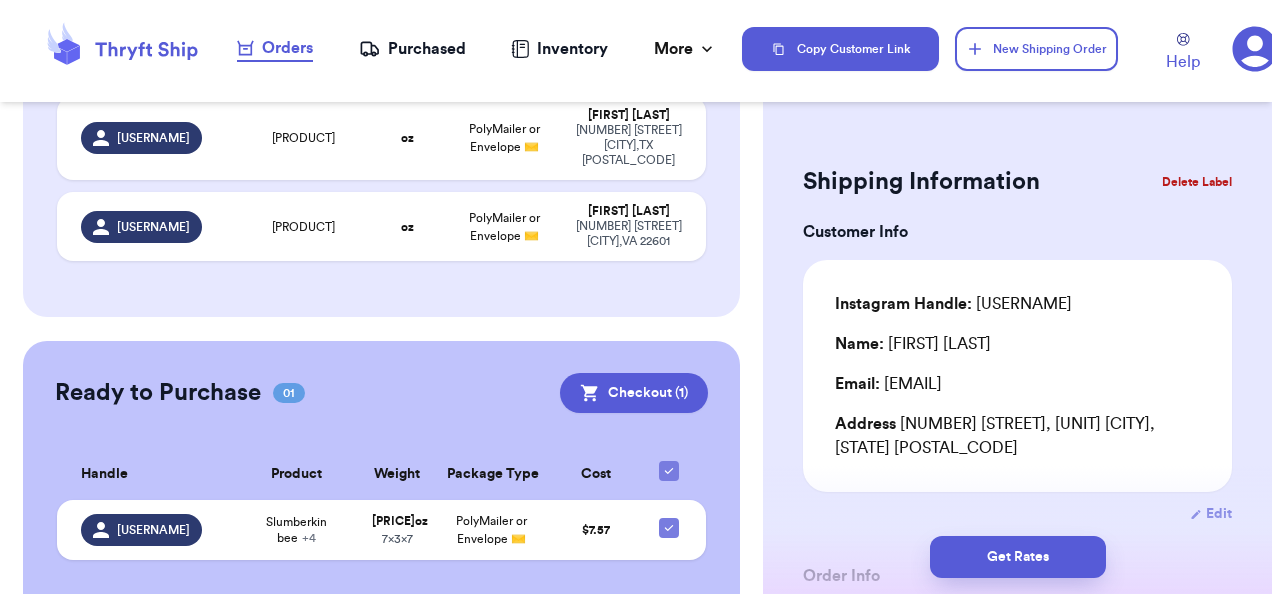 type 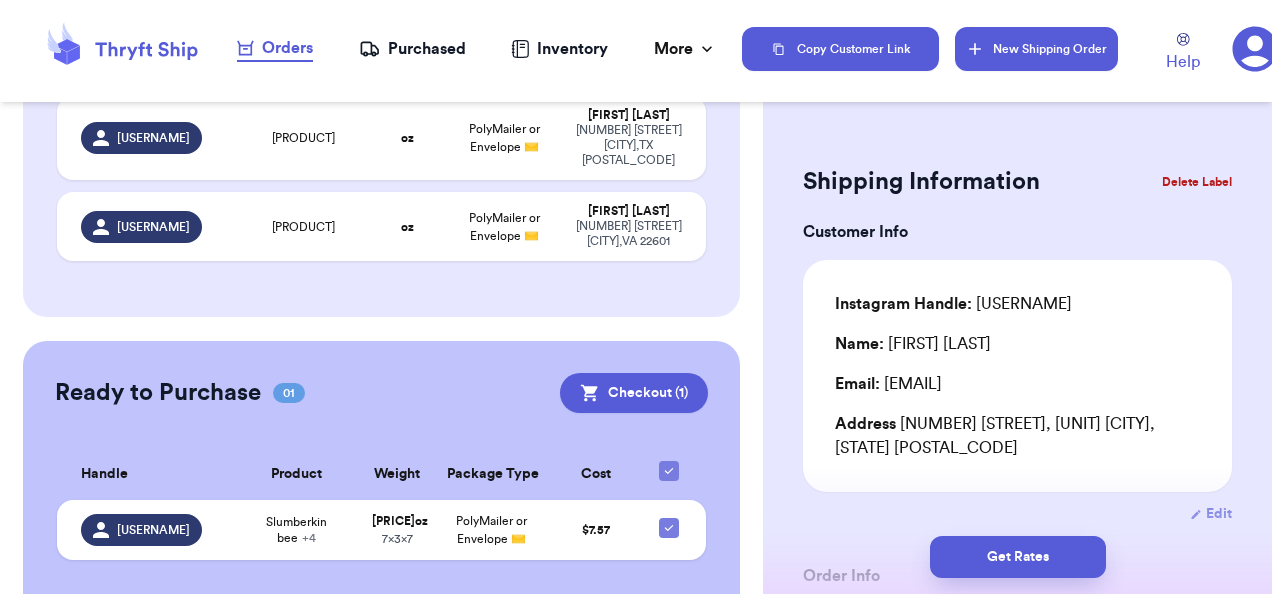 click on "New Shipping Order" at bounding box center [1036, 49] 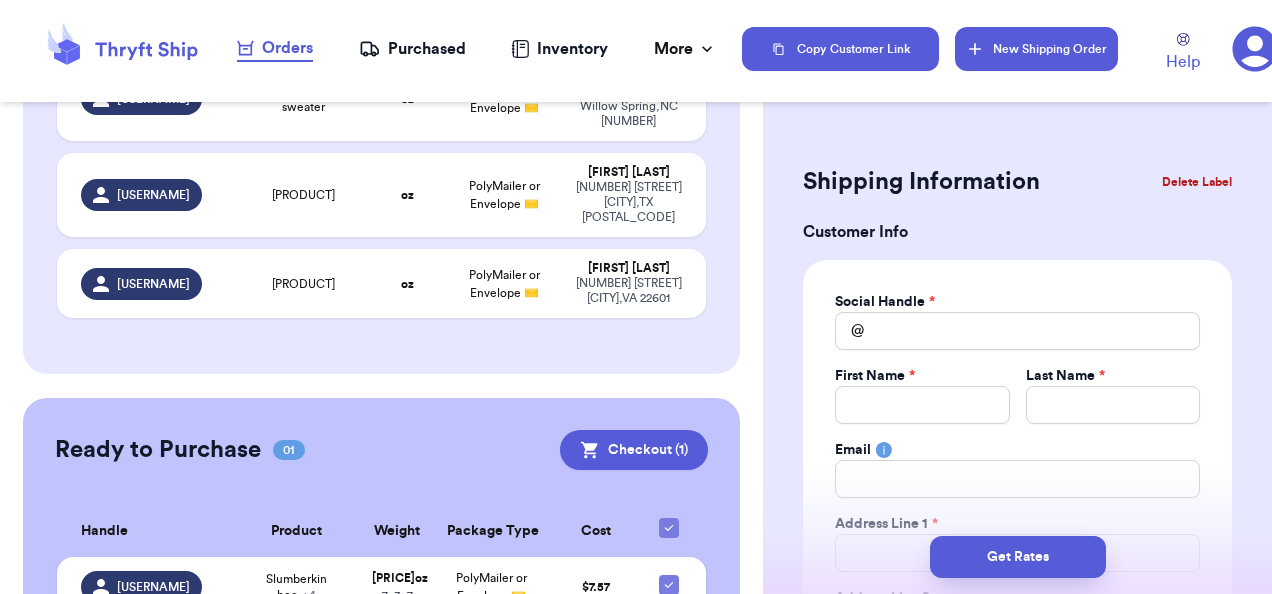 scroll, scrollTop: 2131, scrollLeft: 0, axis: vertical 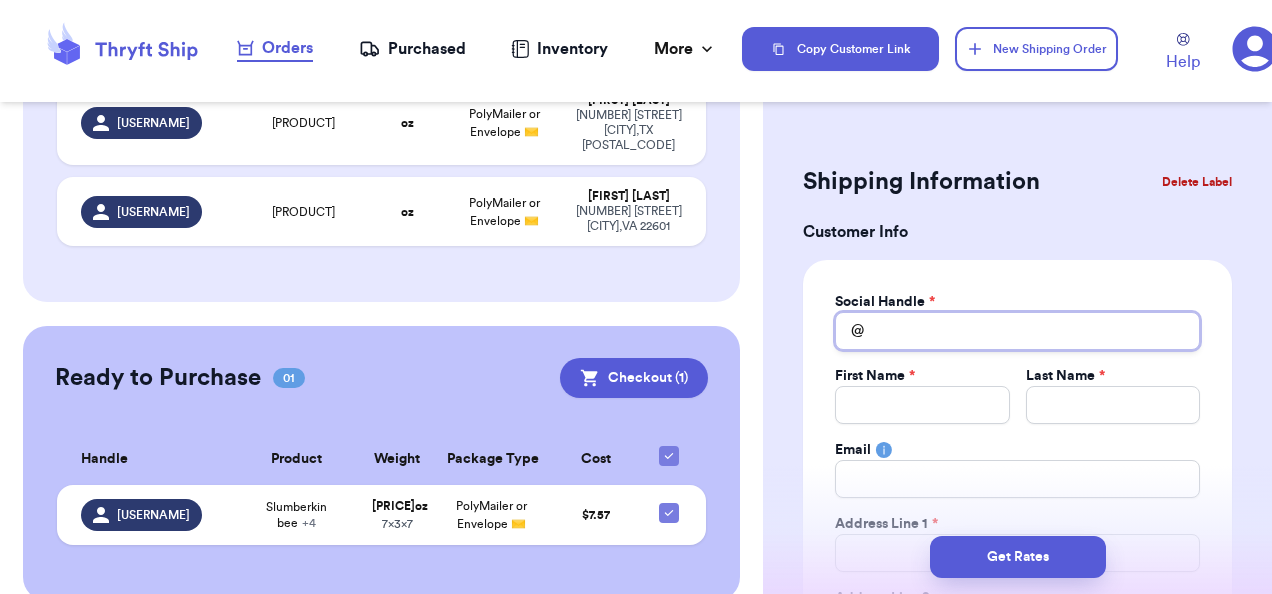 click on "Total Amount Paid" at bounding box center [1017, 331] 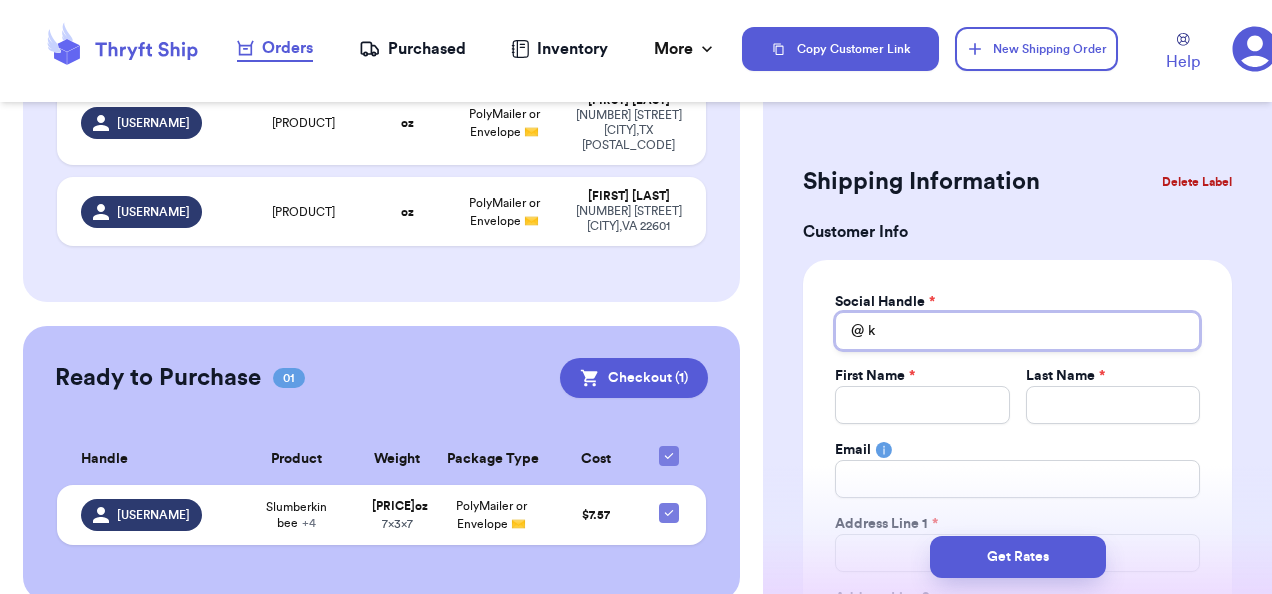 type 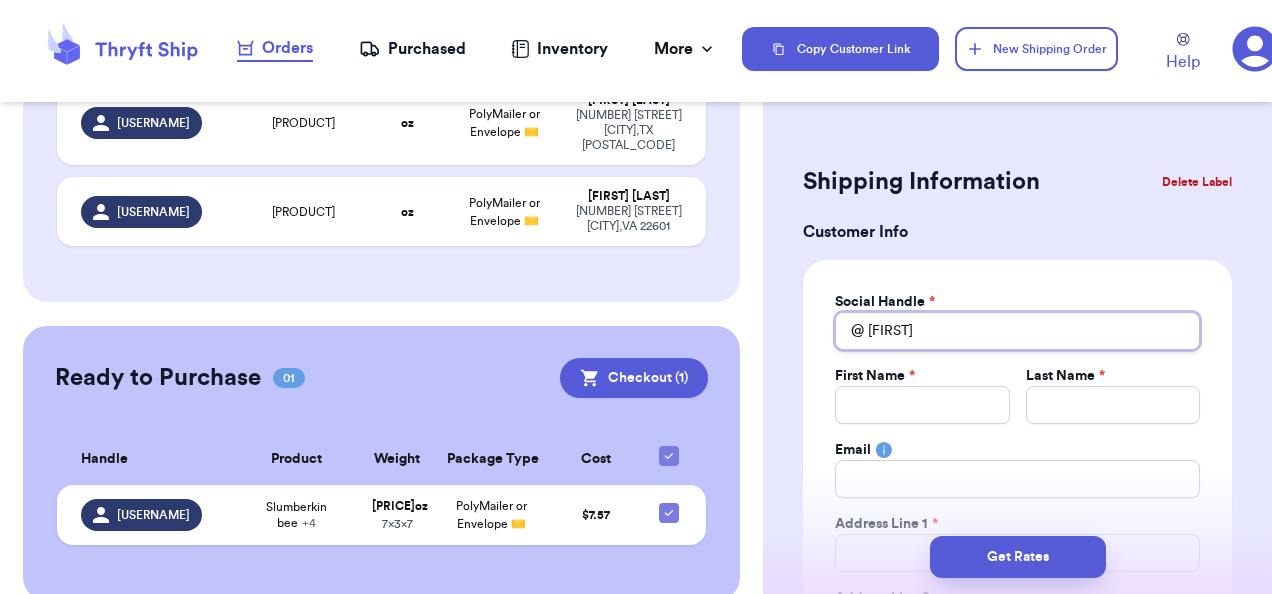 type 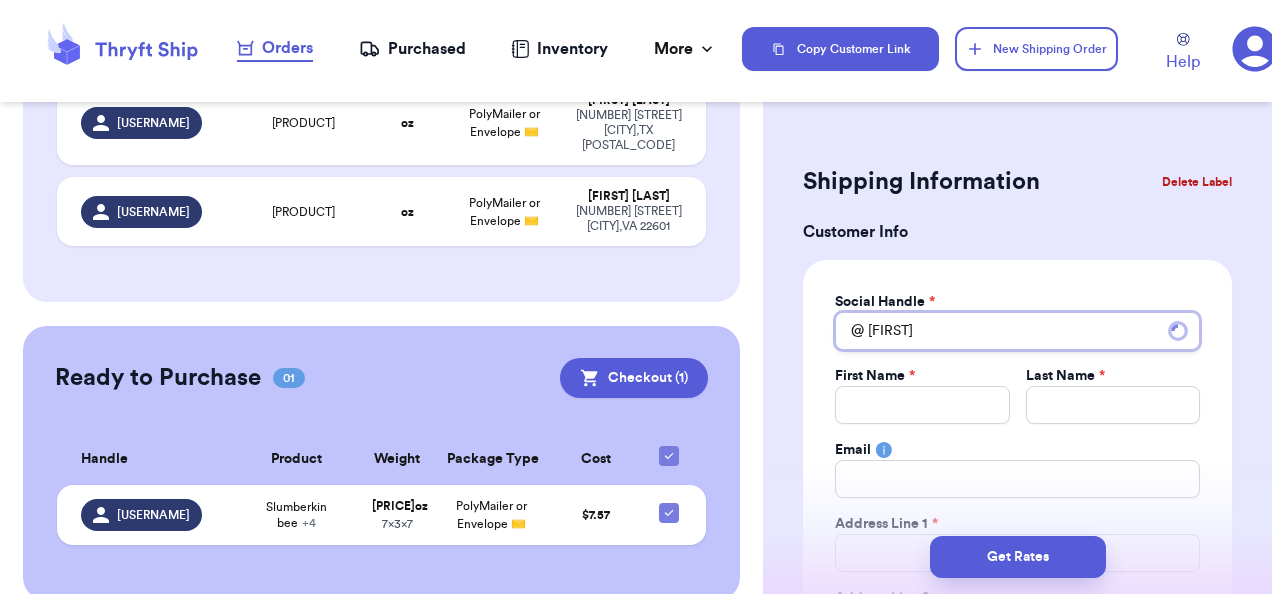 type 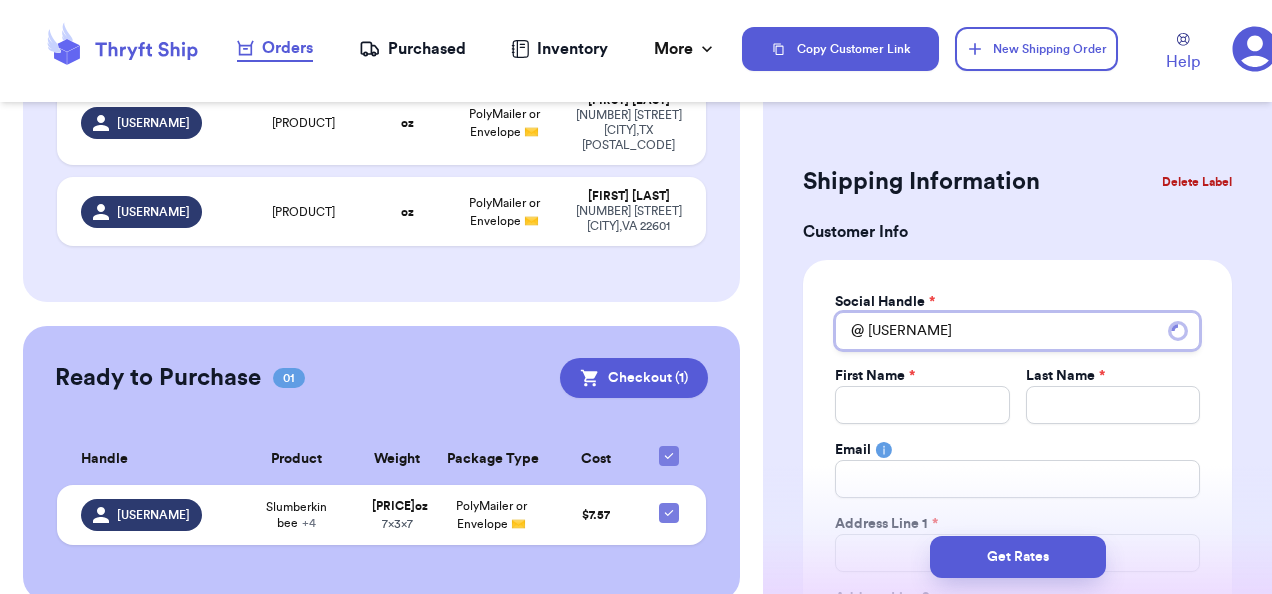 type 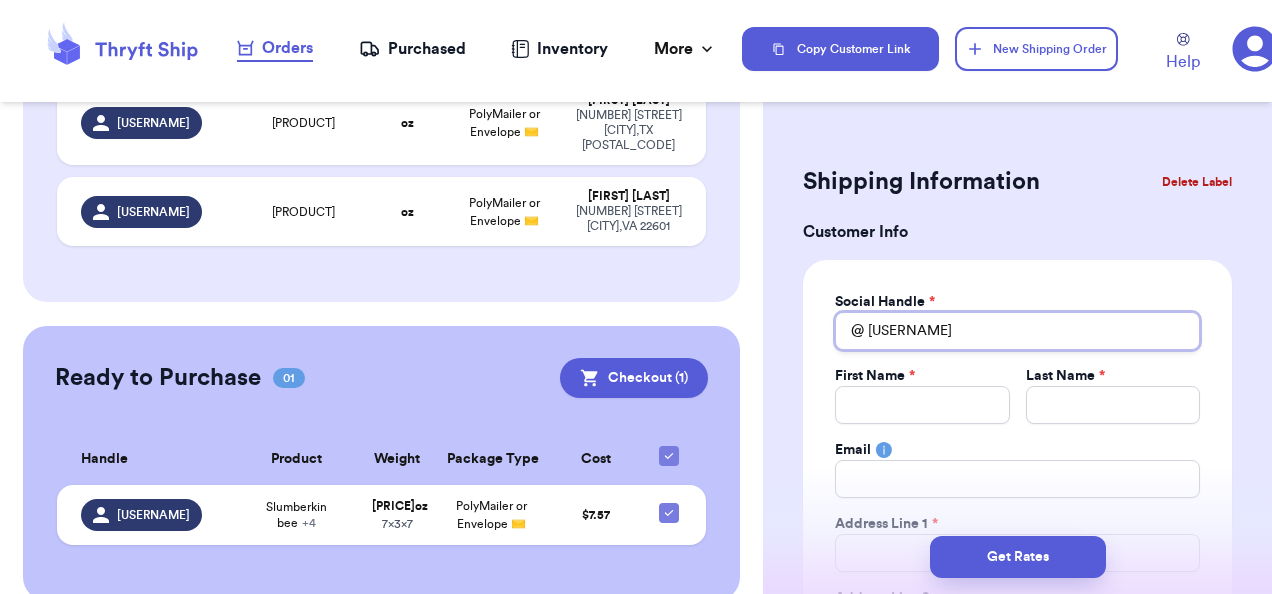 type 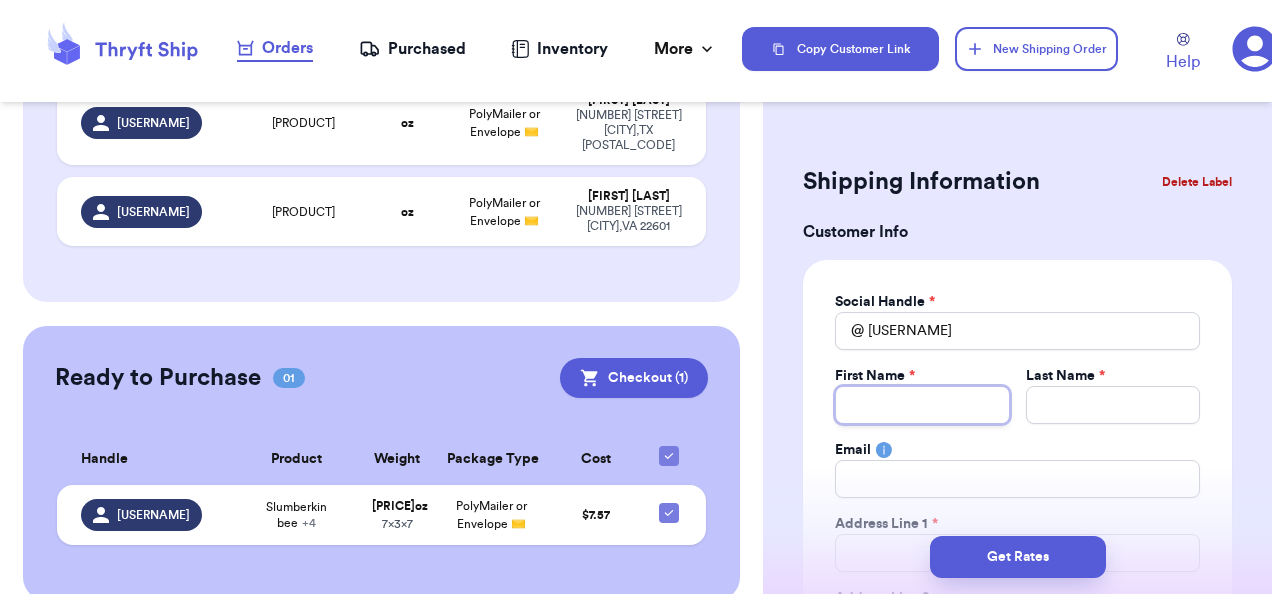 click on "Total Amount Paid" at bounding box center (922, 405) 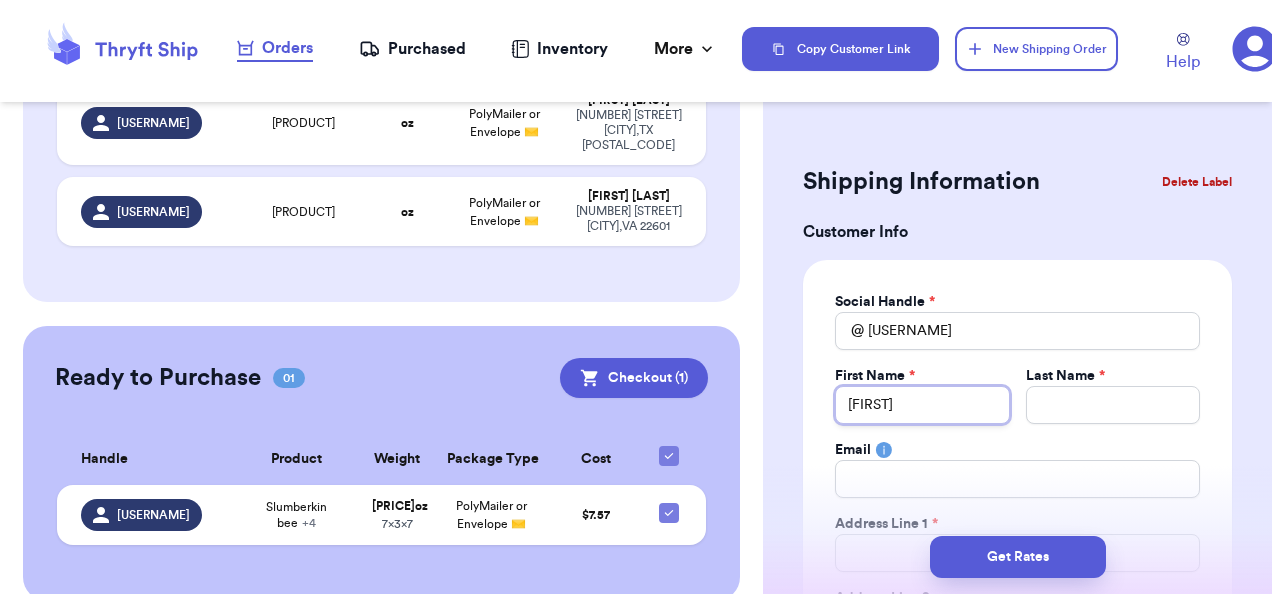 type 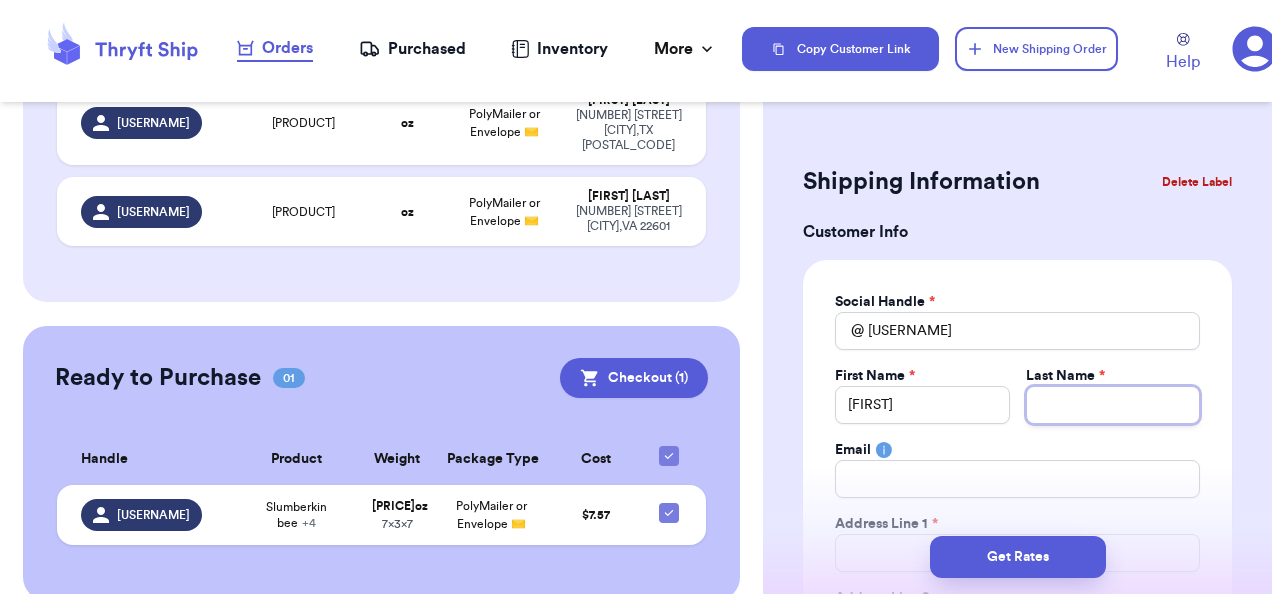 type 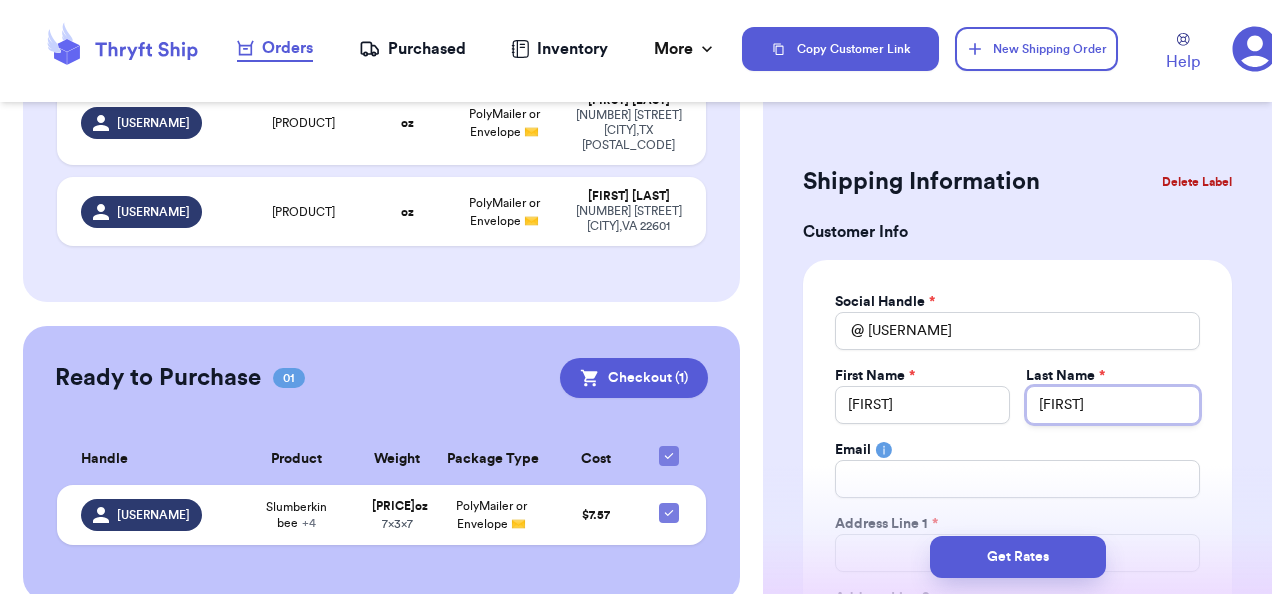 type 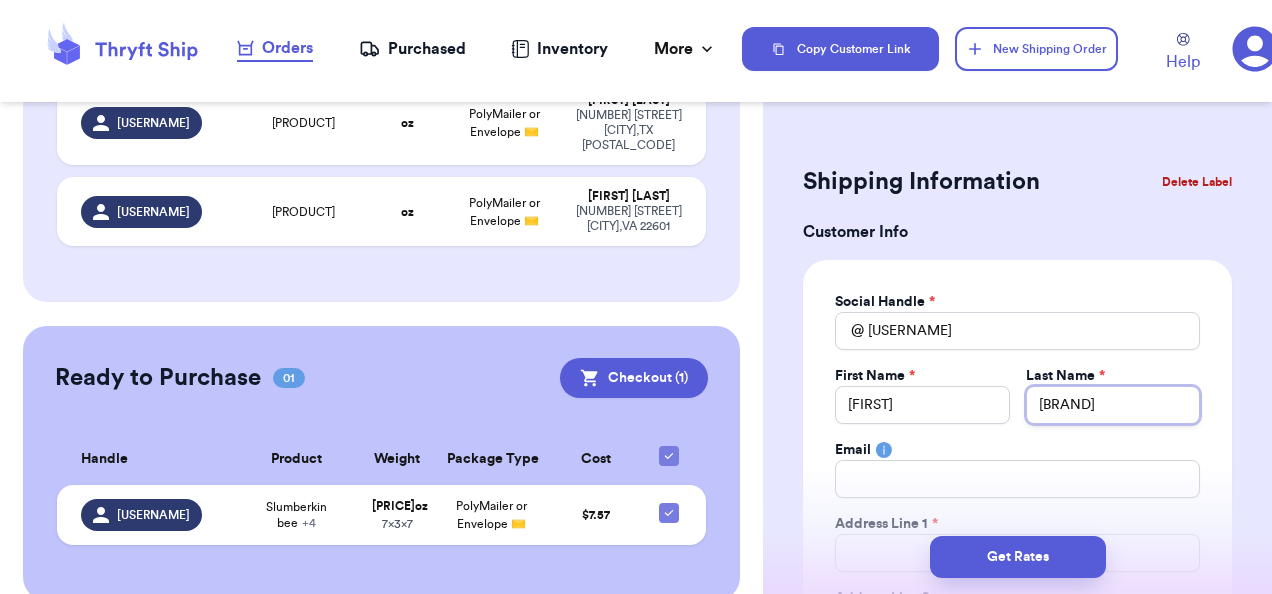 type 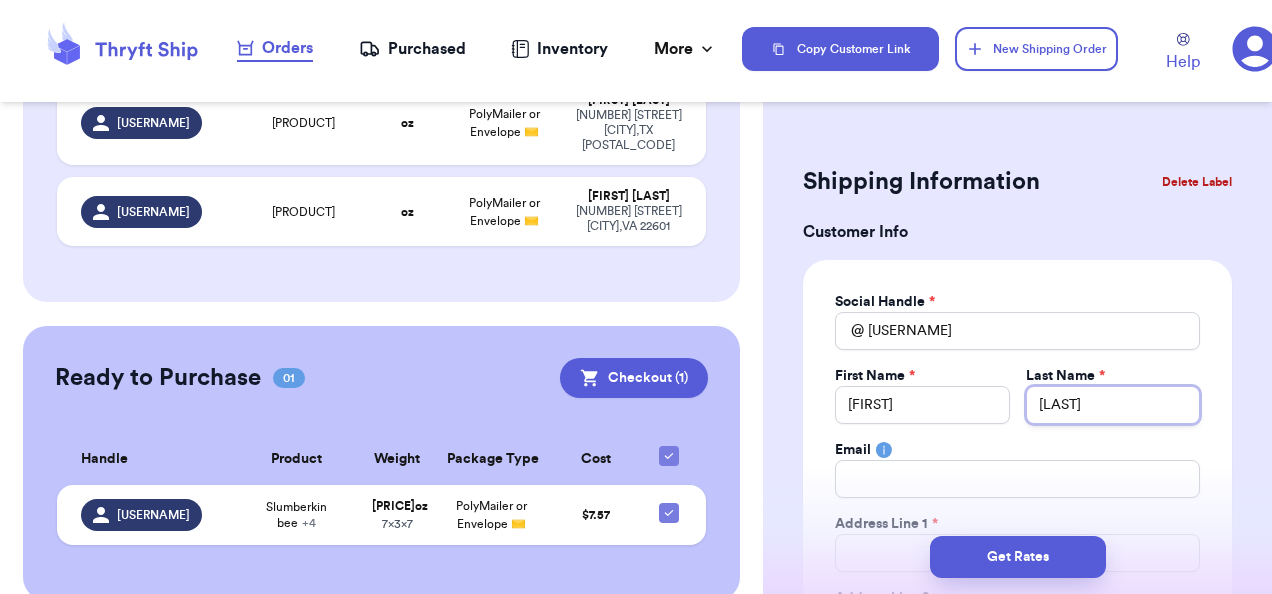 type 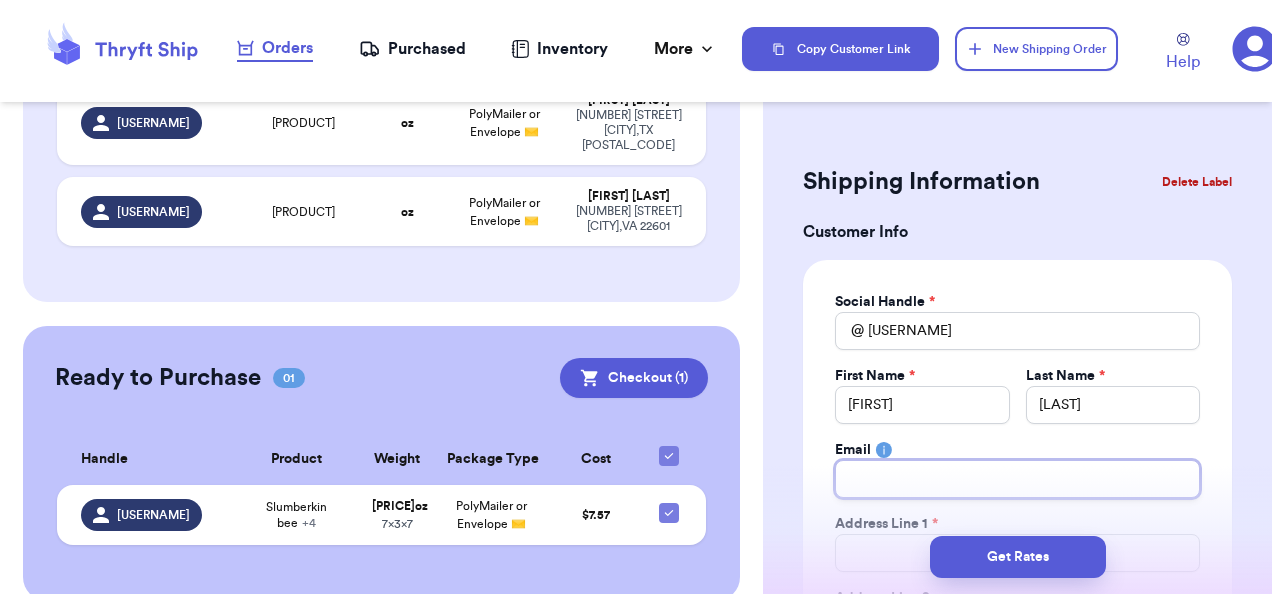 type on "[EMAIL]" 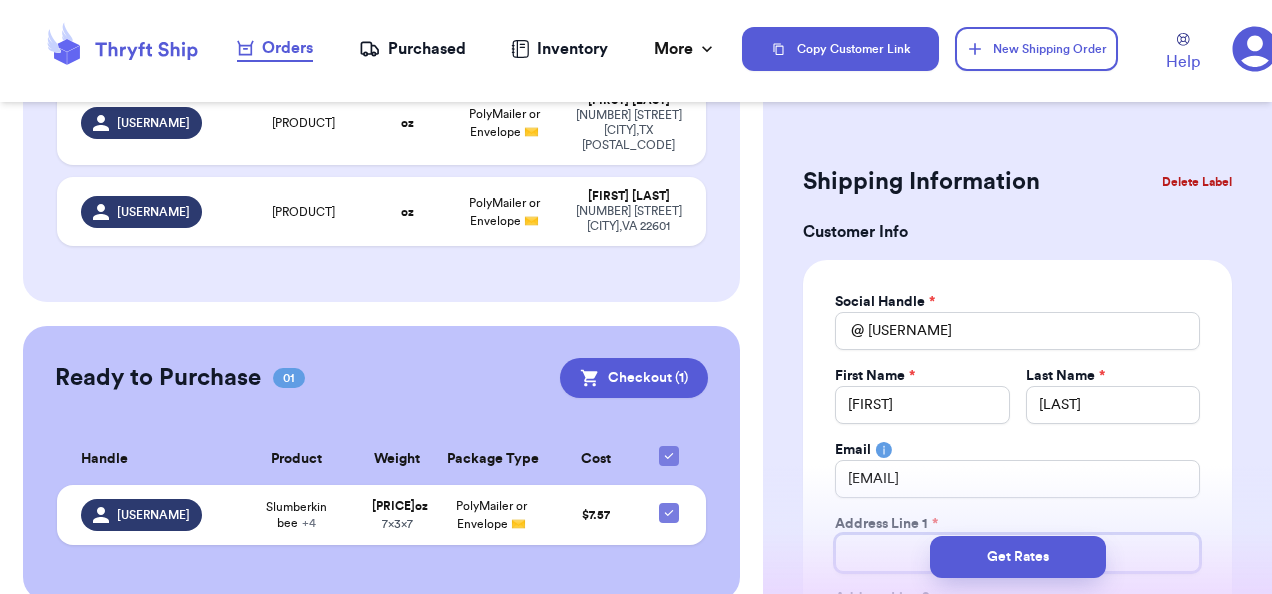 type on "[NUMBER] [STREET]" 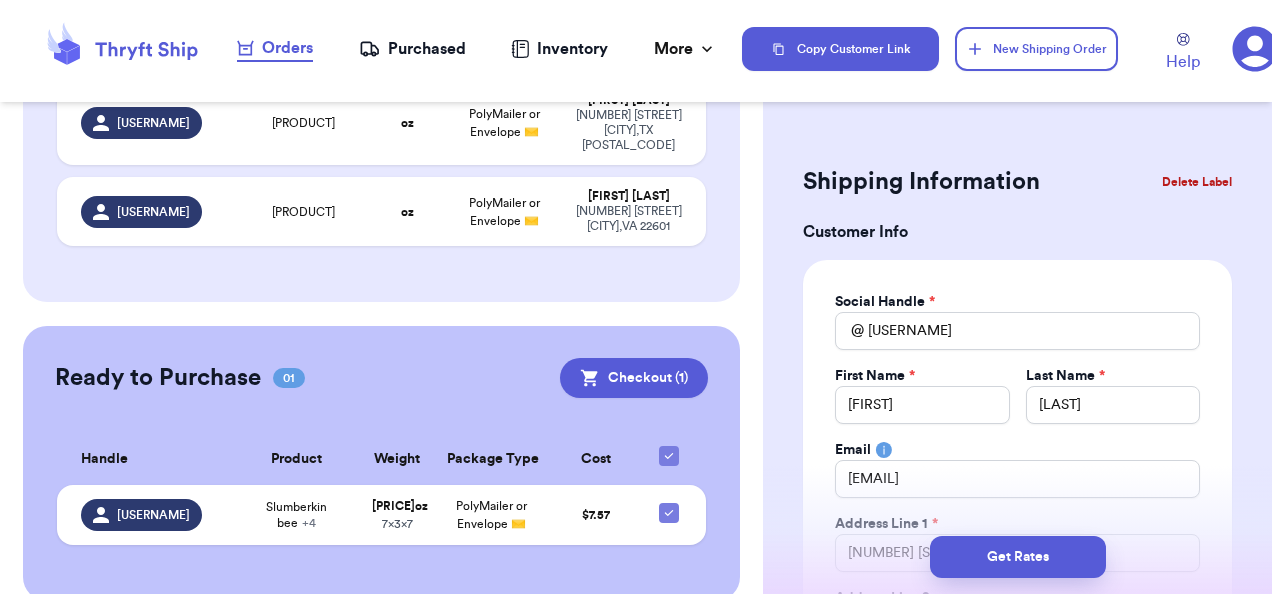 type on "[LAST]" 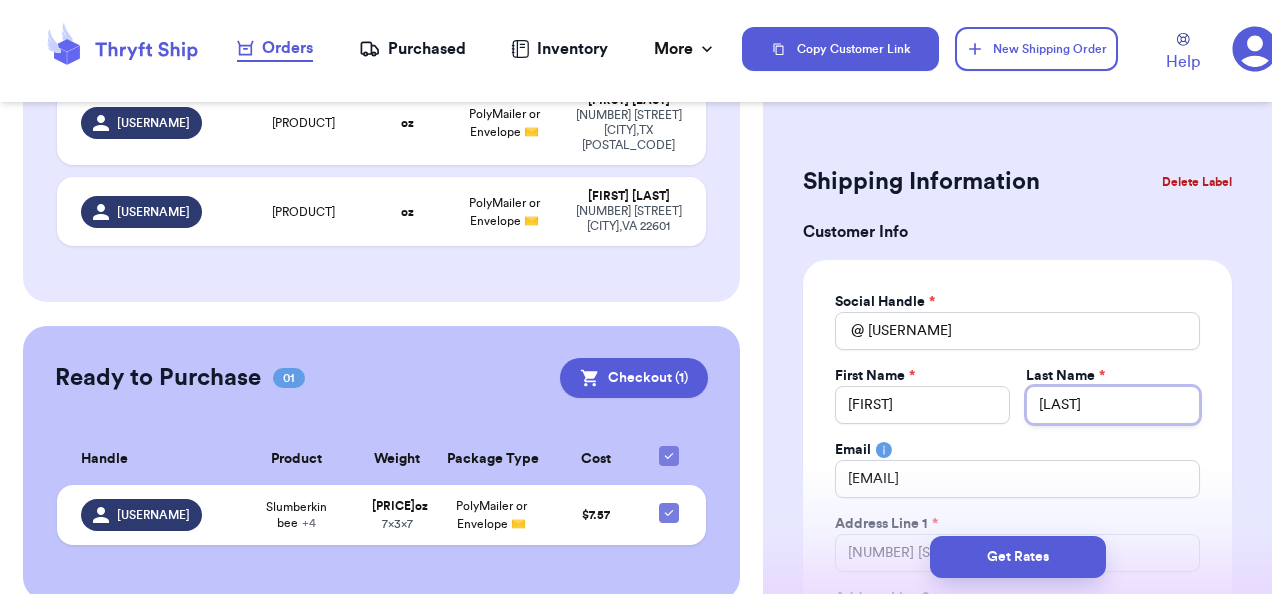 type 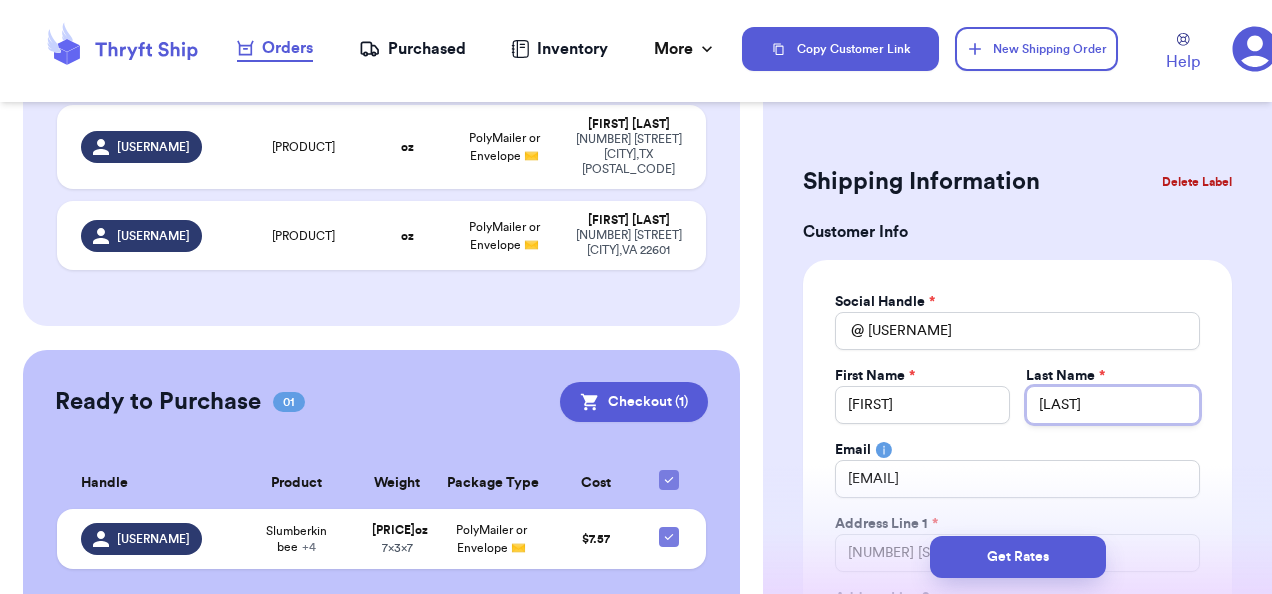 scroll, scrollTop: 2140, scrollLeft: 0, axis: vertical 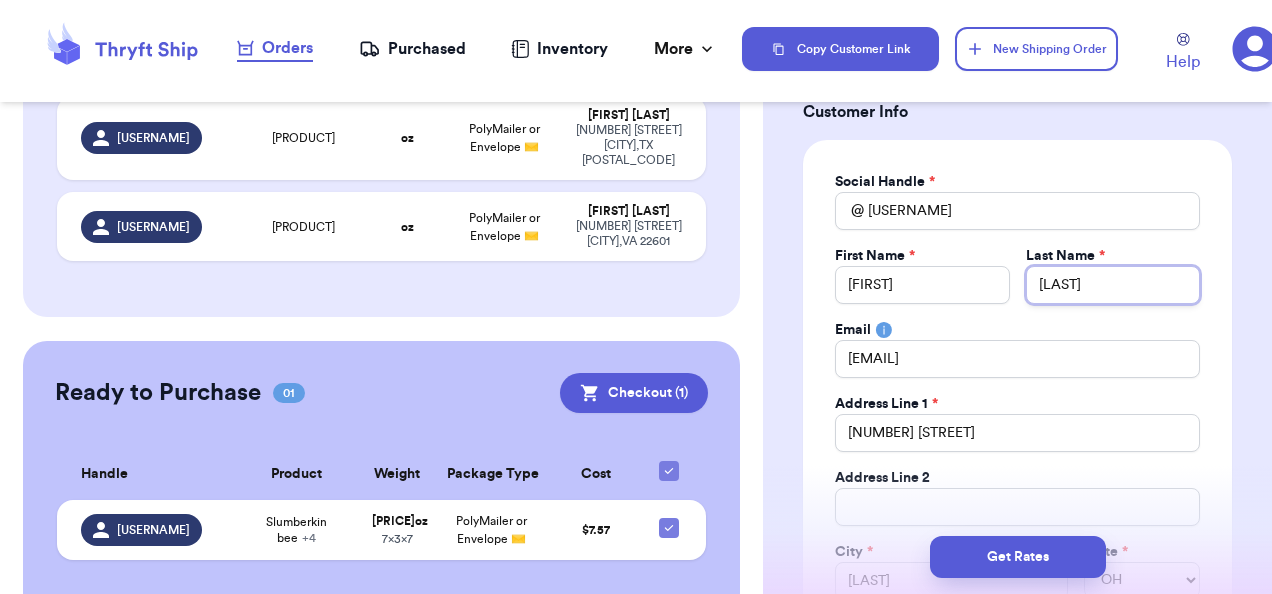 type on "[LAST]" 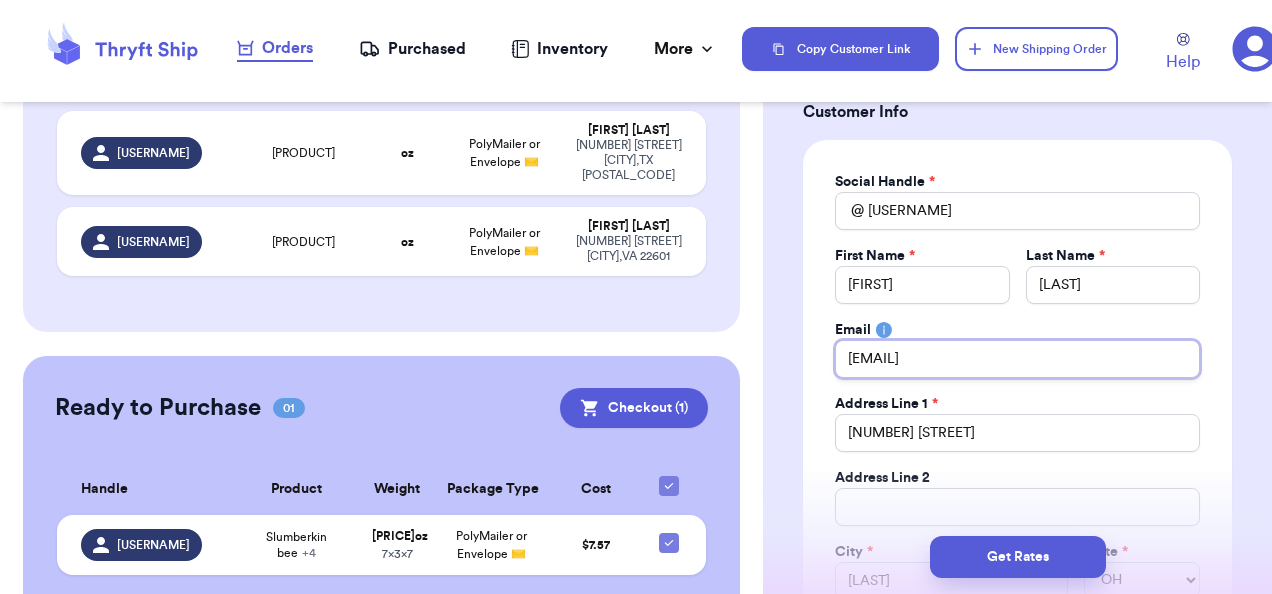 scroll, scrollTop: 2155, scrollLeft: 0, axis: vertical 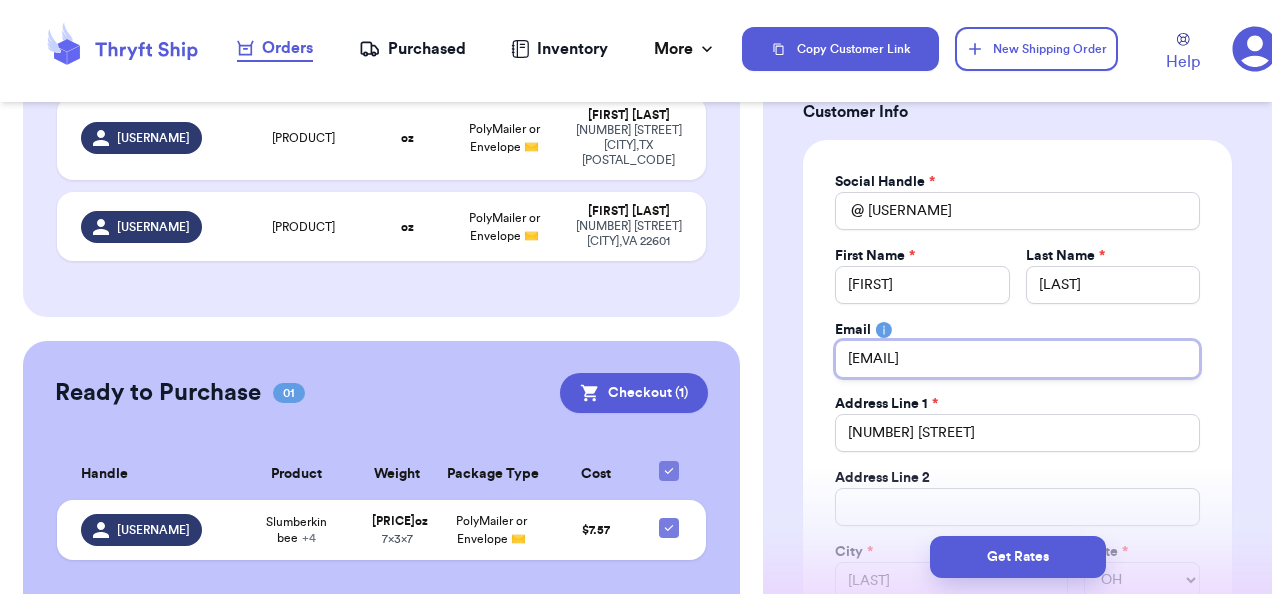 drag, startPoint x: 1037, startPoint y: 360, endPoint x: 812, endPoint y: 382, distance: 226.073 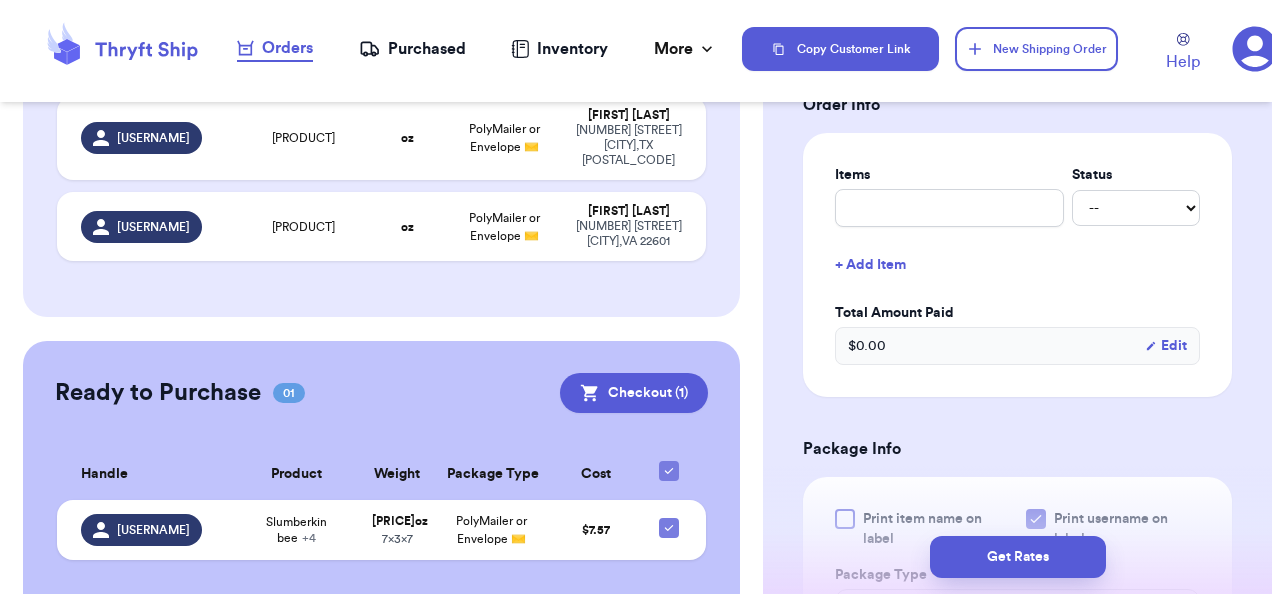 scroll, scrollTop: 774, scrollLeft: 0, axis: vertical 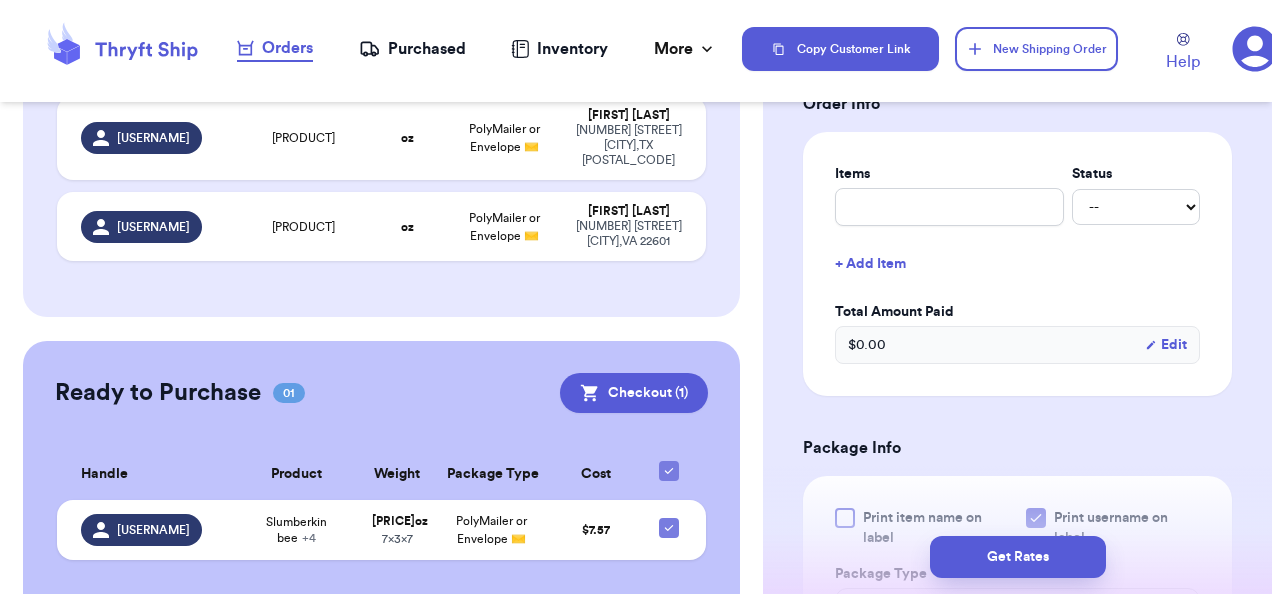 type 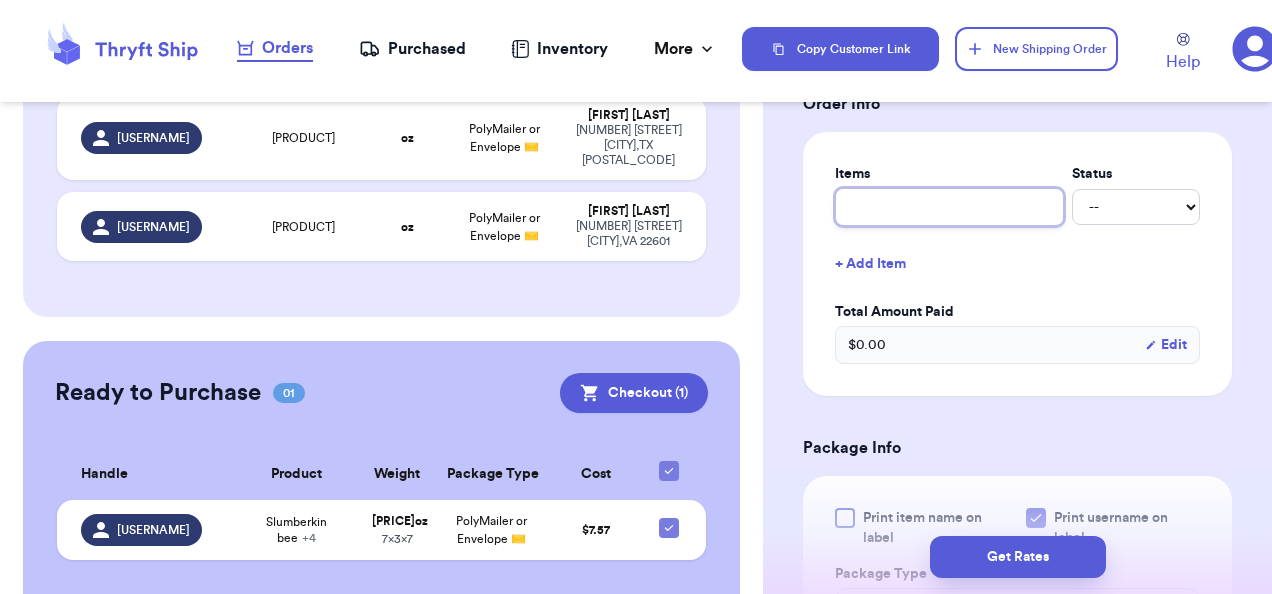 click at bounding box center [949, 207] 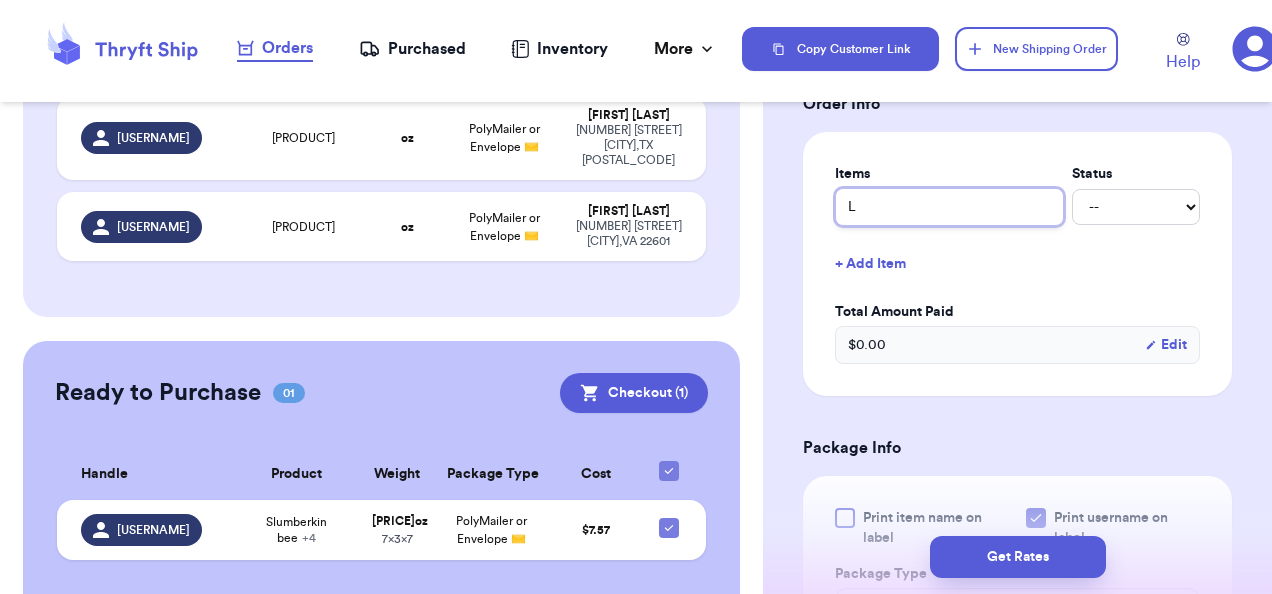type 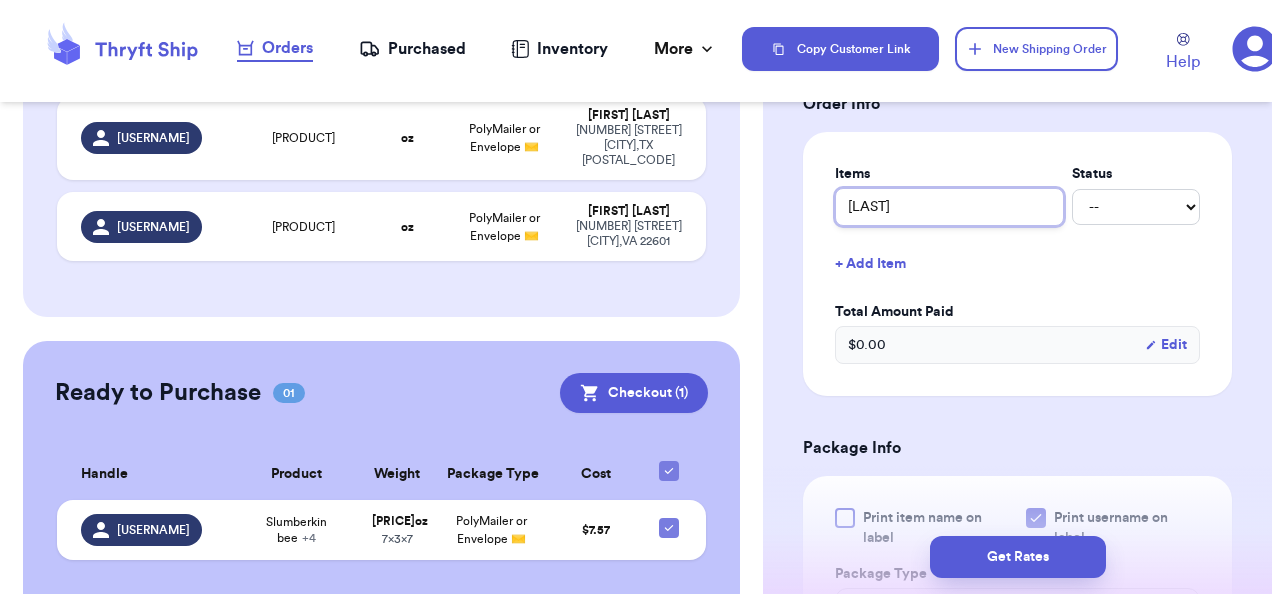 type 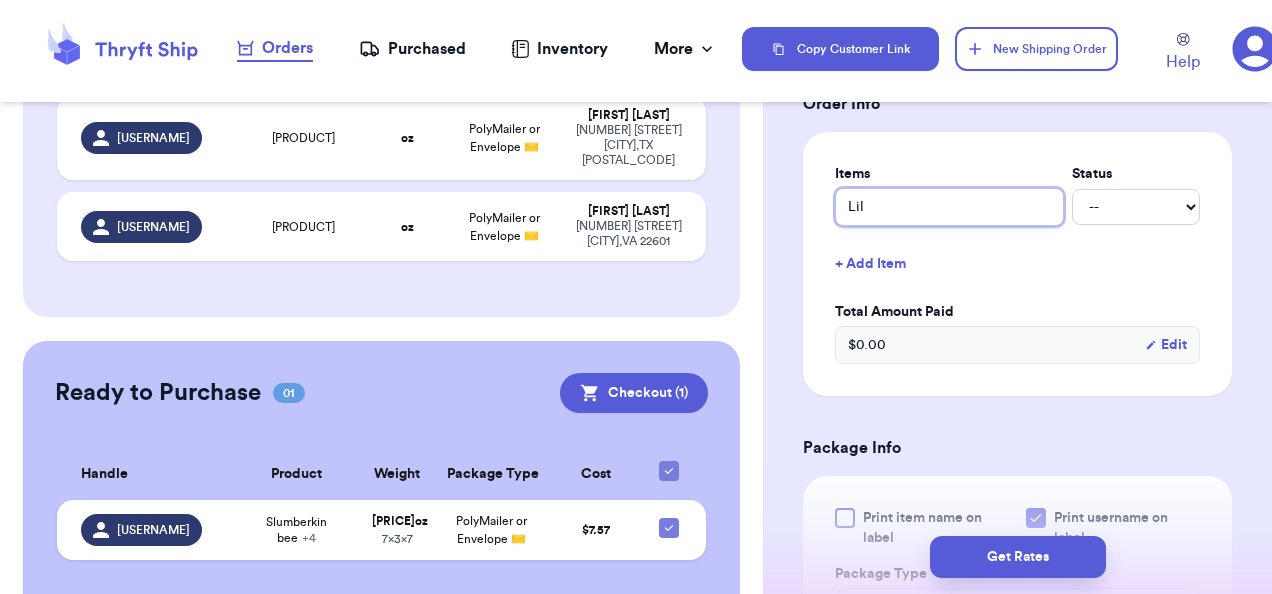 type 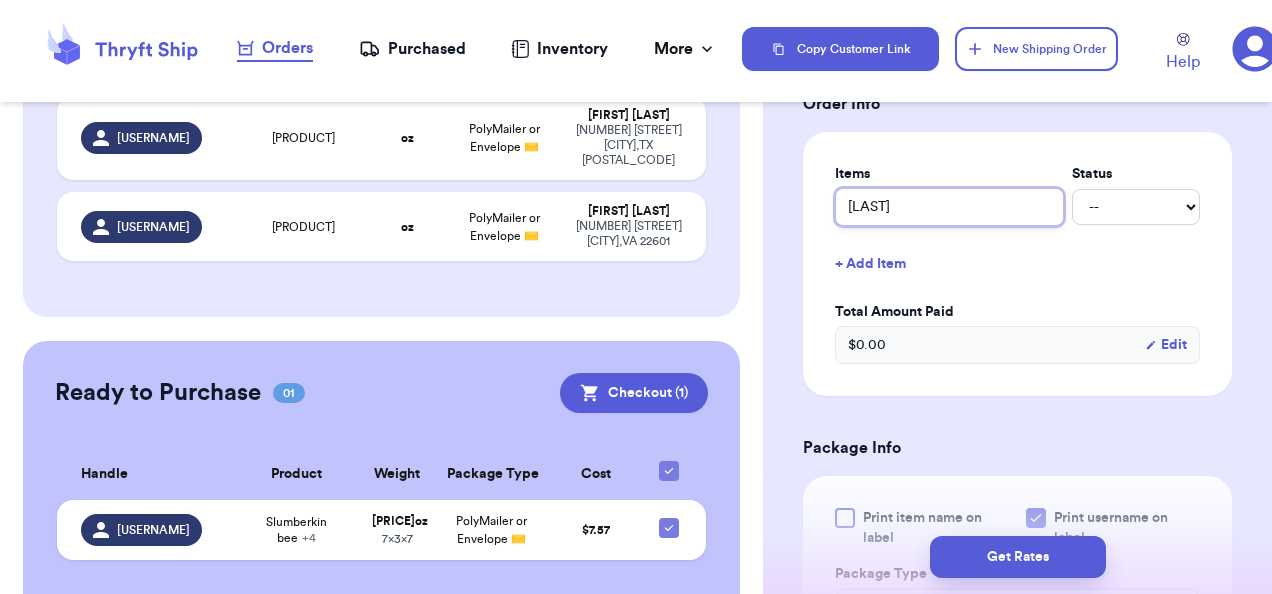 type 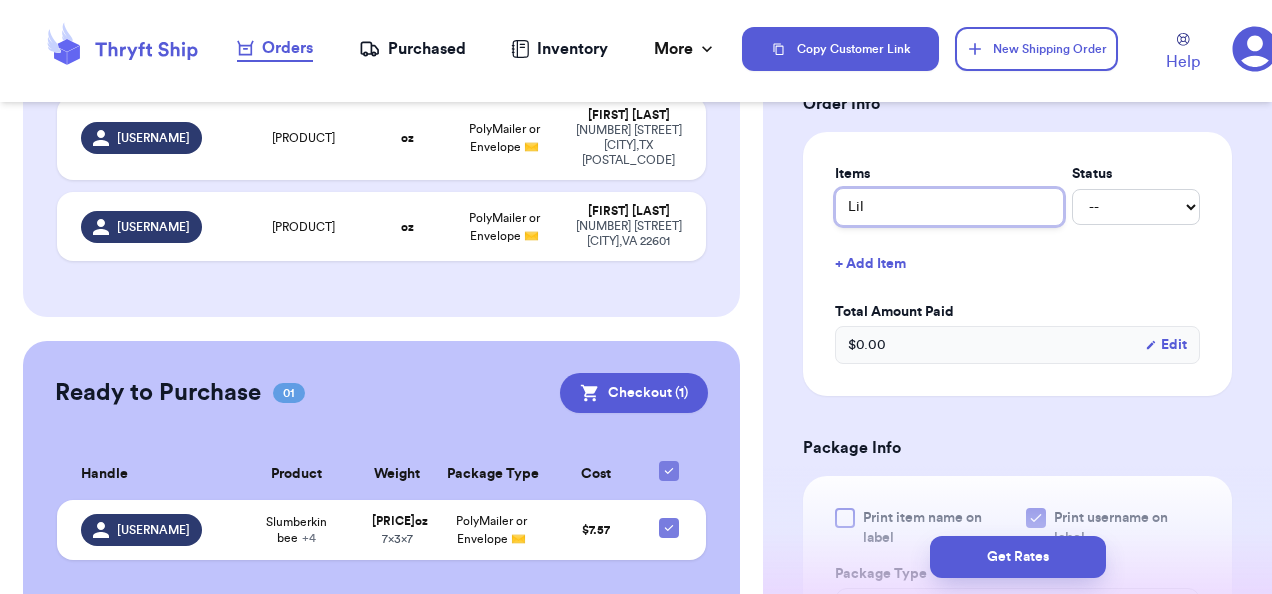 type 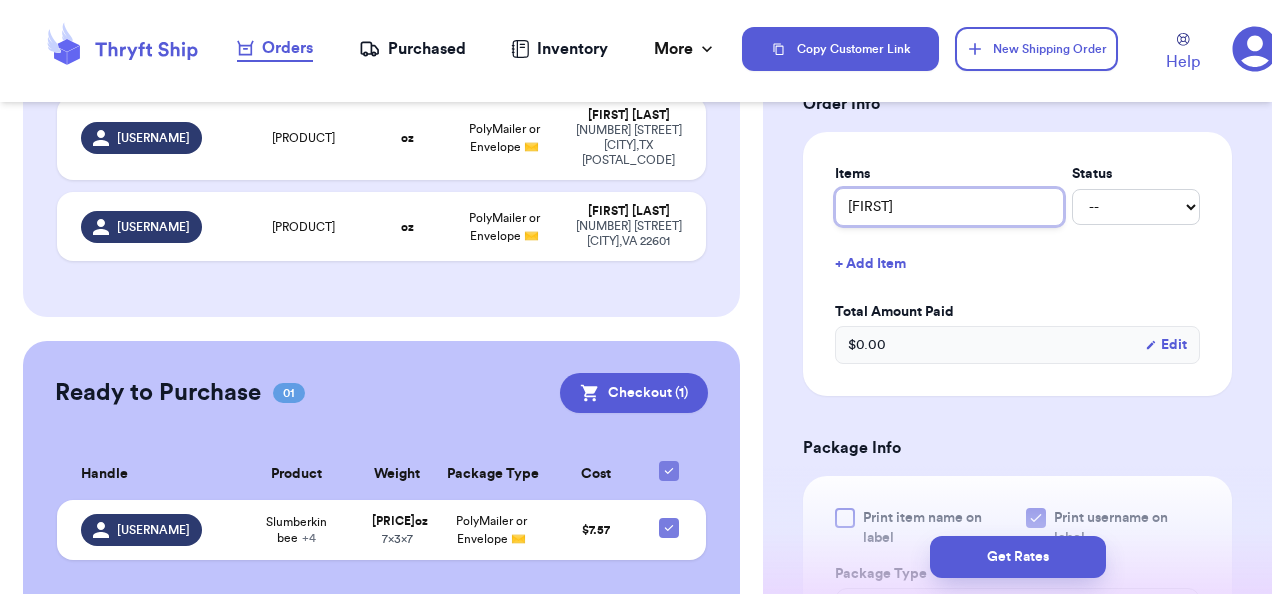 type 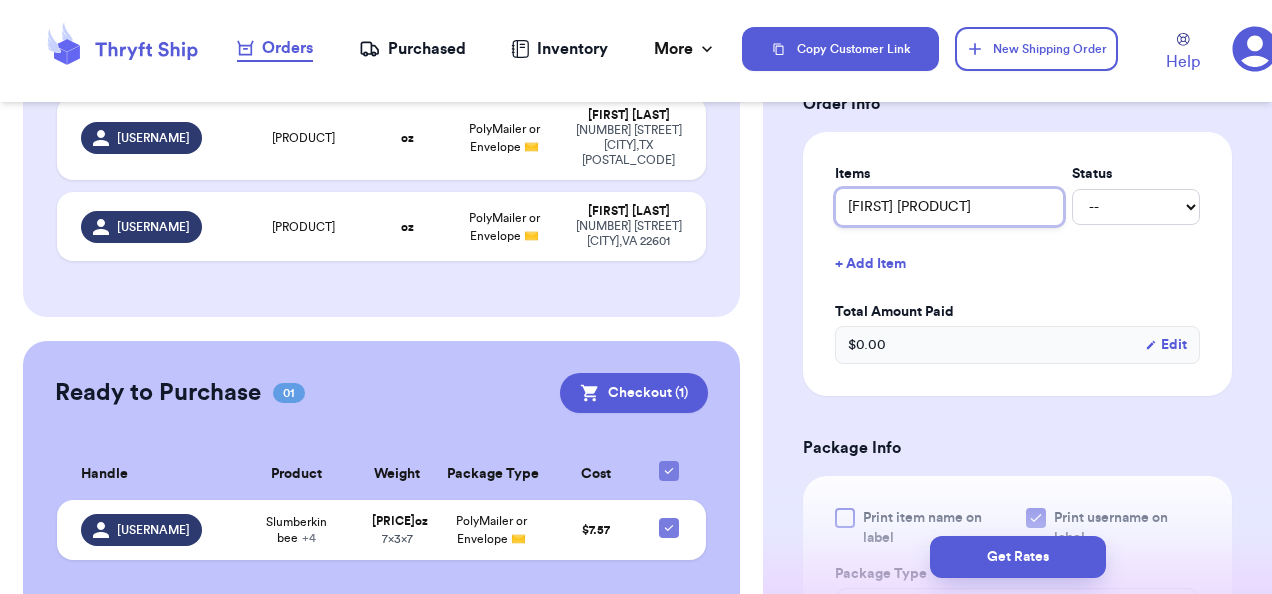 type 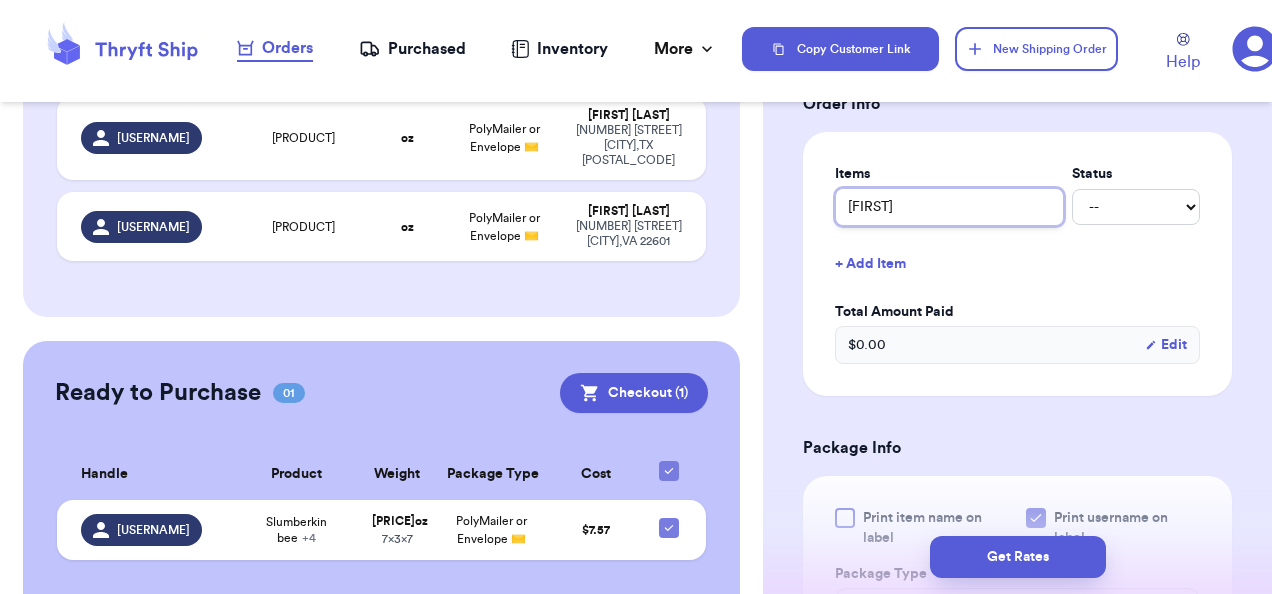 type 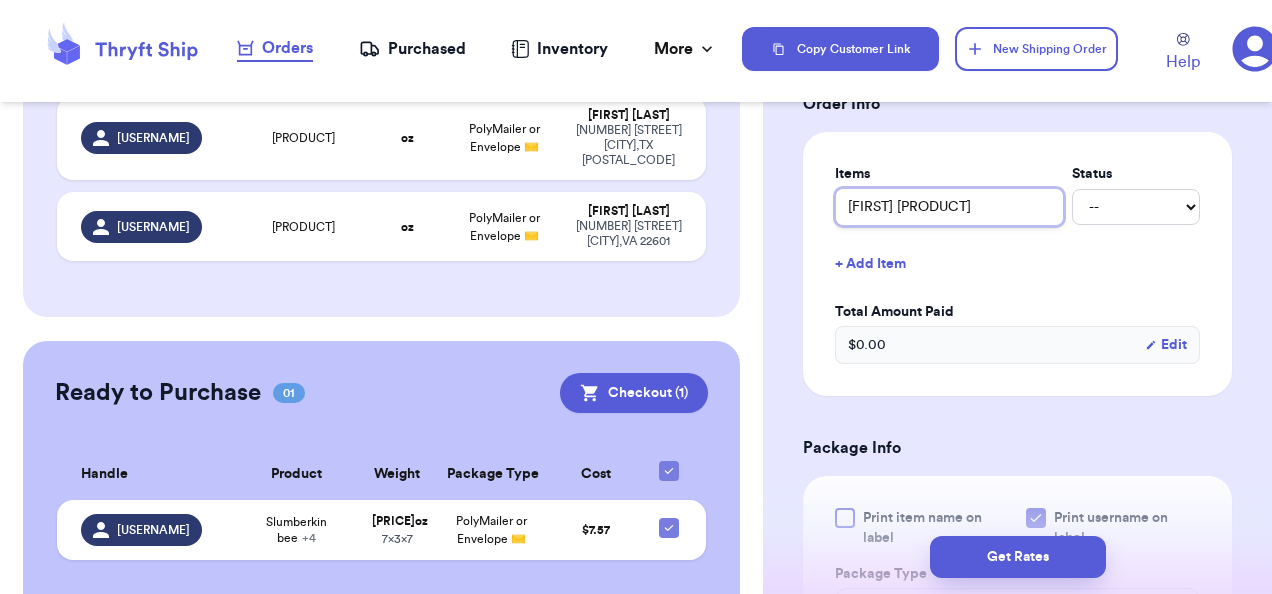 type 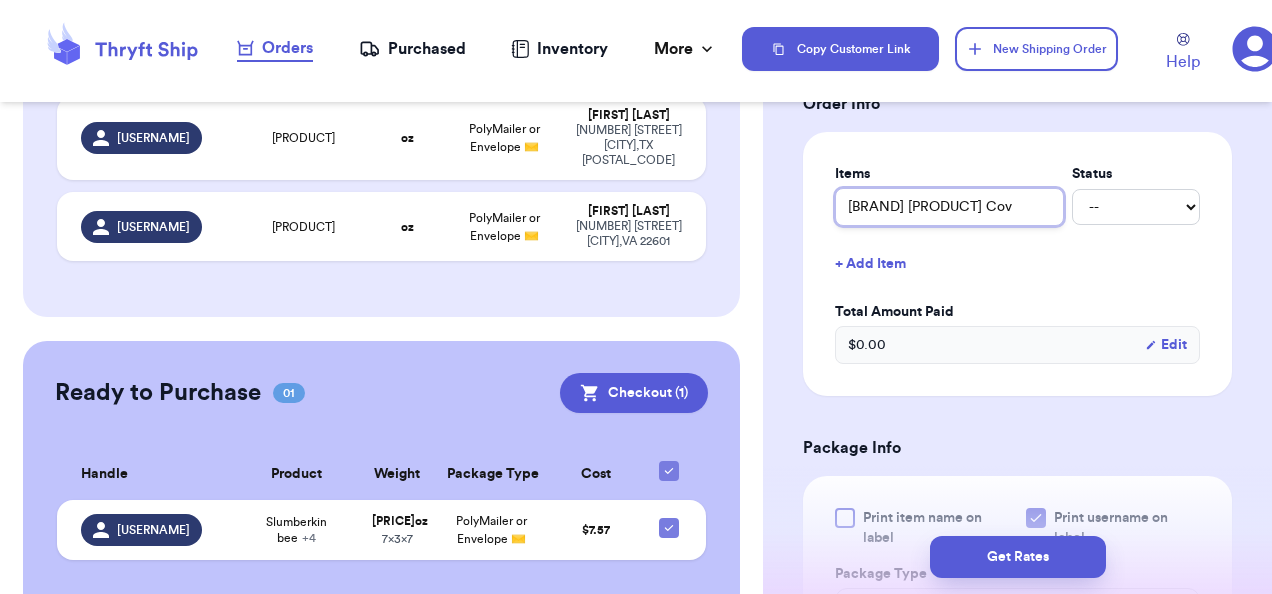 type 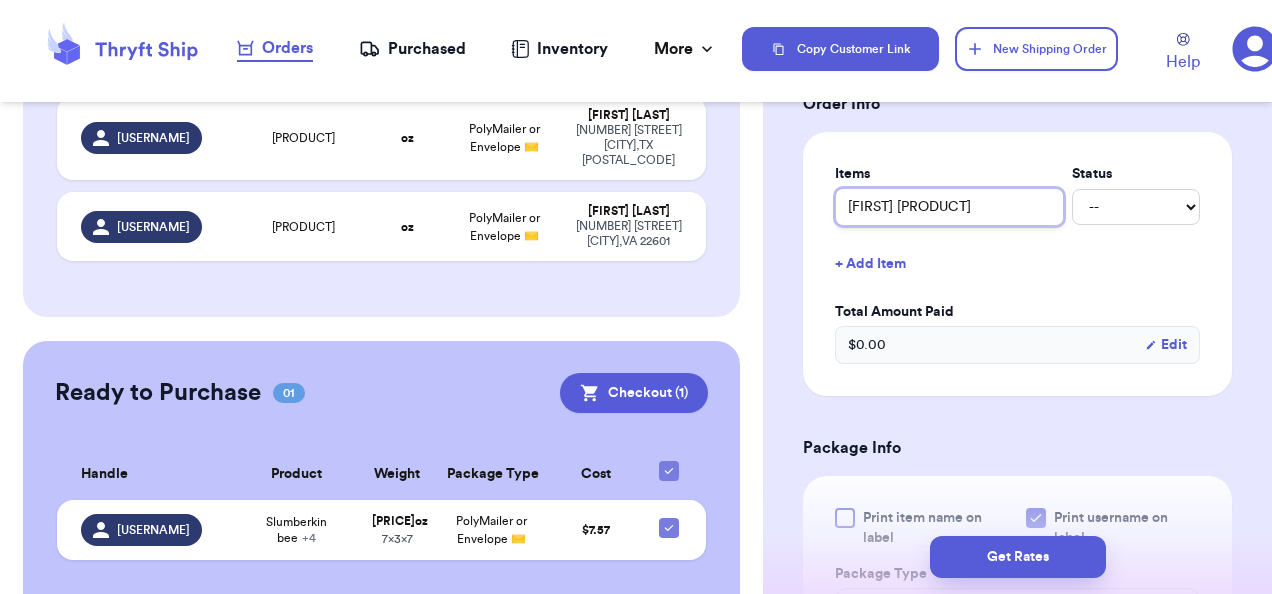 type 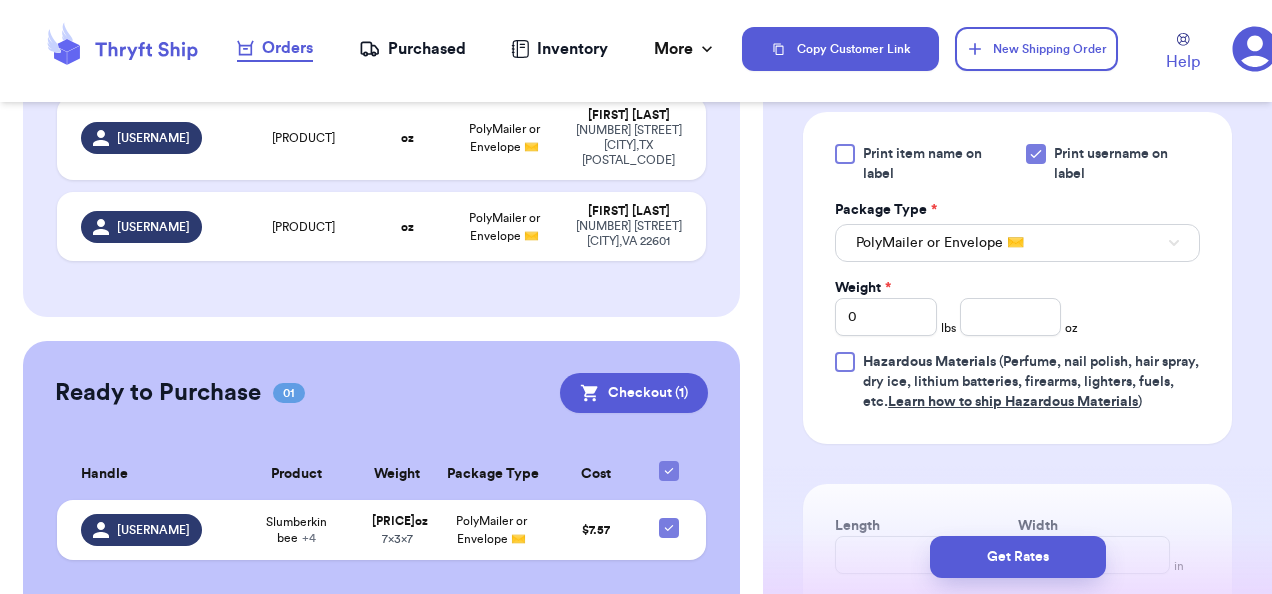 scroll, scrollTop: 1124, scrollLeft: 0, axis: vertical 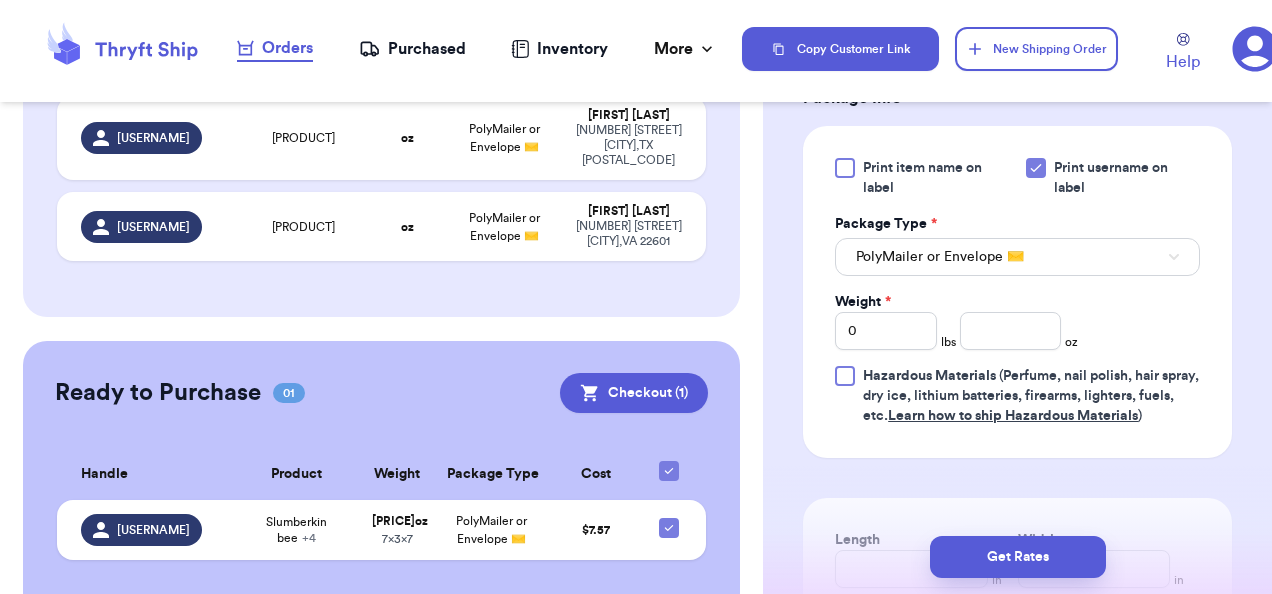 type 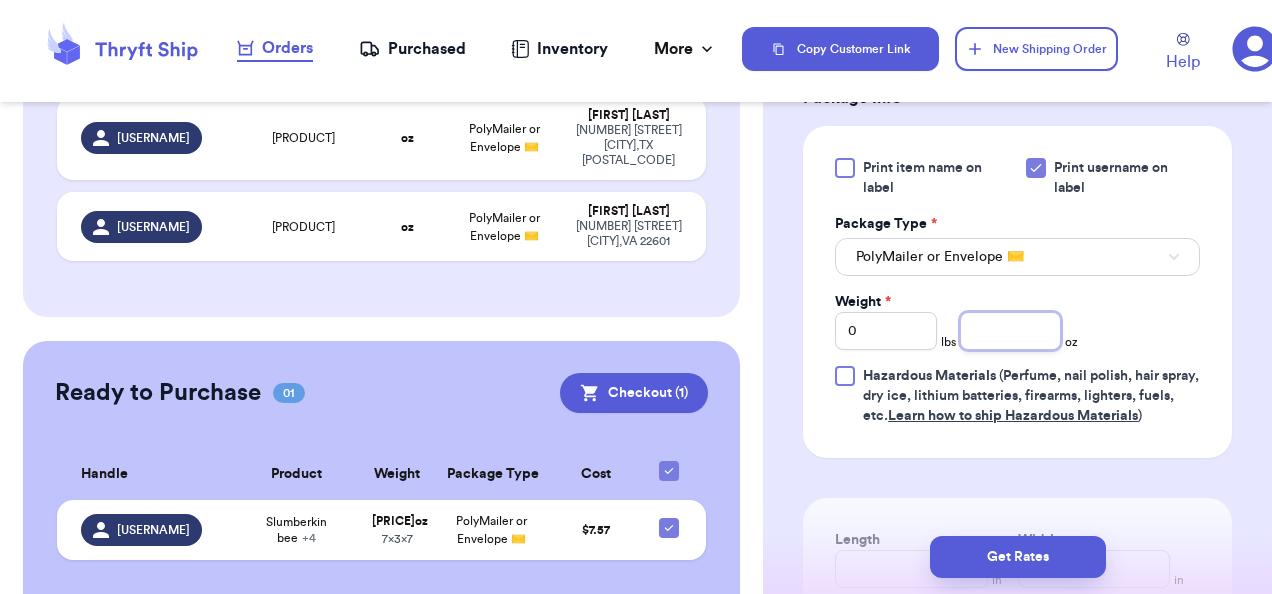 click at bounding box center [1011, 331] 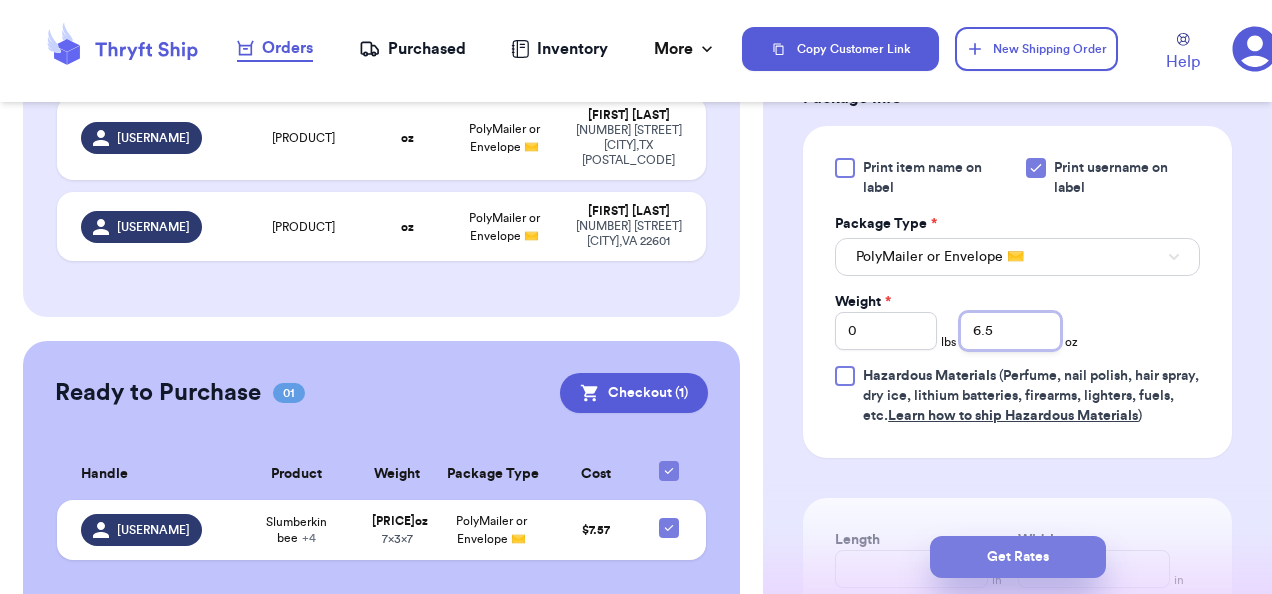 type on "6.5" 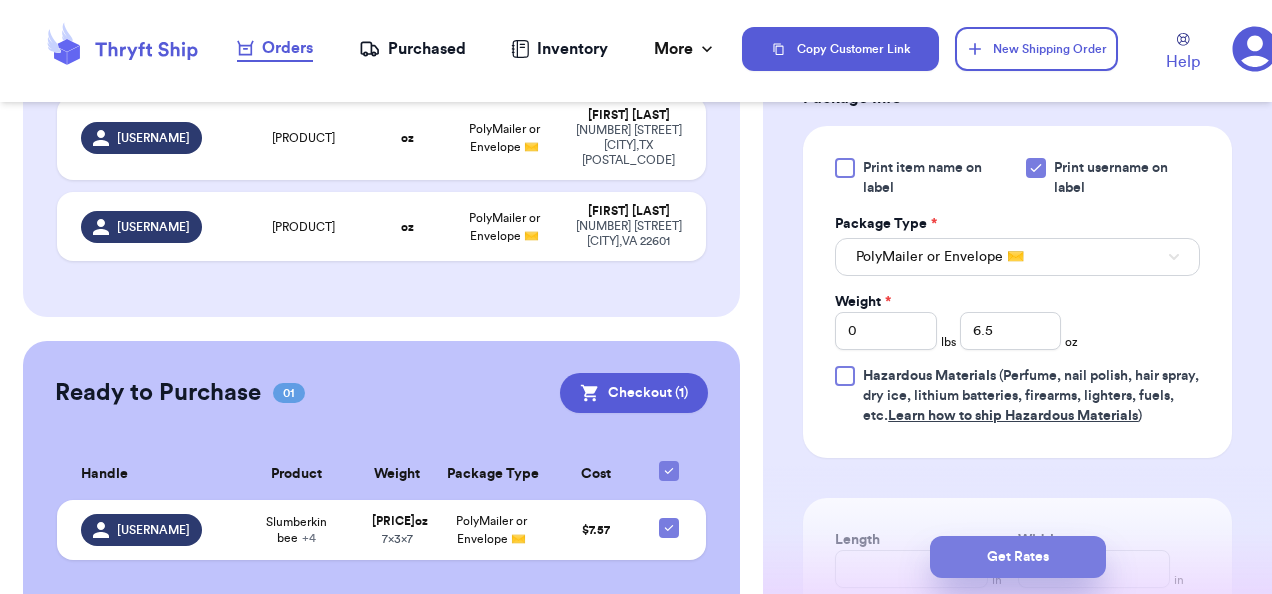 click on "Get Rates" at bounding box center (1018, 557) 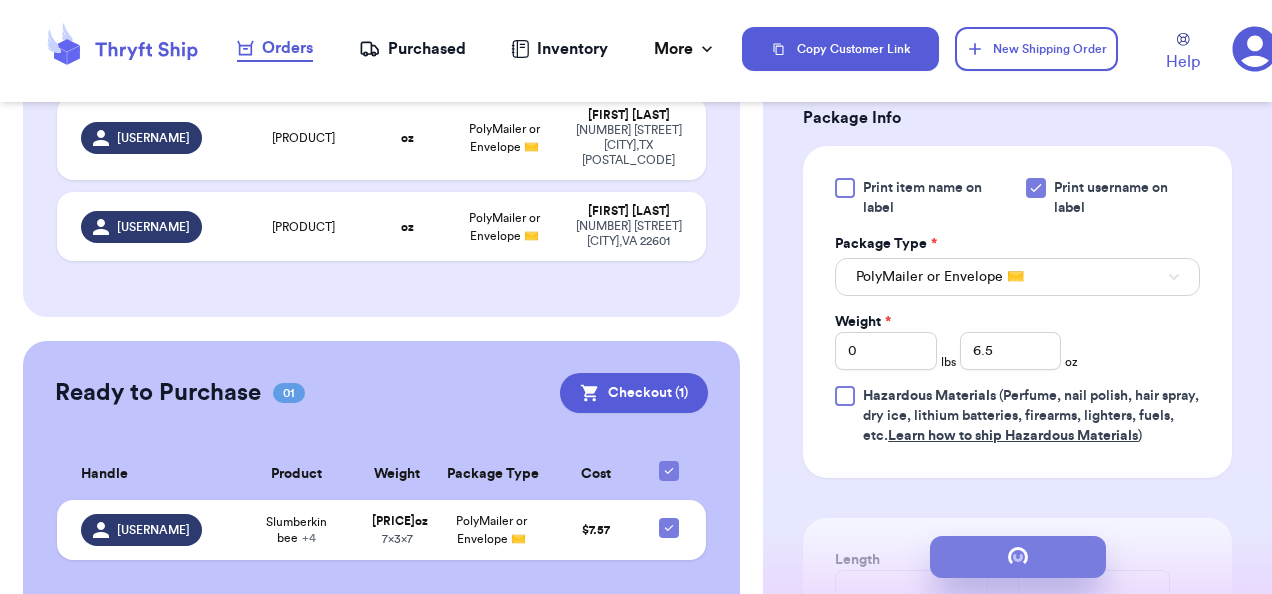 scroll, scrollTop: 0, scrollLeft: 0, axis: both 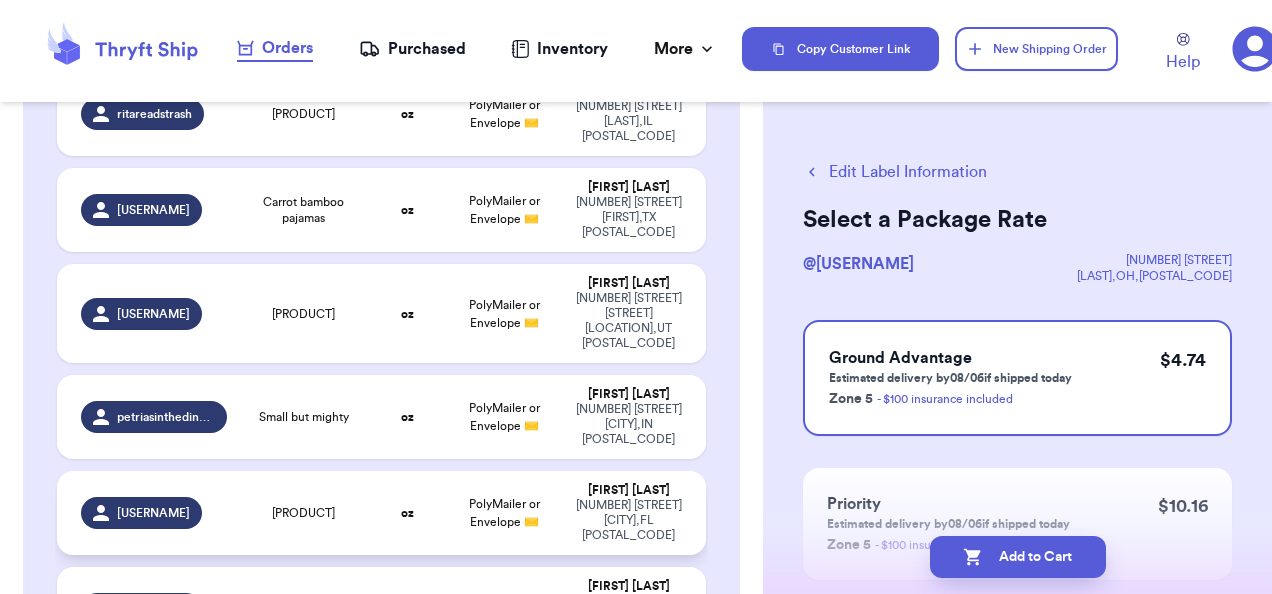 click on "[PRODUCT]" at bounding box center (304, 513) 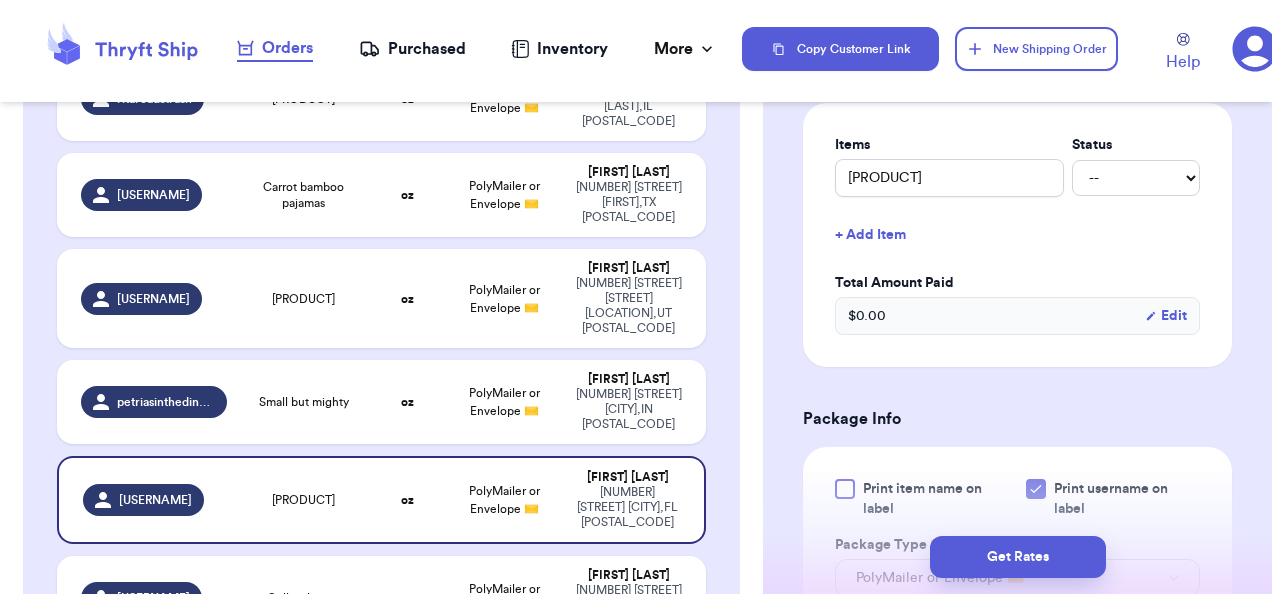 scroll, scrollTop: 471, scrollLeft: 0, axis: vertical 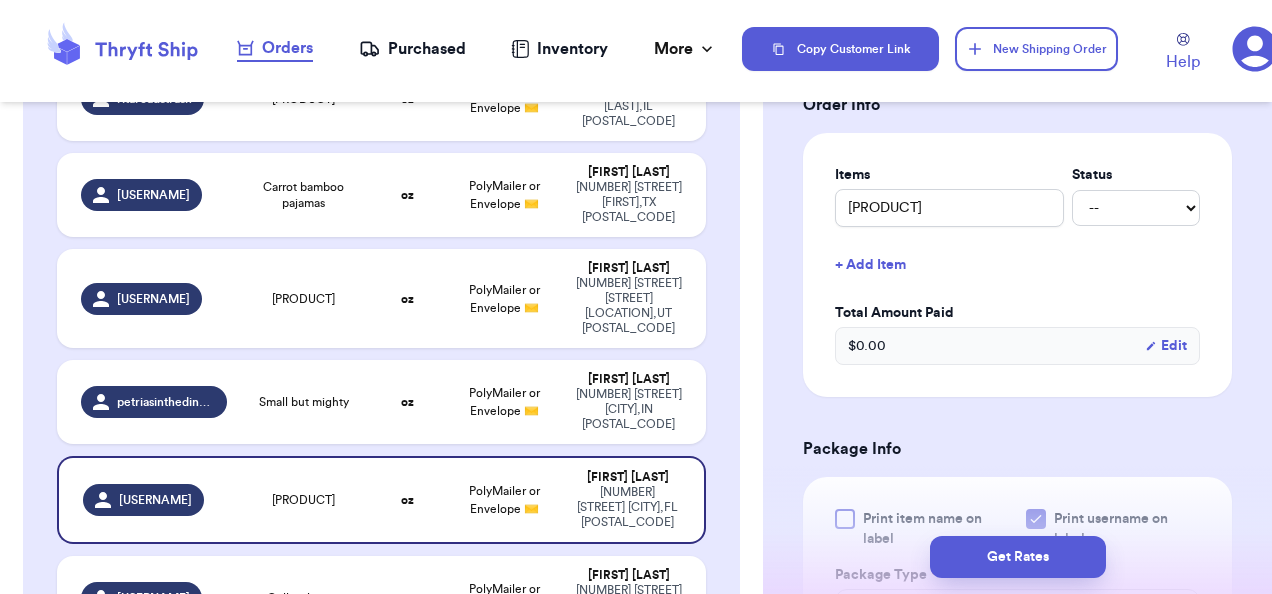 click on "+ Add Item" at bounding box center (1017, 265) 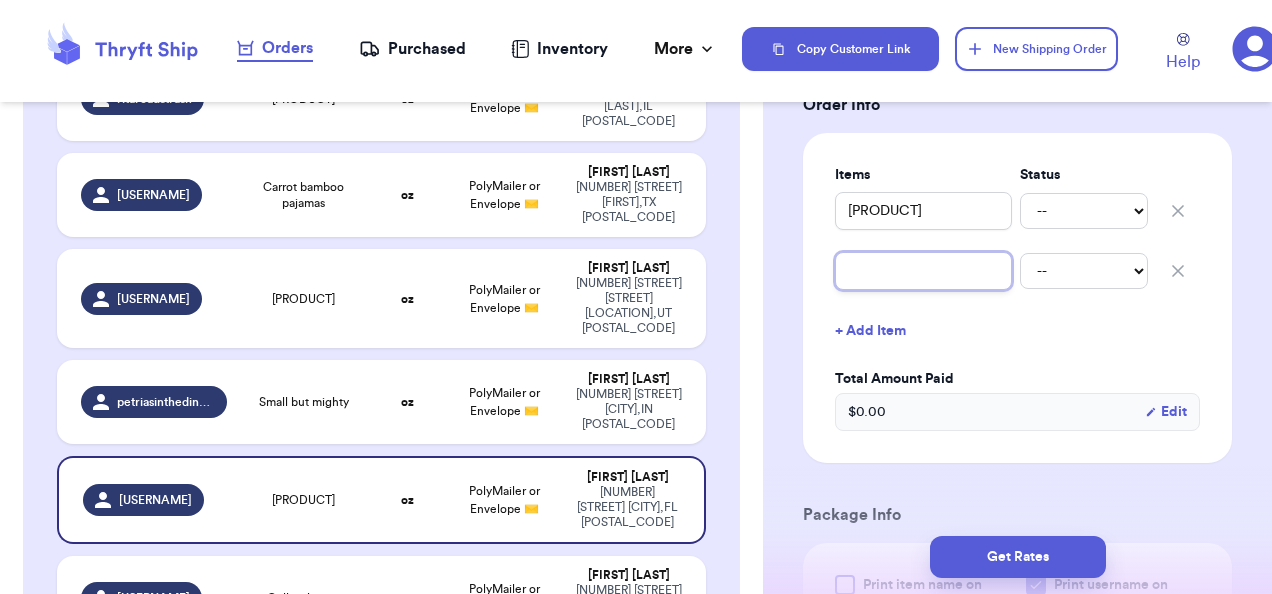 click at bounding box center (923, 271) 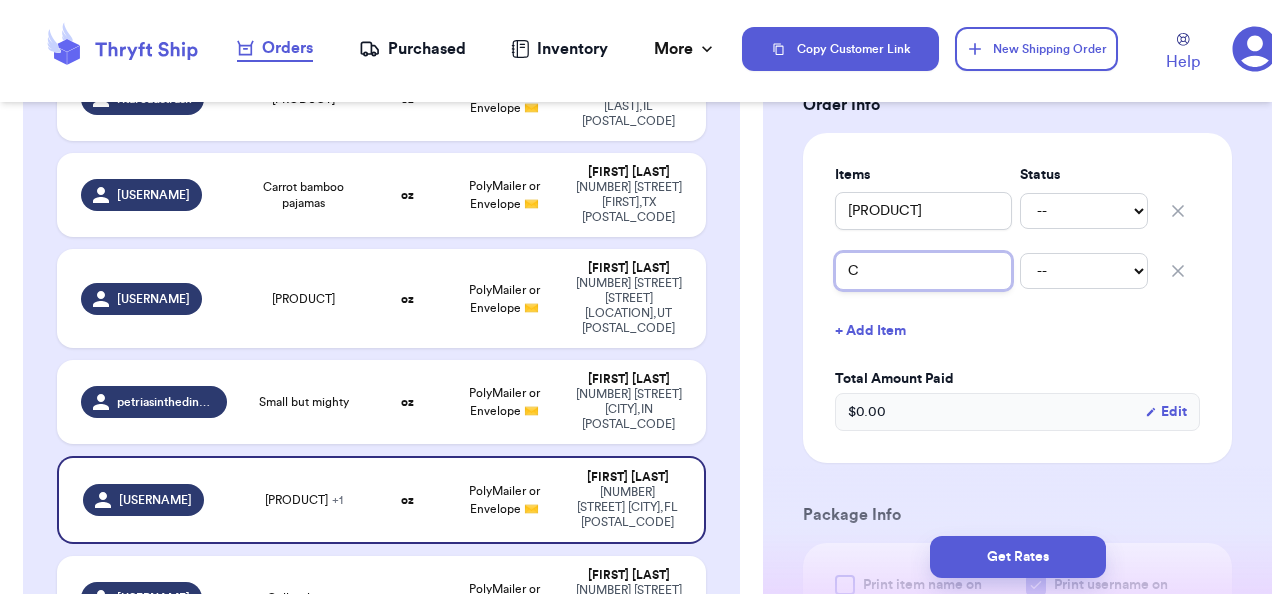 type 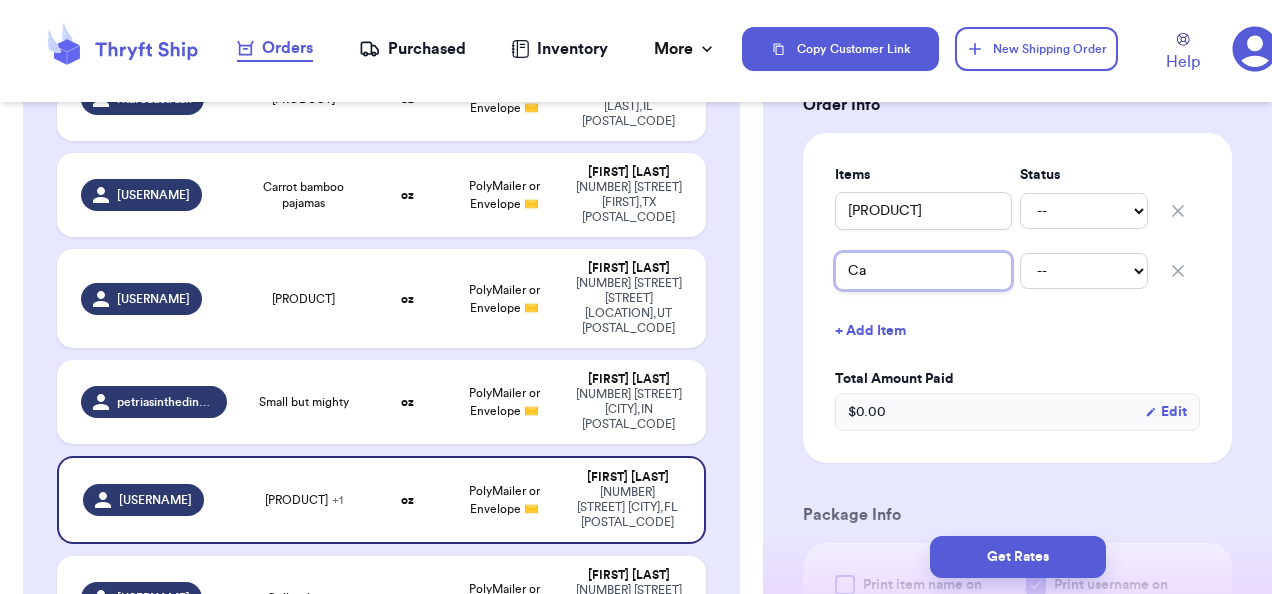 type 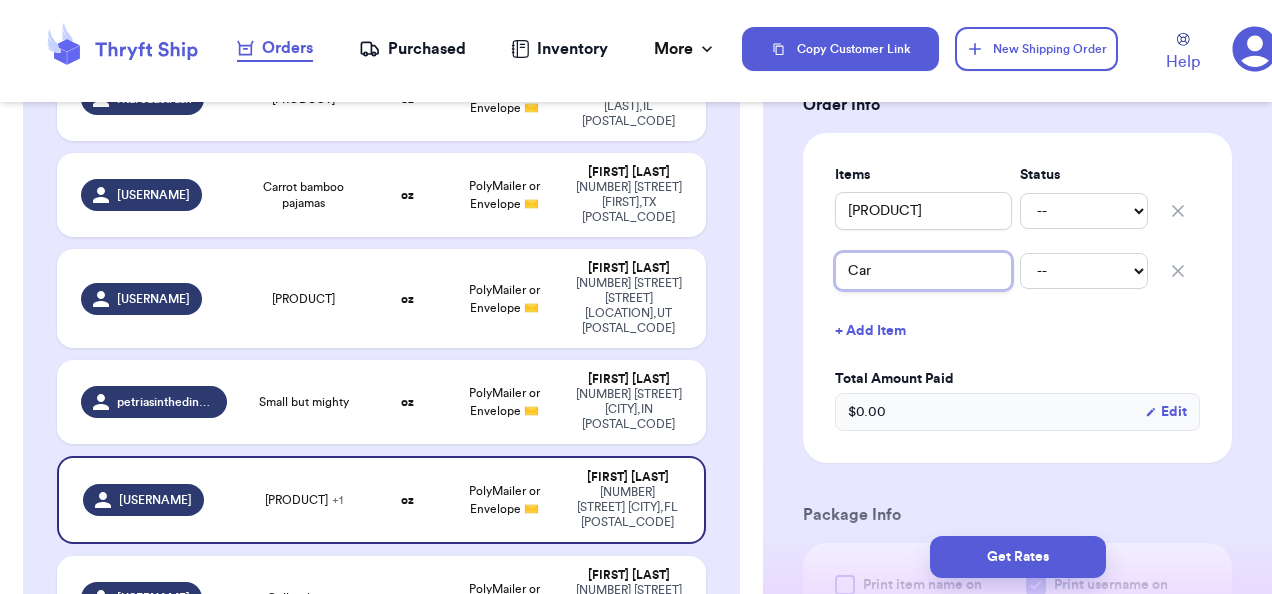 type 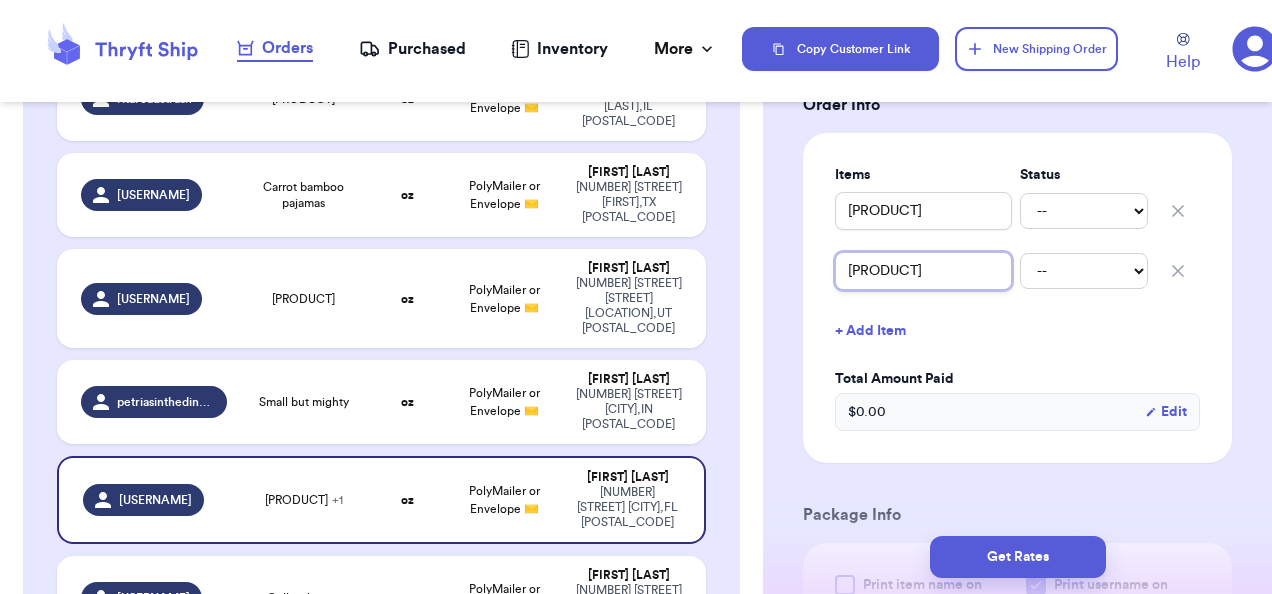 type 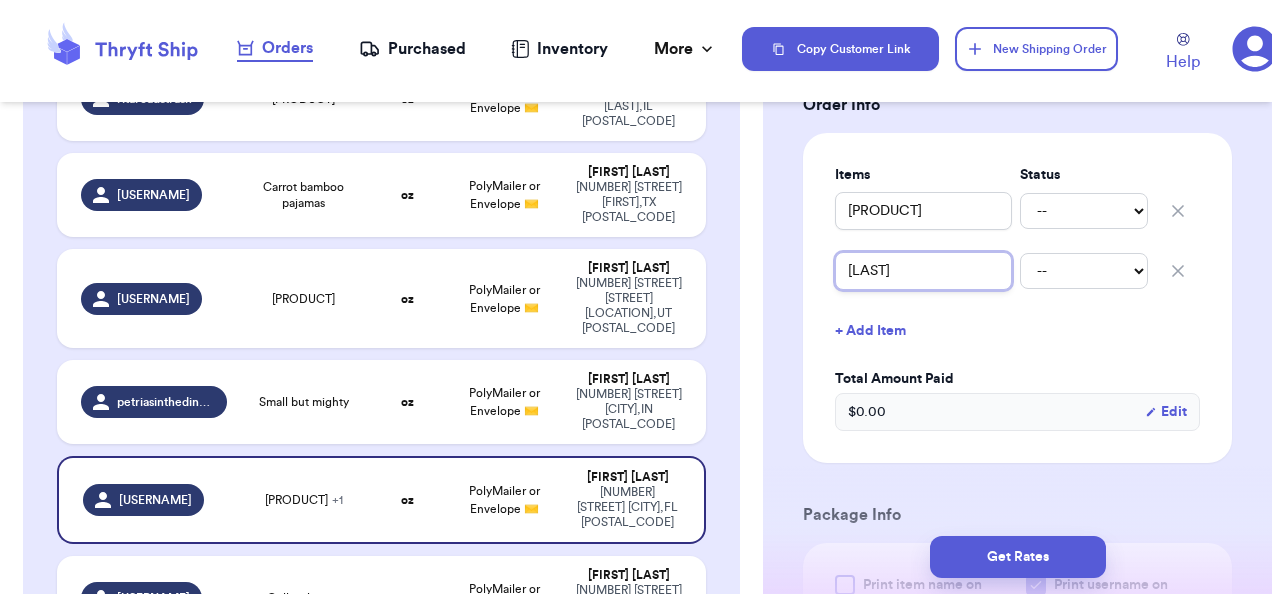 type 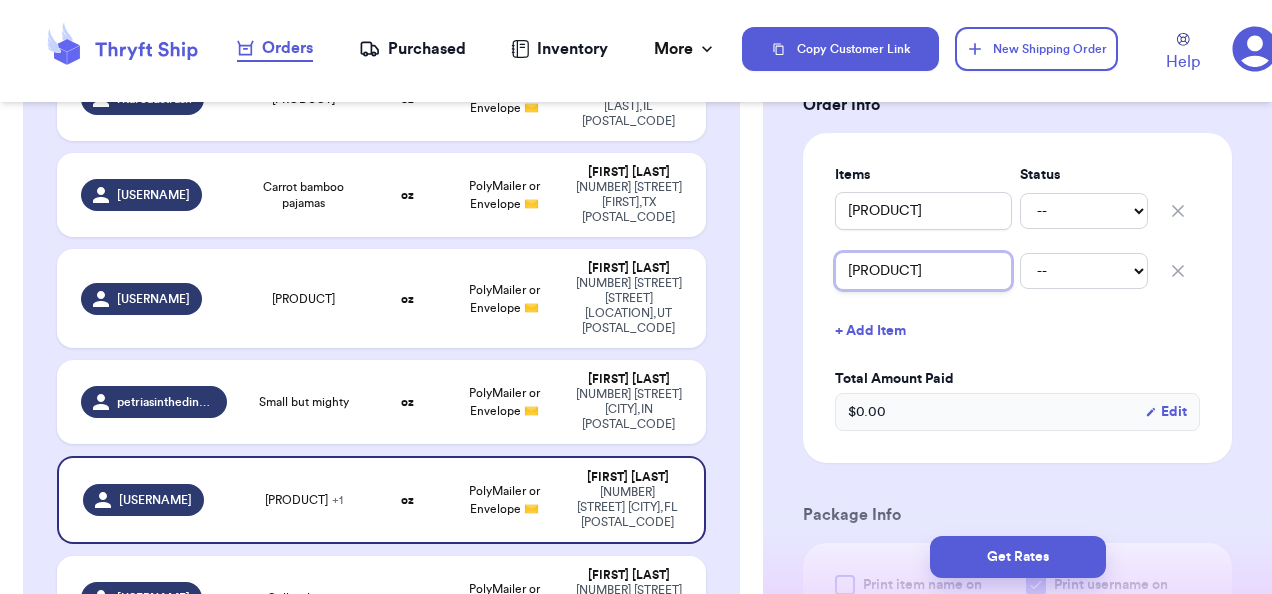 type 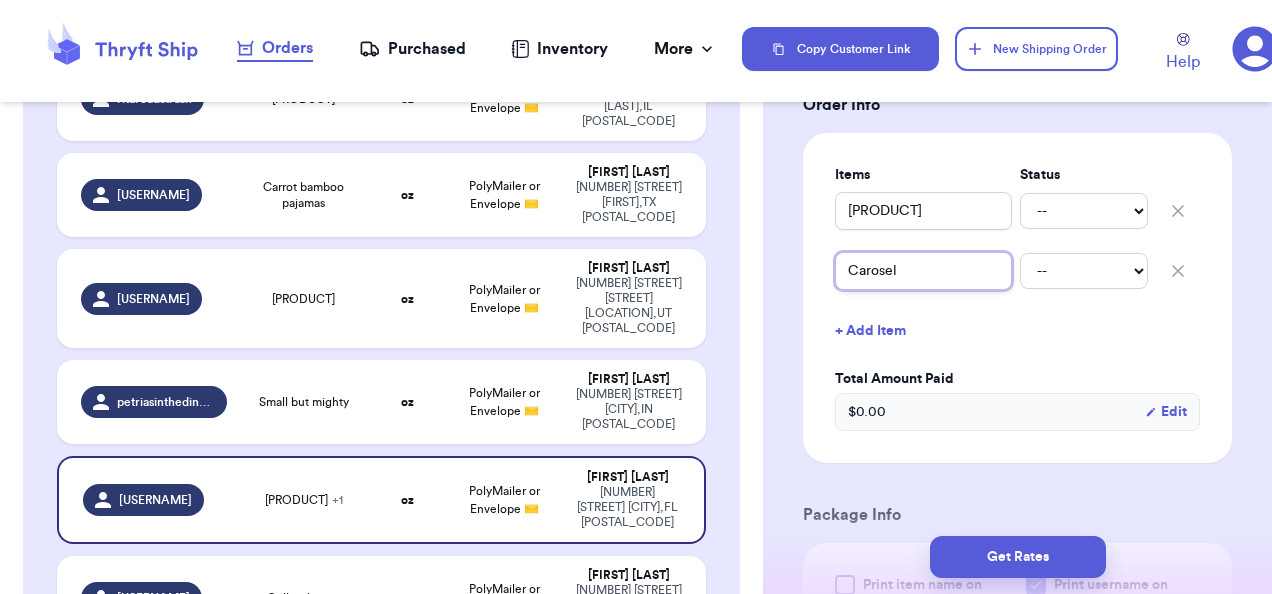 type 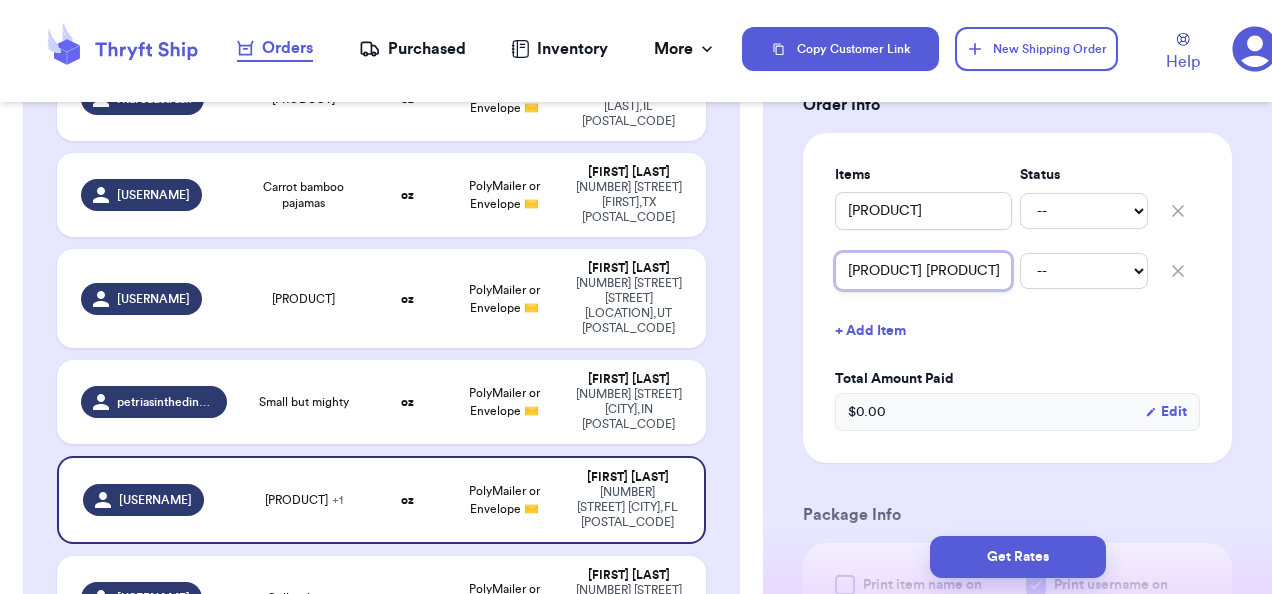 type 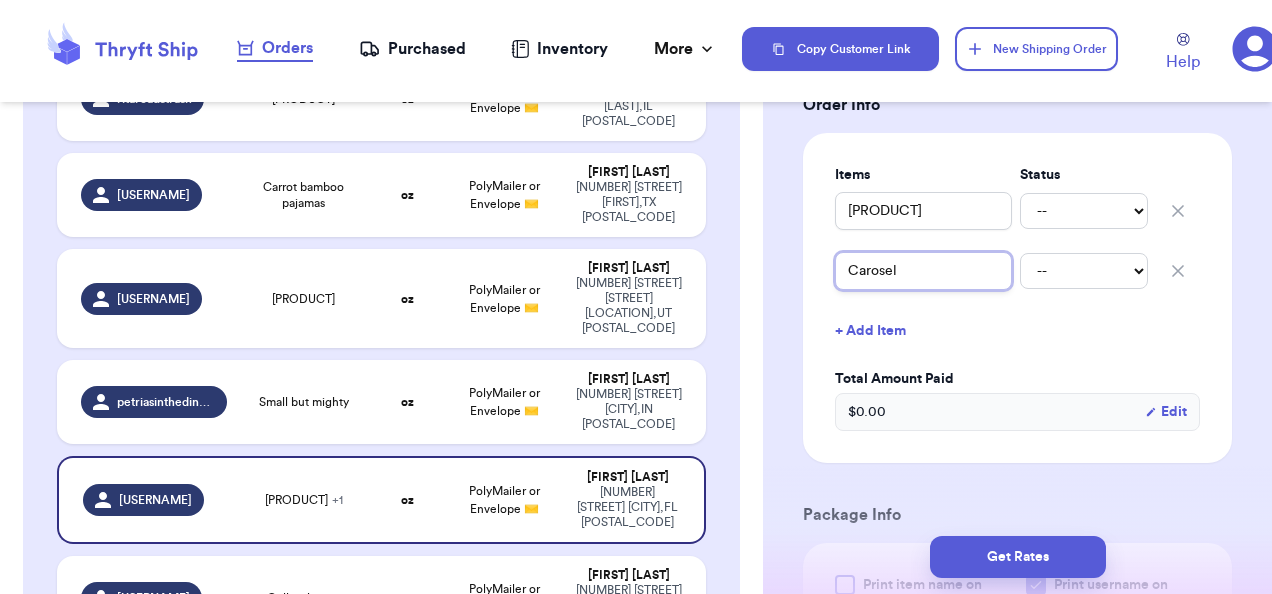 type 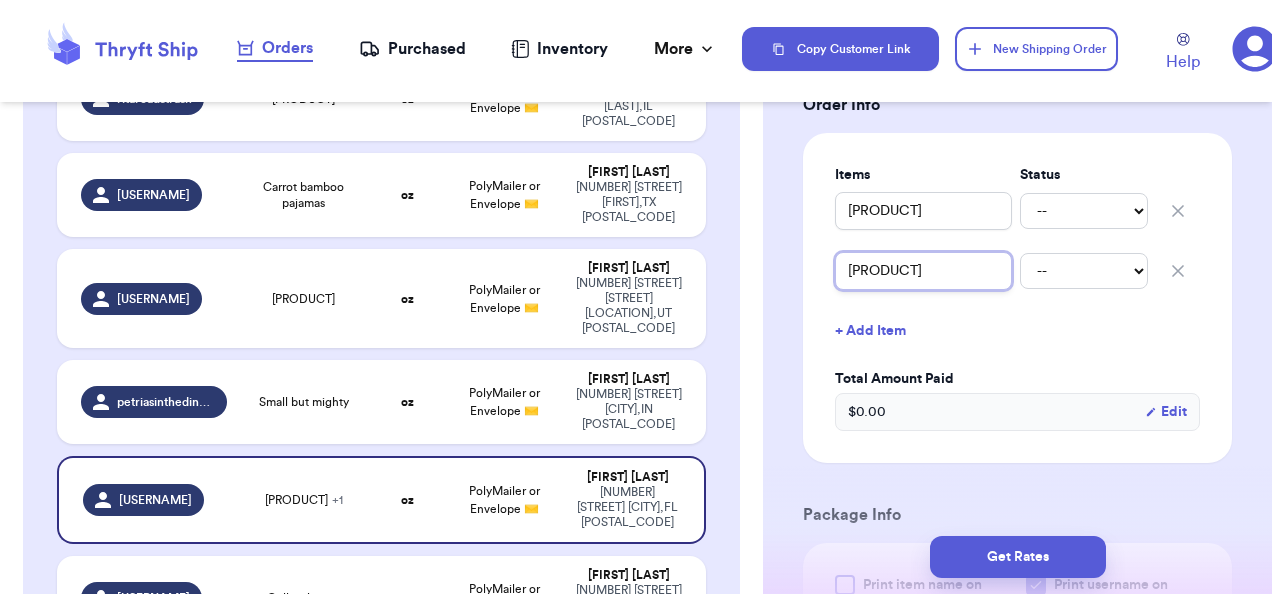 type 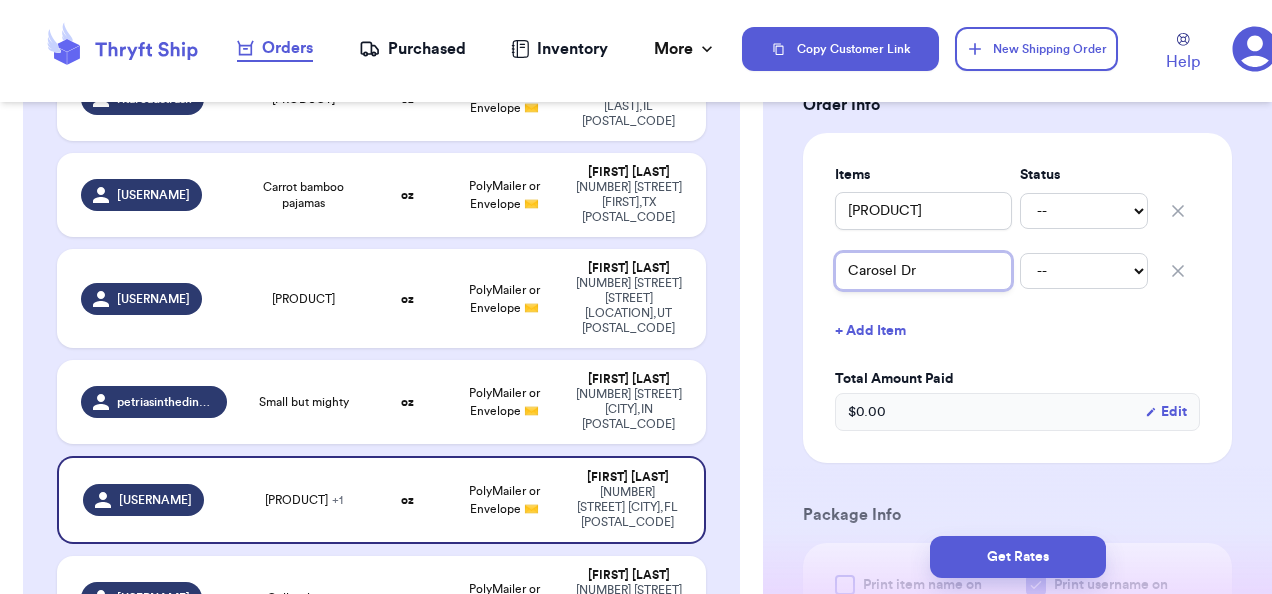type 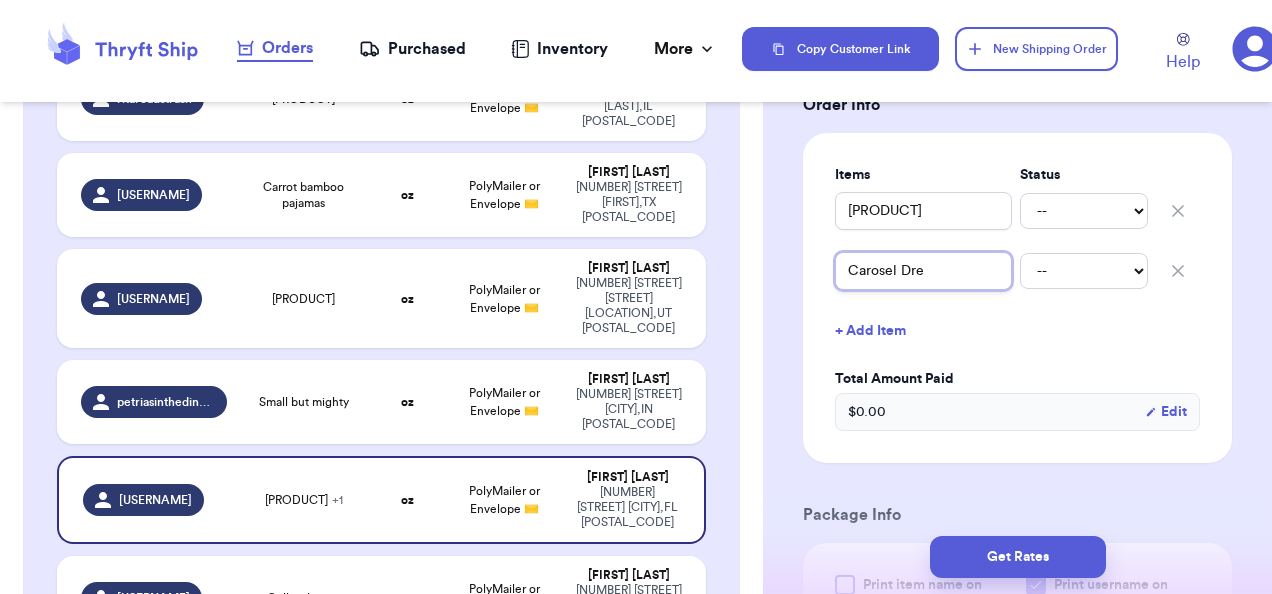 type 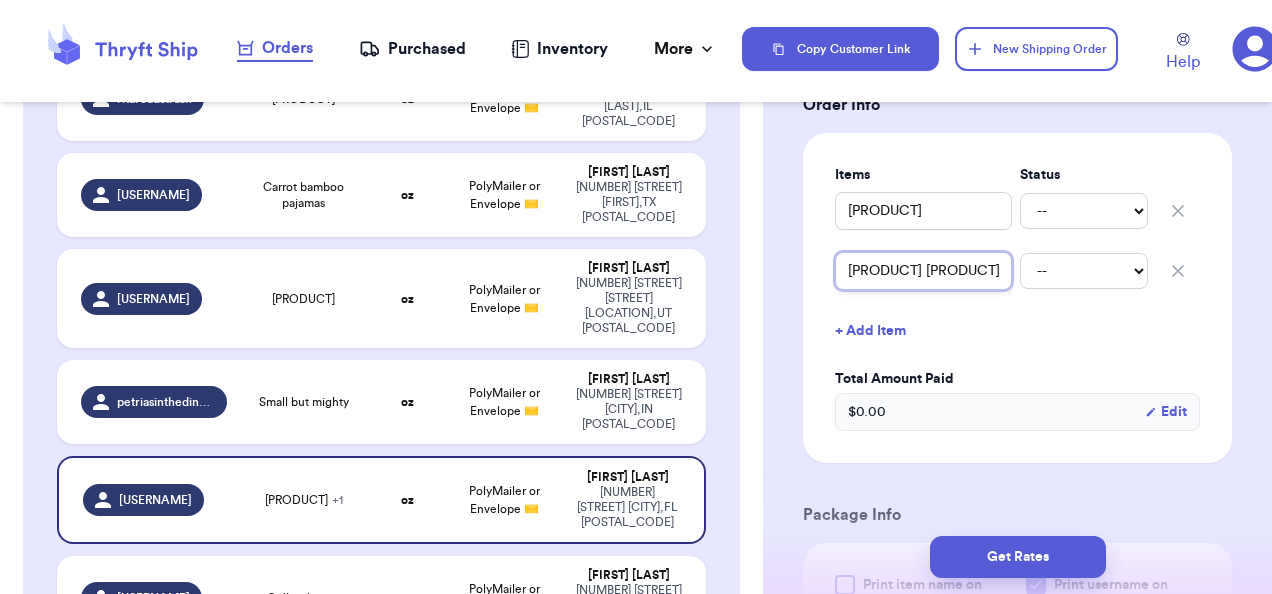 type 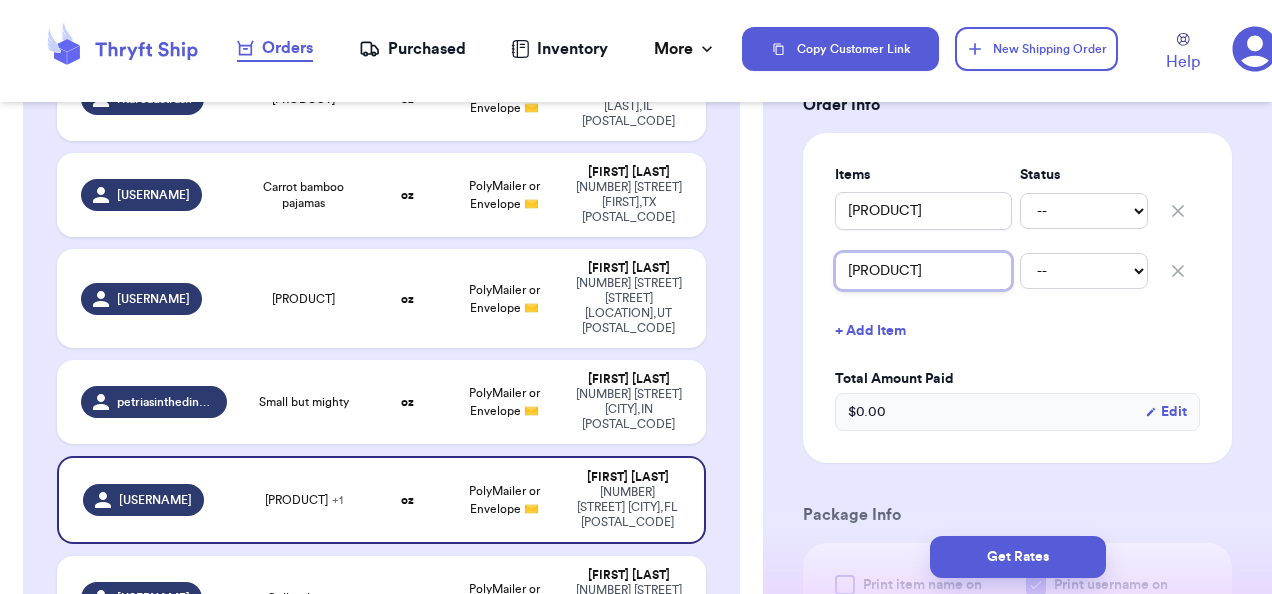 type 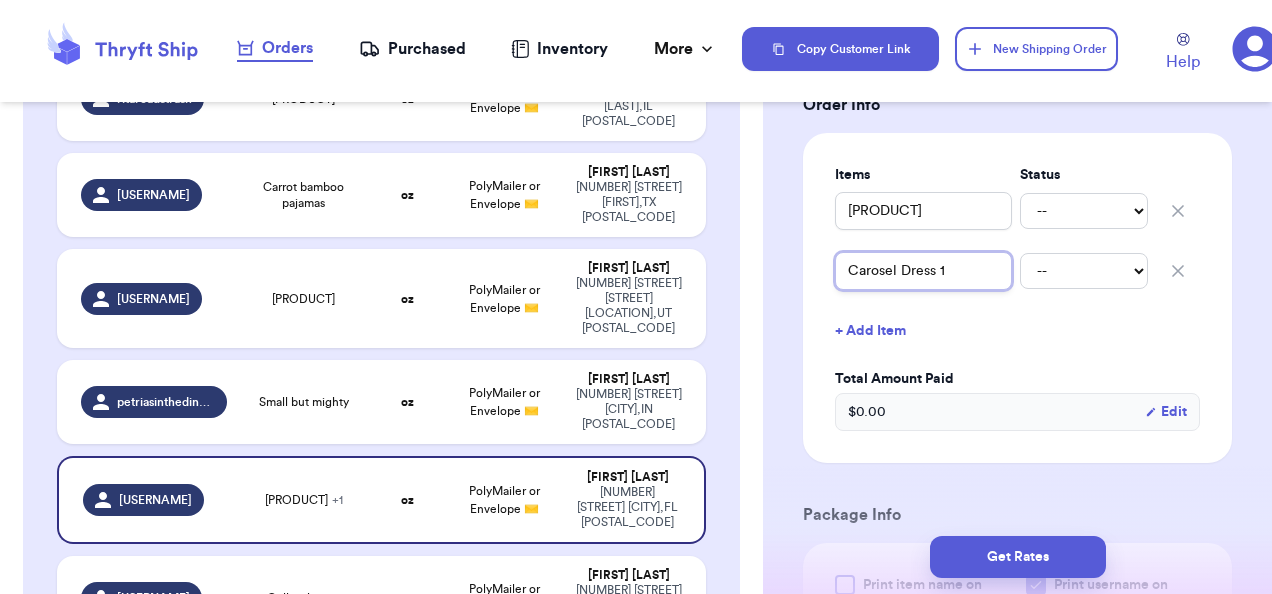 type 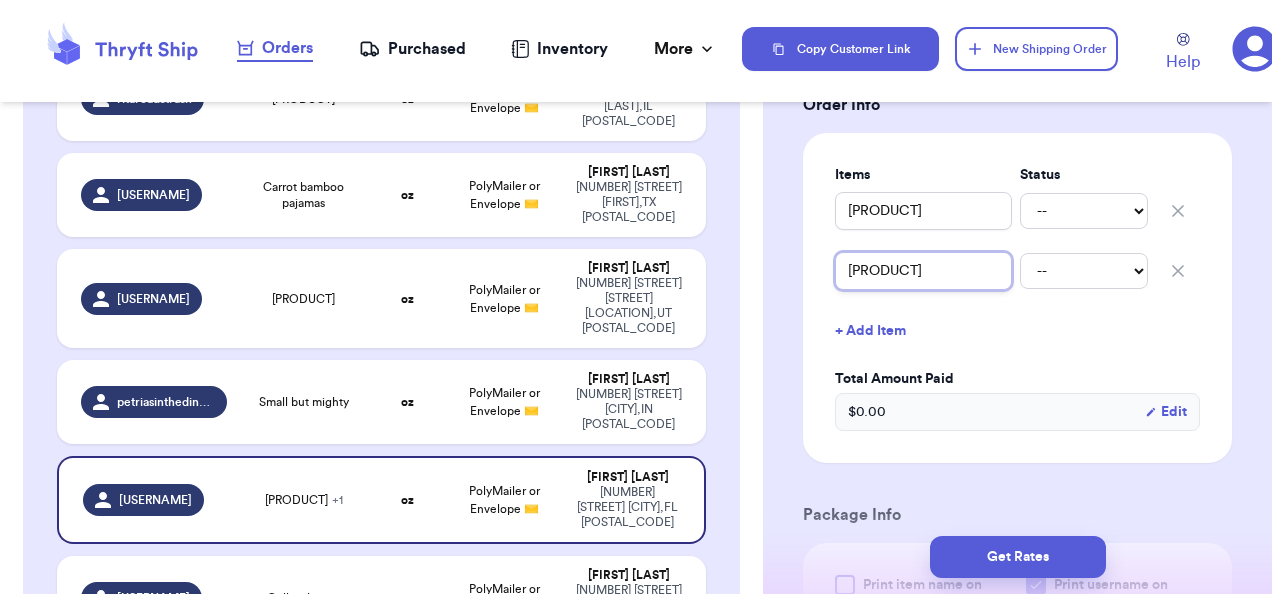 type 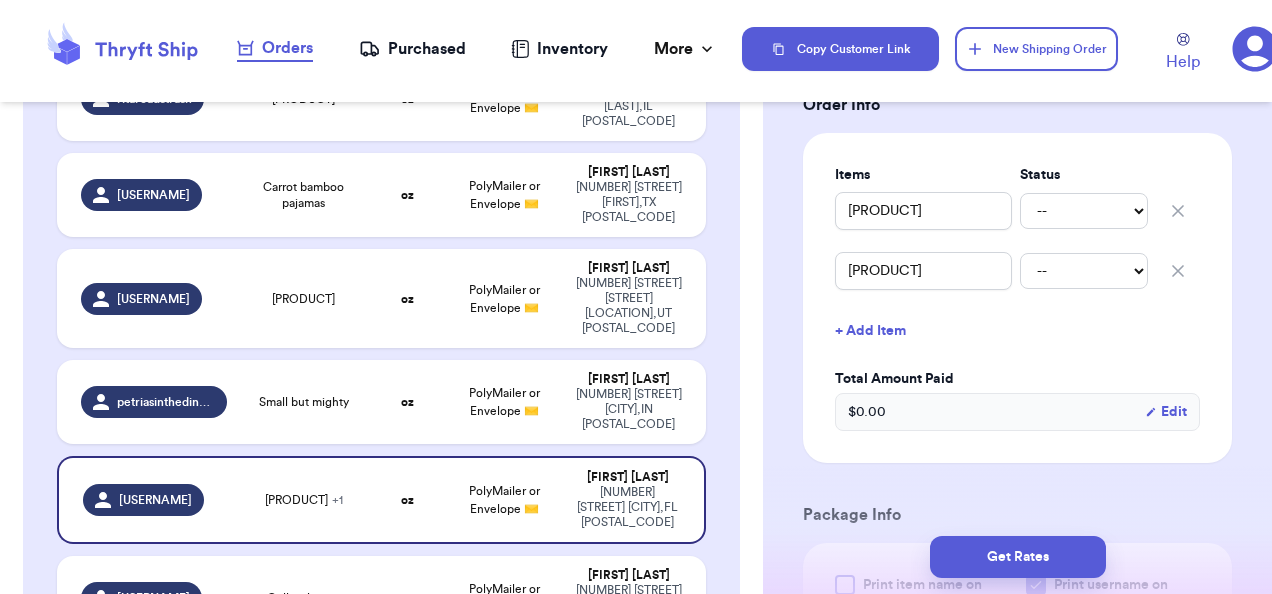 type 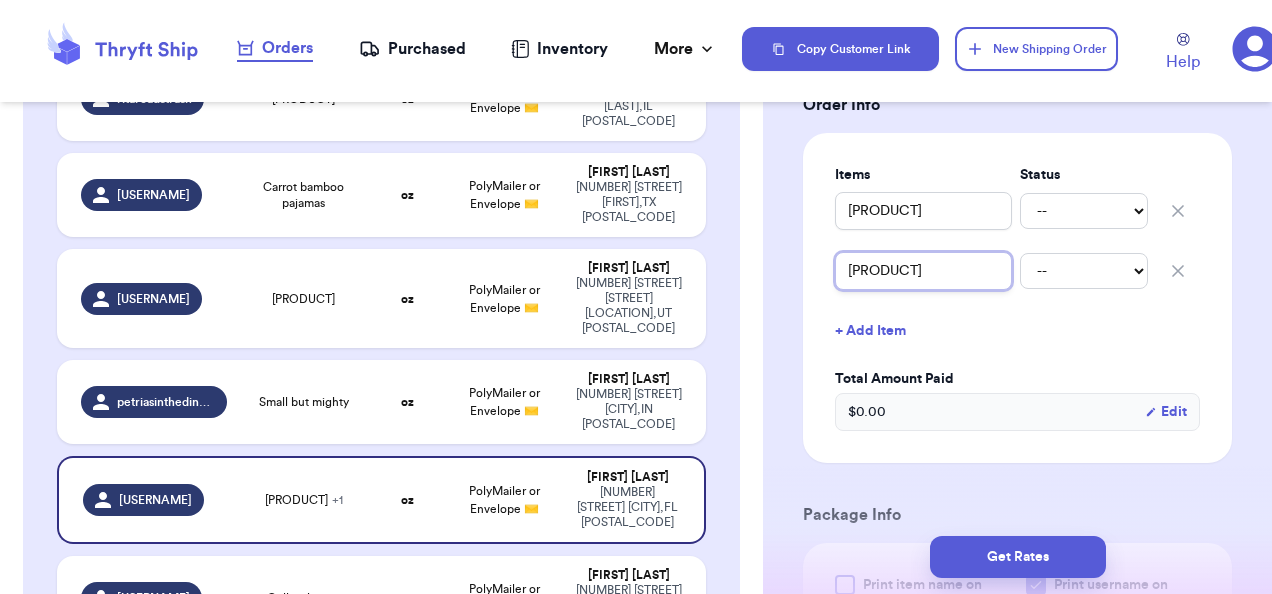 type on "[PRODUCT]" 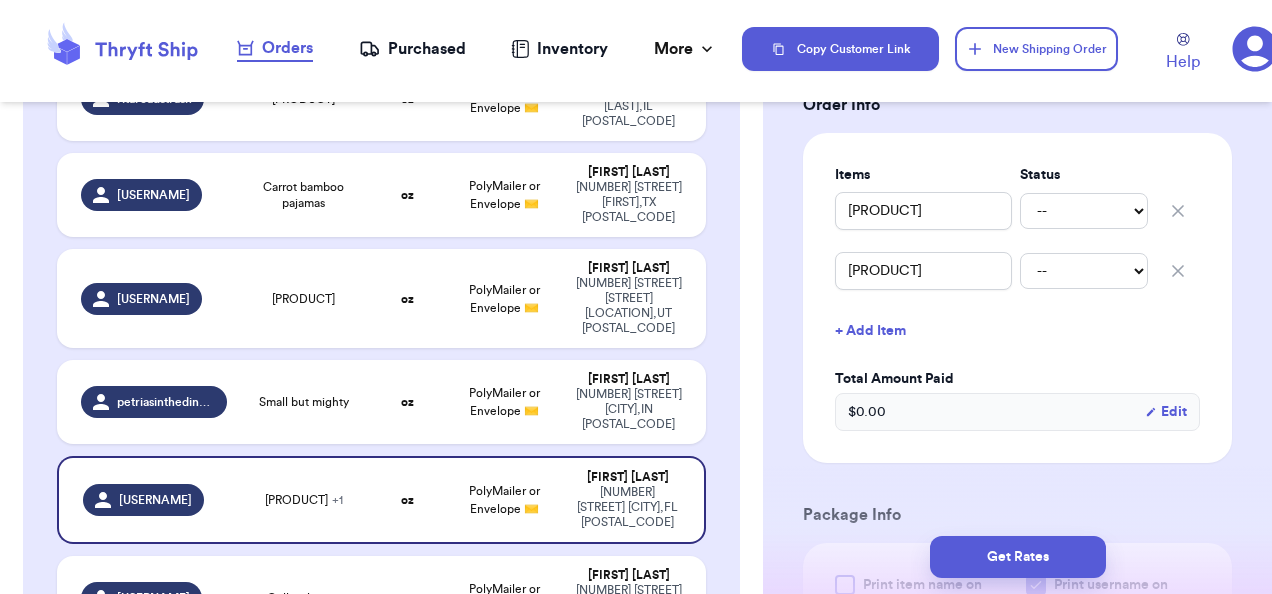 click on "+ Add Item" at bounding box center [1017, 331] 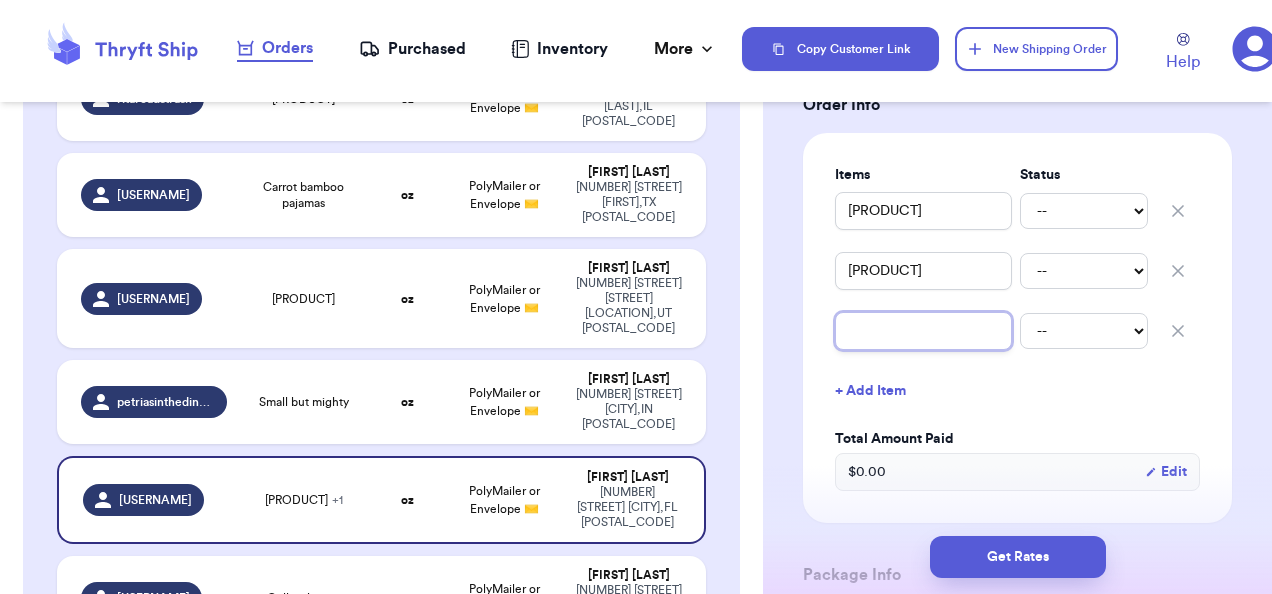 click at bounding box center (923, 331) 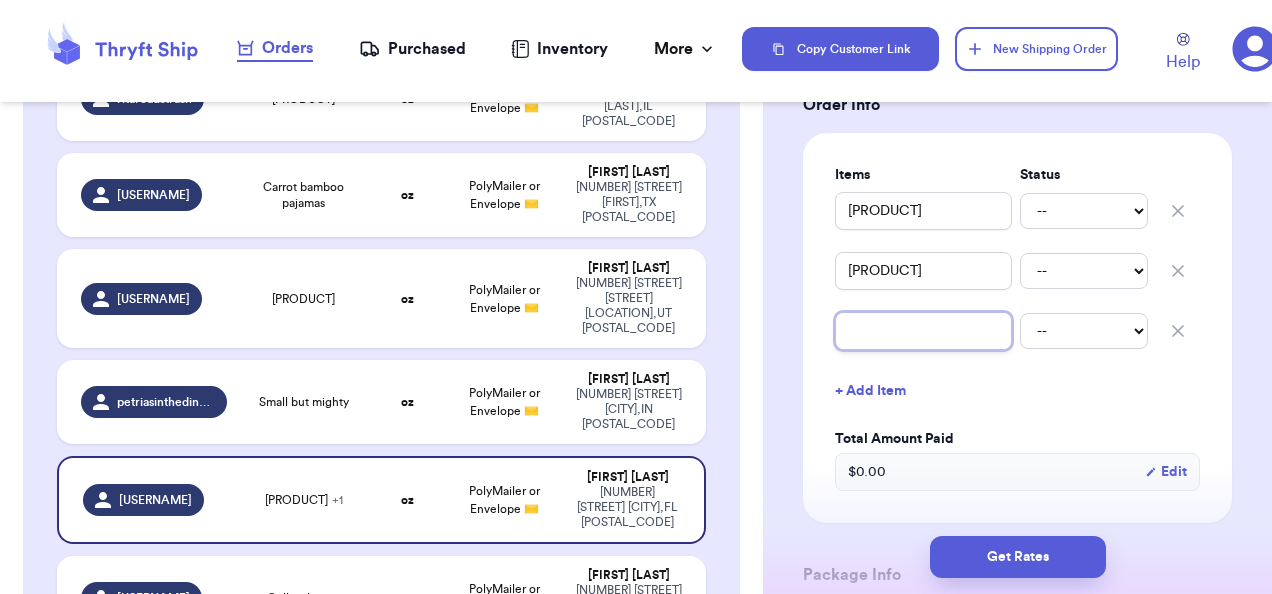 type 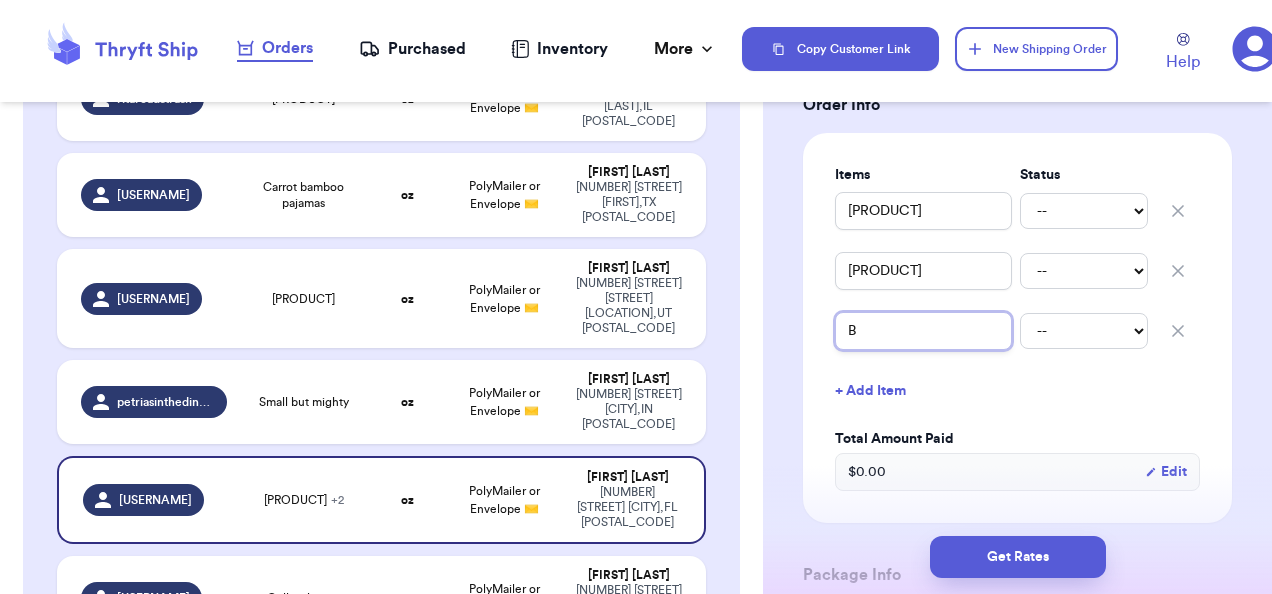 type 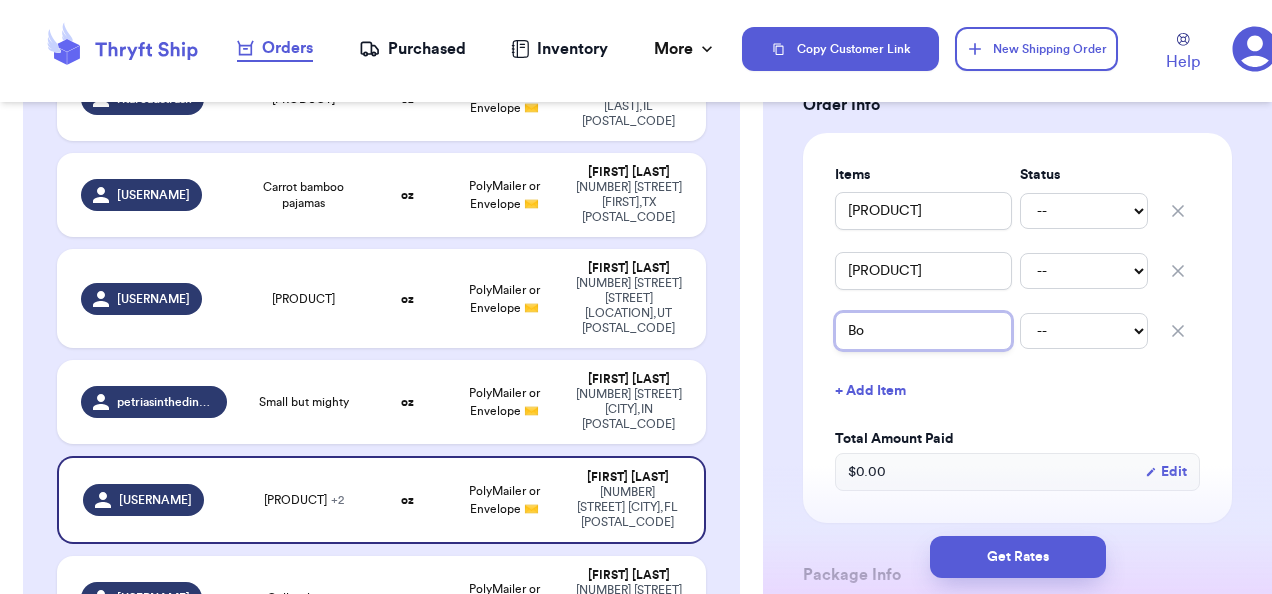 type 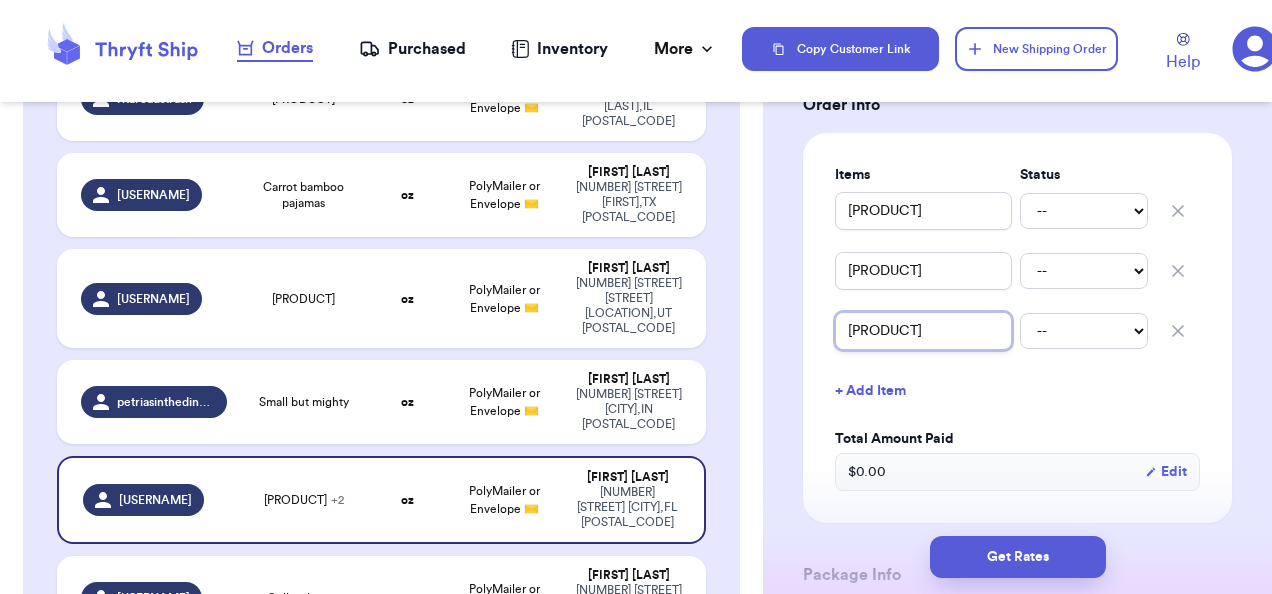type 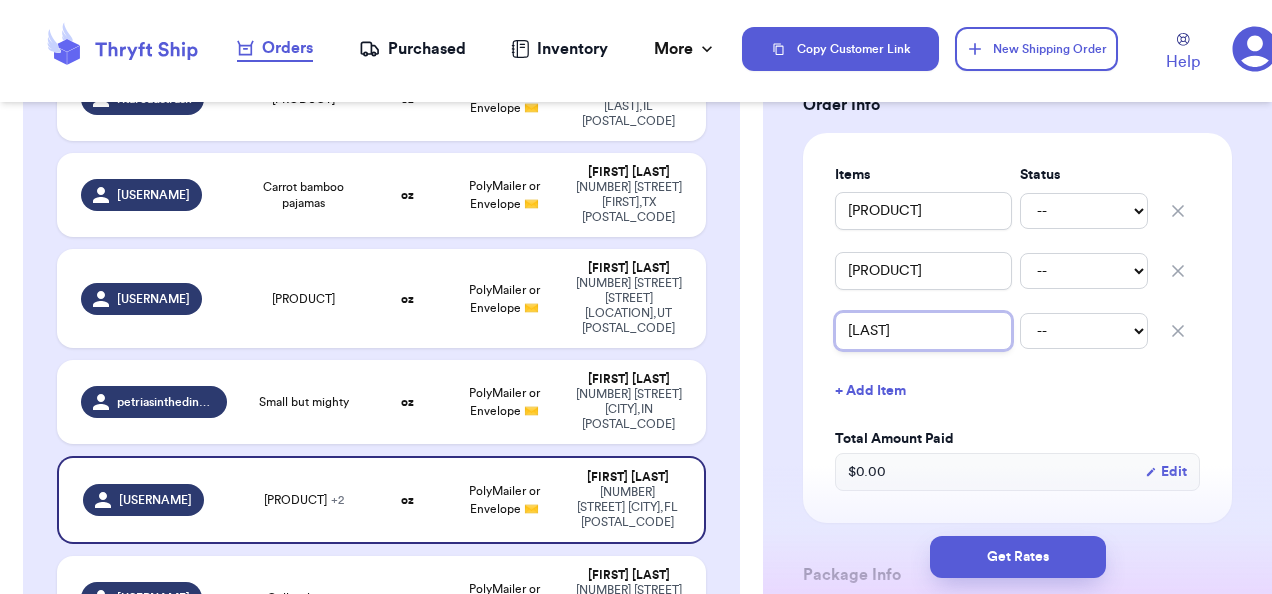 type 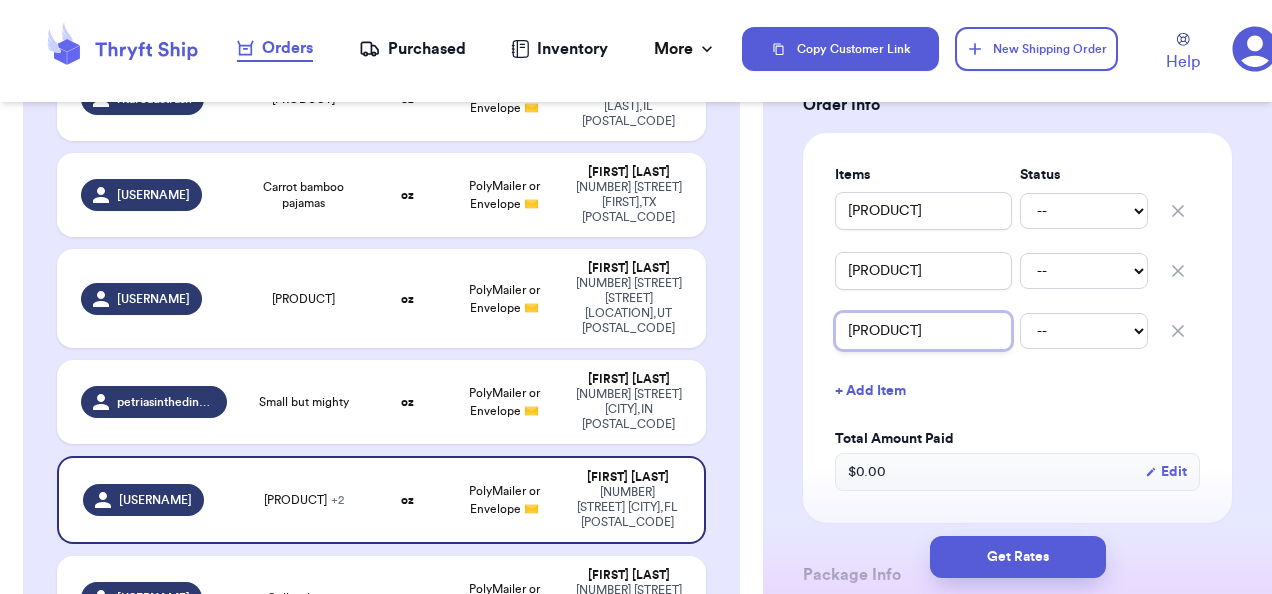 type 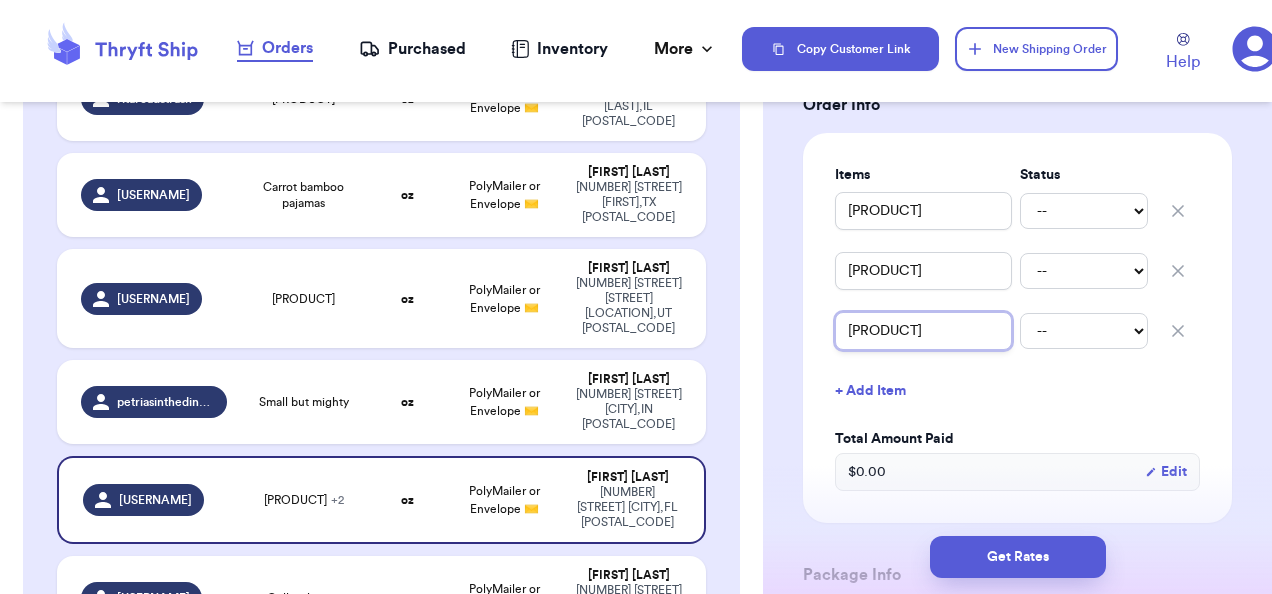 type on "[PRODUCT]" 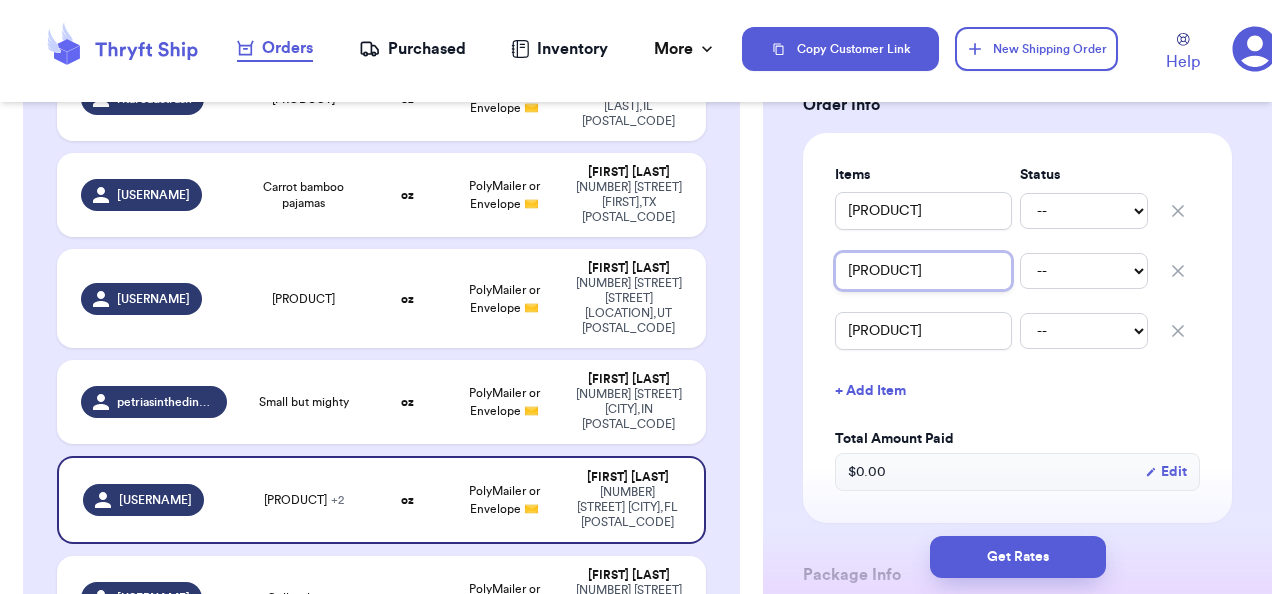 click on "[PRODUCT]" at bounding box center (923, 271) 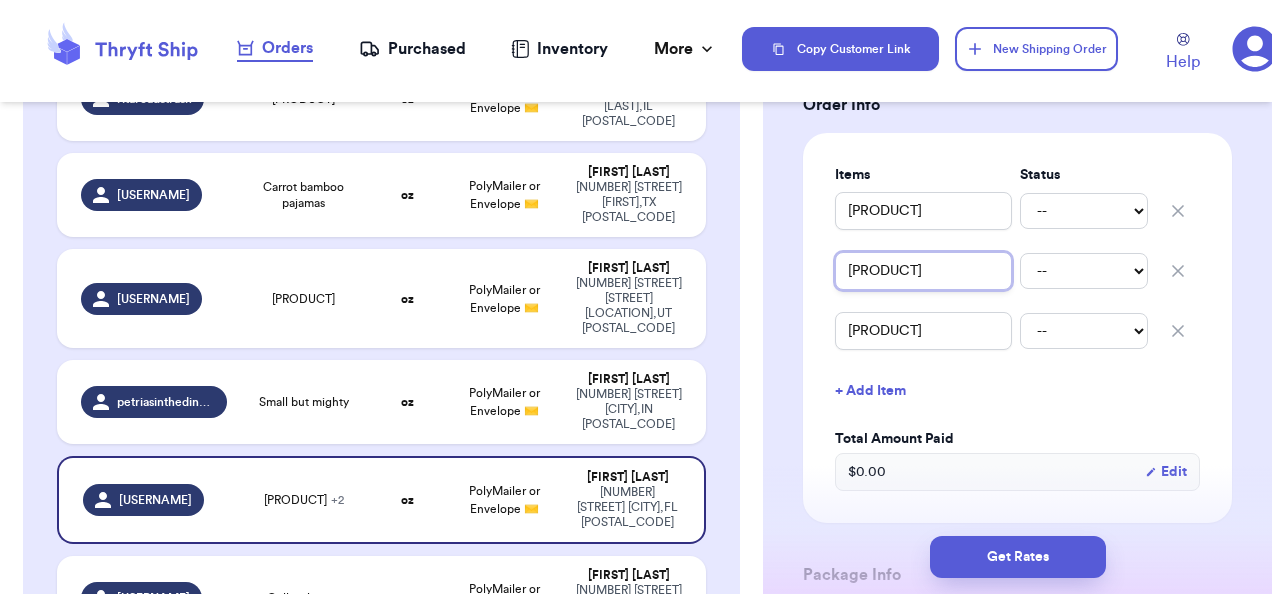 click on "[PRODUCT]" at bounding box center [923, 271] 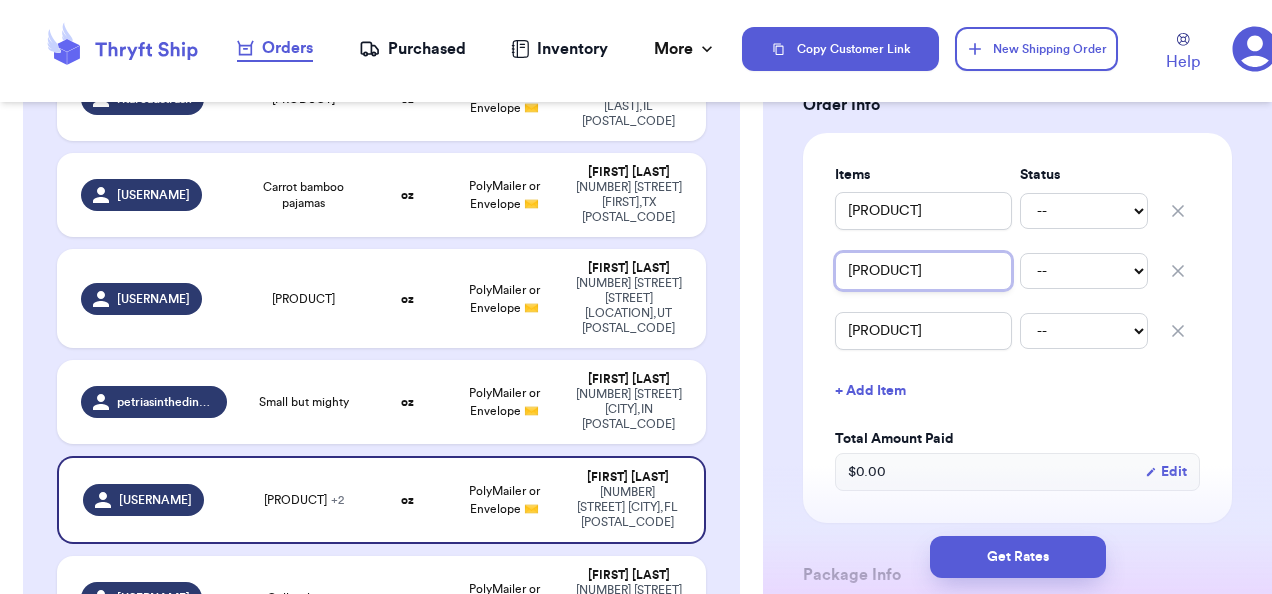 type 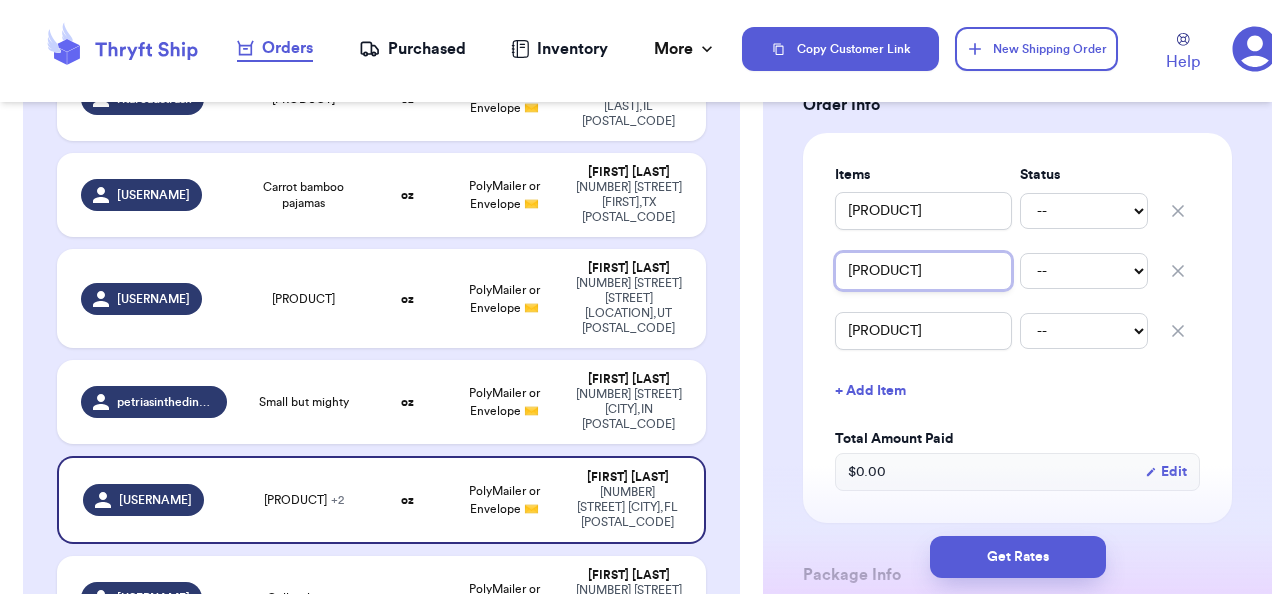 type on "[BRAND]Dress 12m" 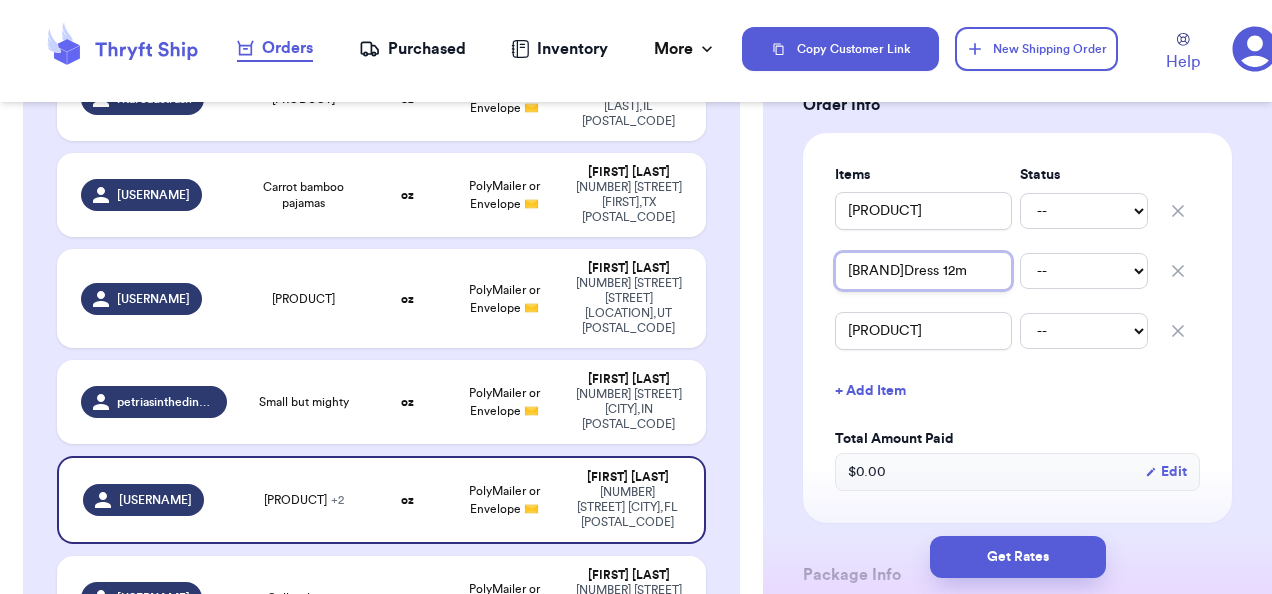 type 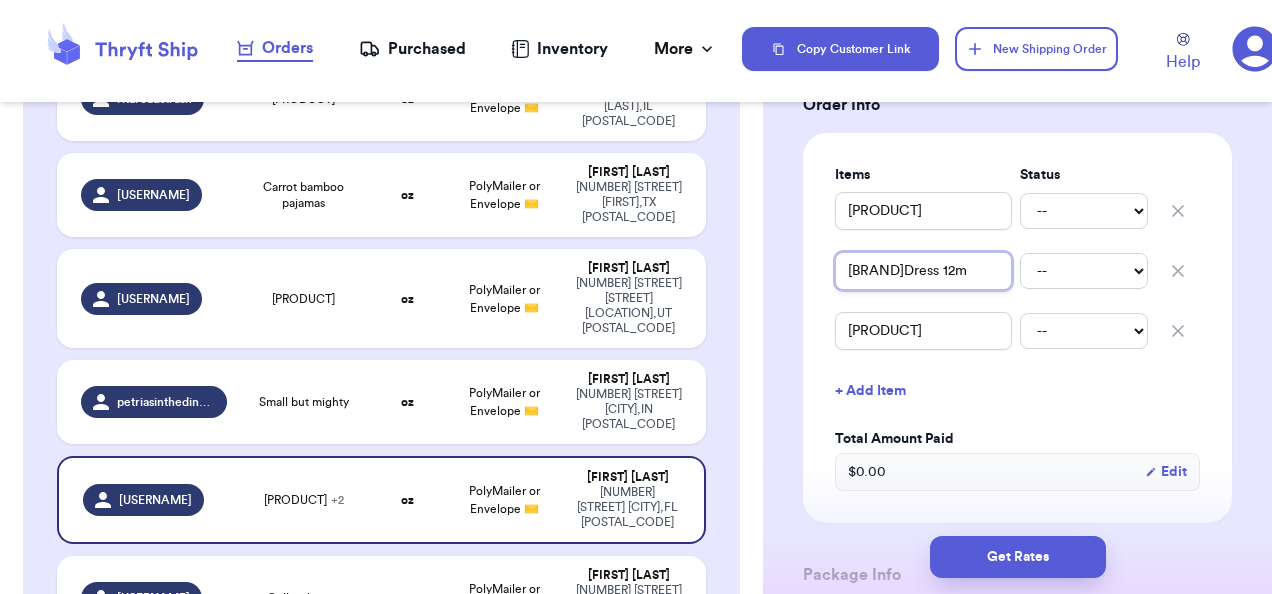 type on "[BRAND]Dress 12m" 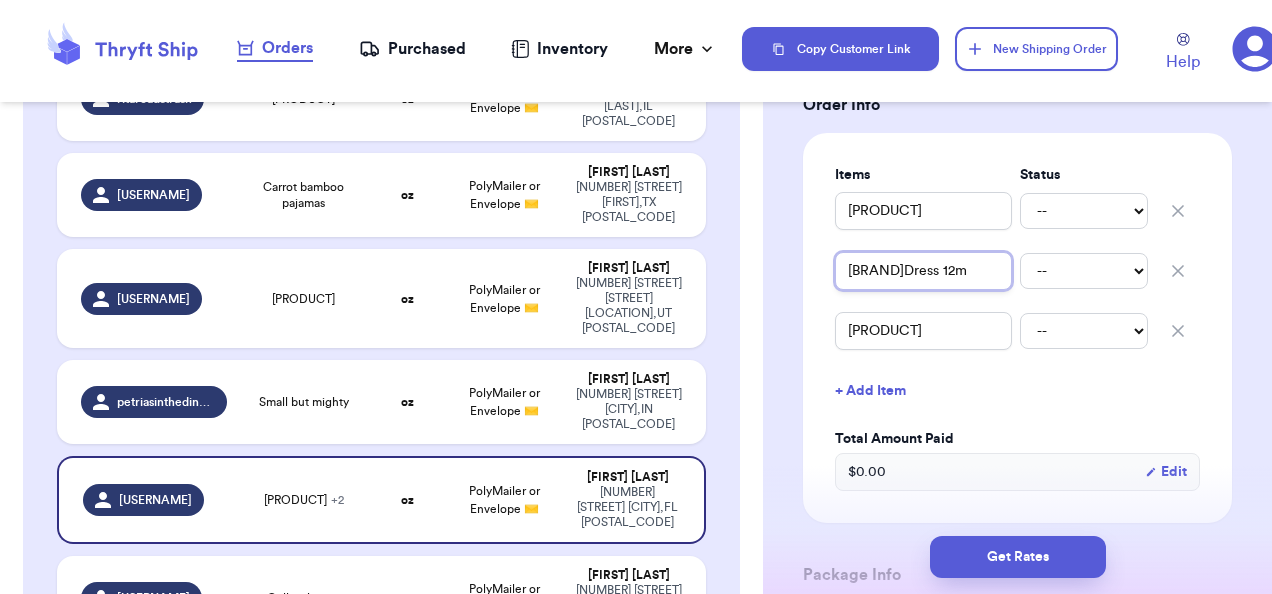 type 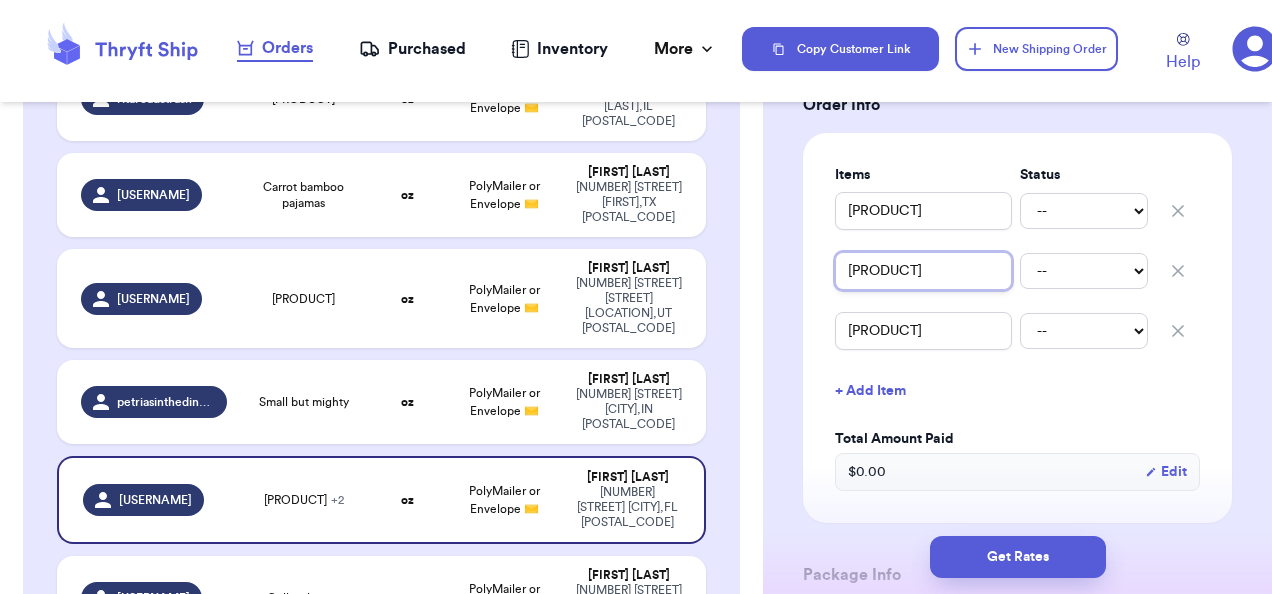type 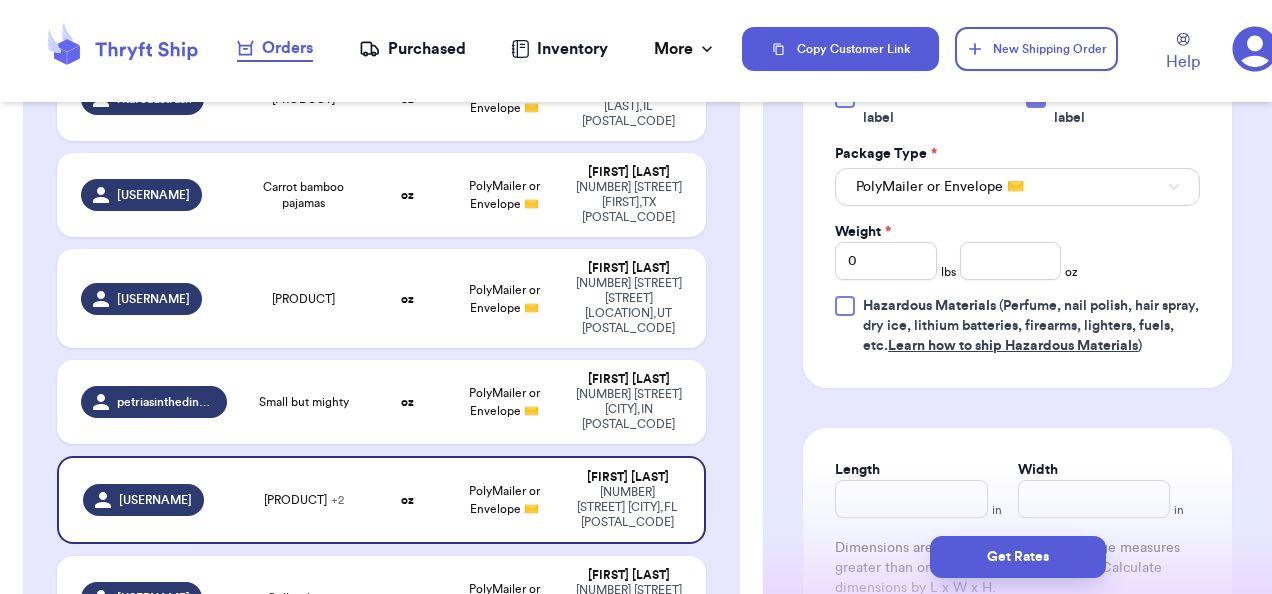 scroll, scrollTop: 1029, scrollLeft: 0, axis: vertical 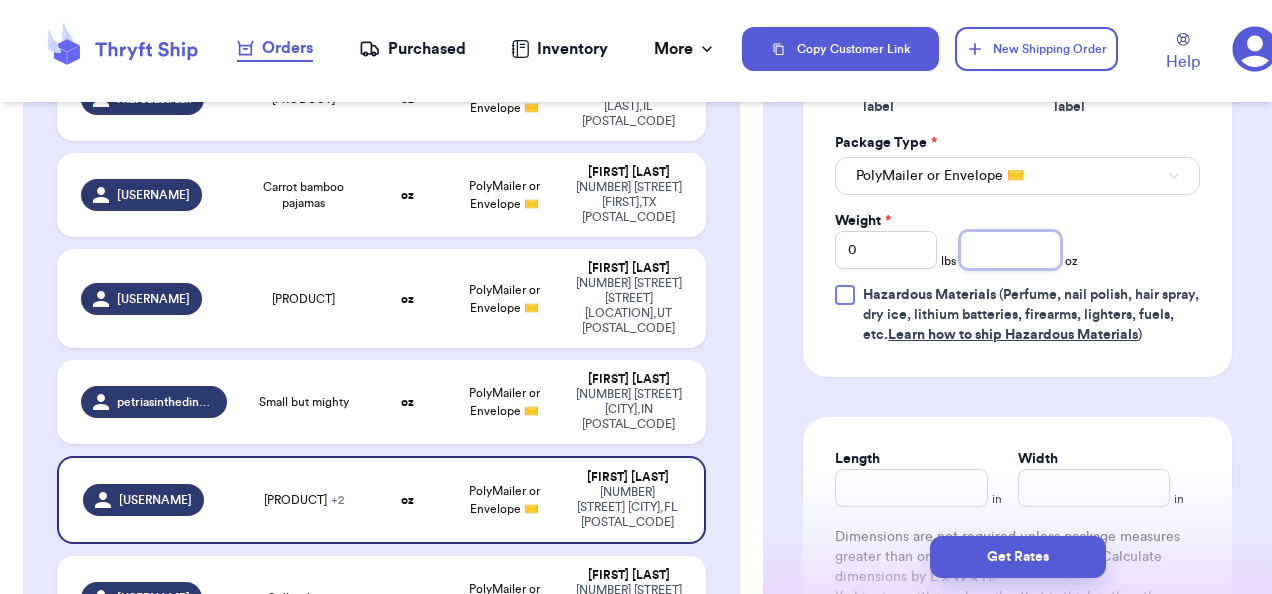 click at bounding box center [1011, 250] 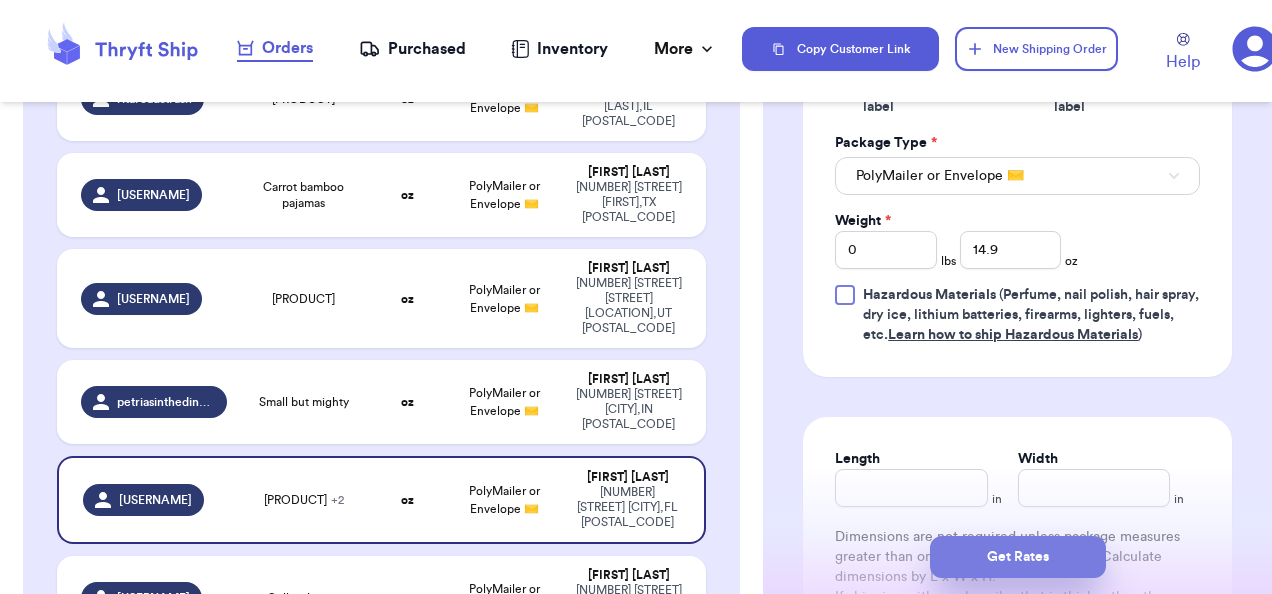 click on "Get Rates" at bounding box center (1018, 557) 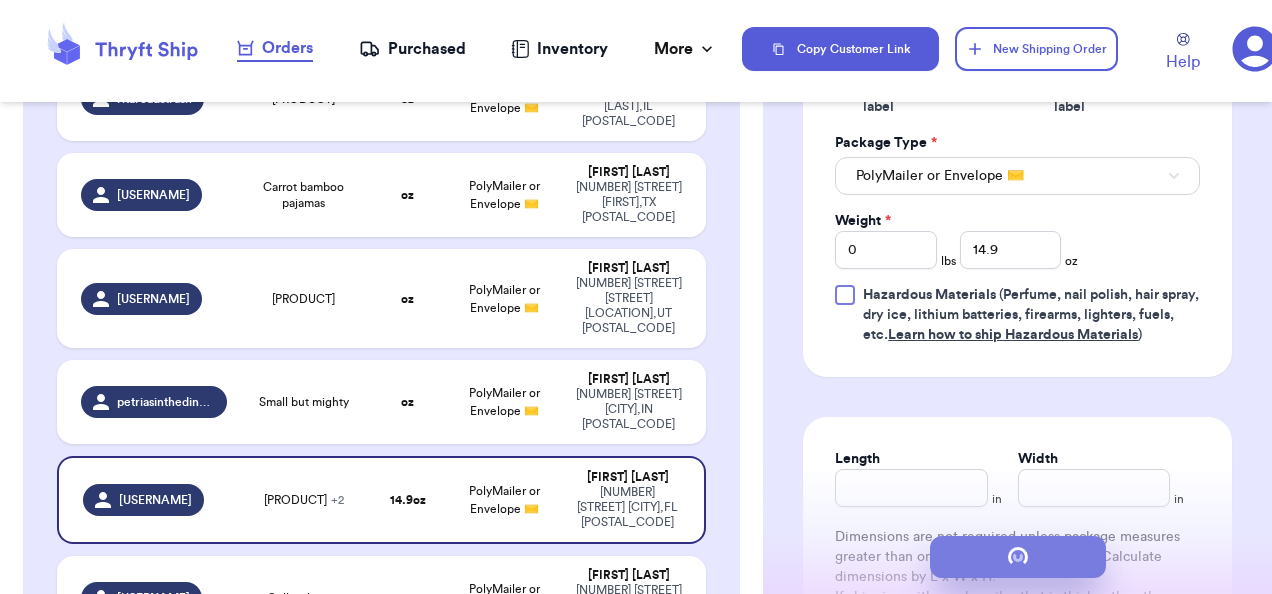 scroll, scrollTop: 0, scrollLeft: 0, axis: both 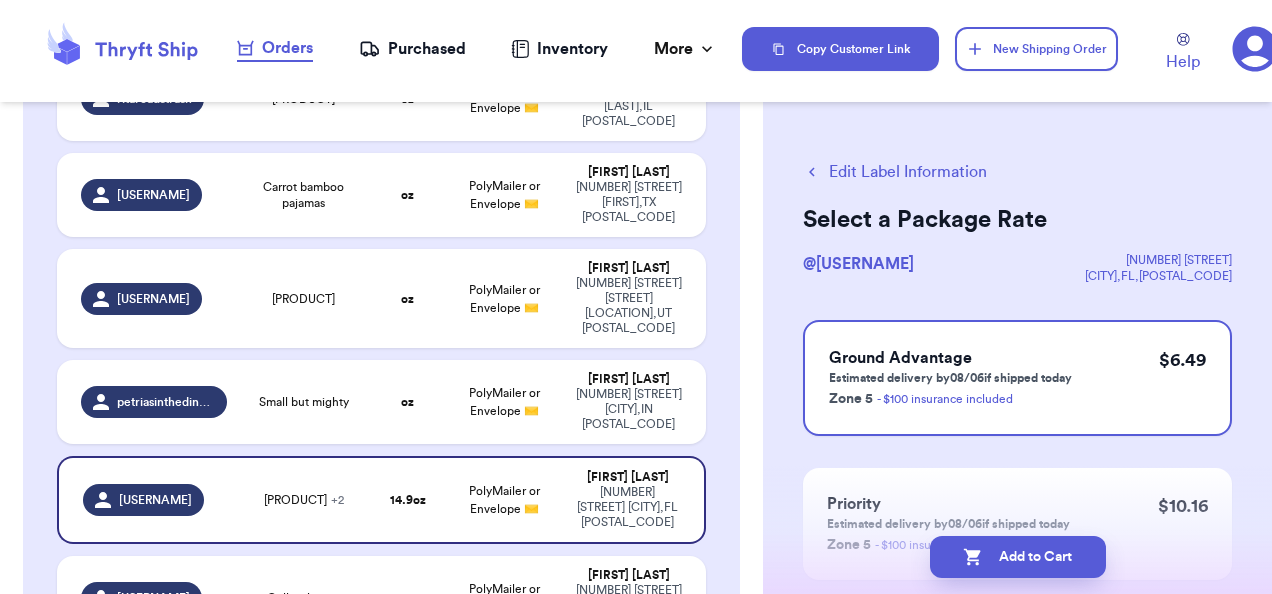 click on "Add to Cart" at bounding box center (1018, 557) 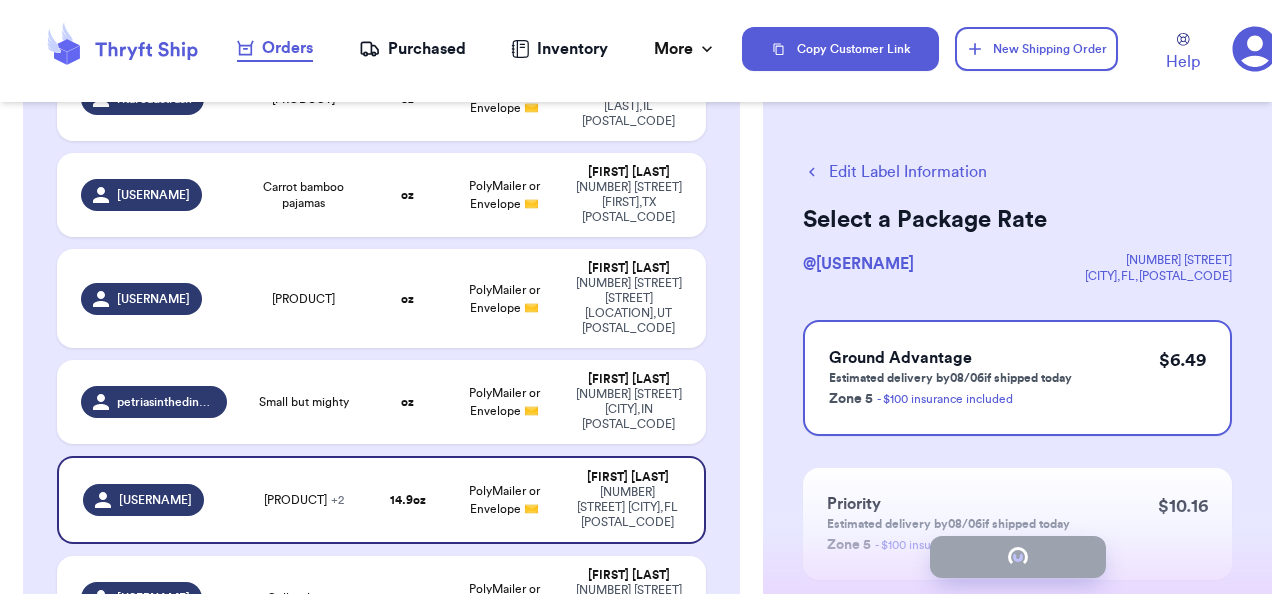 scroll, scrollTop: 1396, scrollLeft: 0, axis: vertical 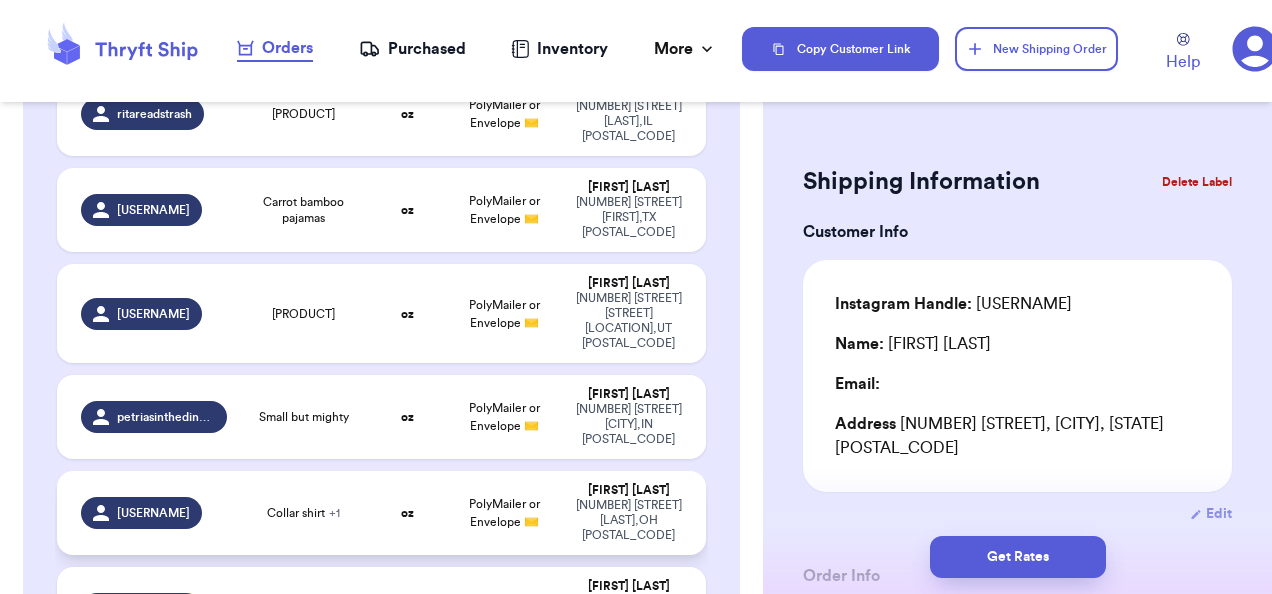 click on "PolyMailer or Envelope ✉️" at bounding box center (505, 513) 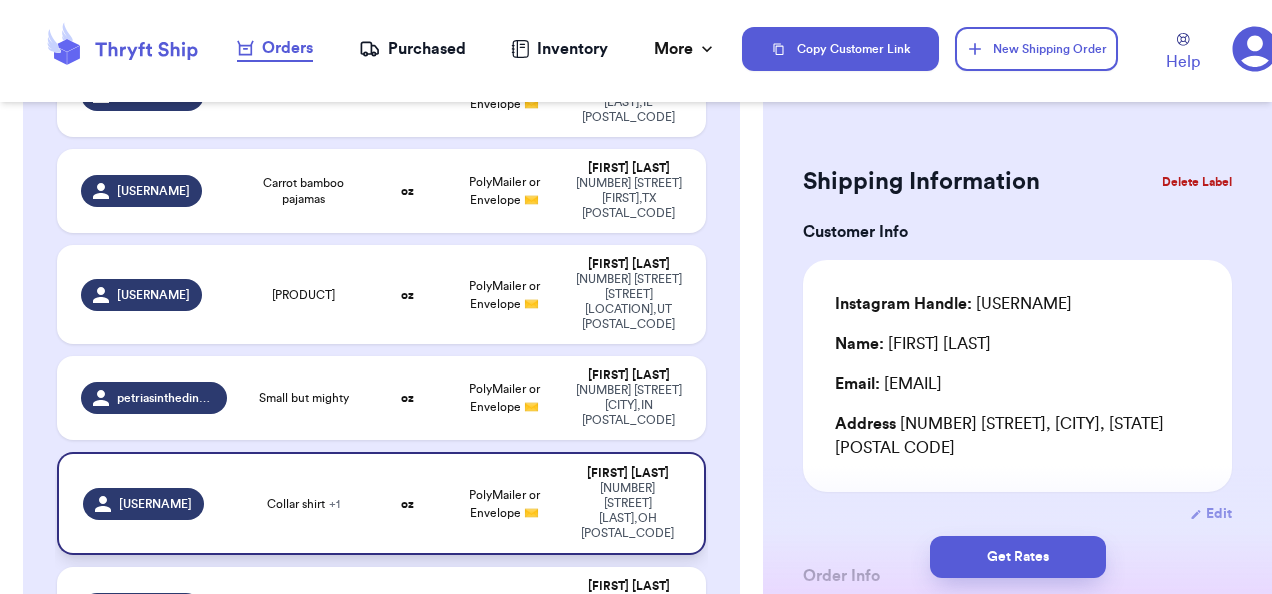 scroll, scrollTop: 1392, scrollLeft: 0, axis: vertical 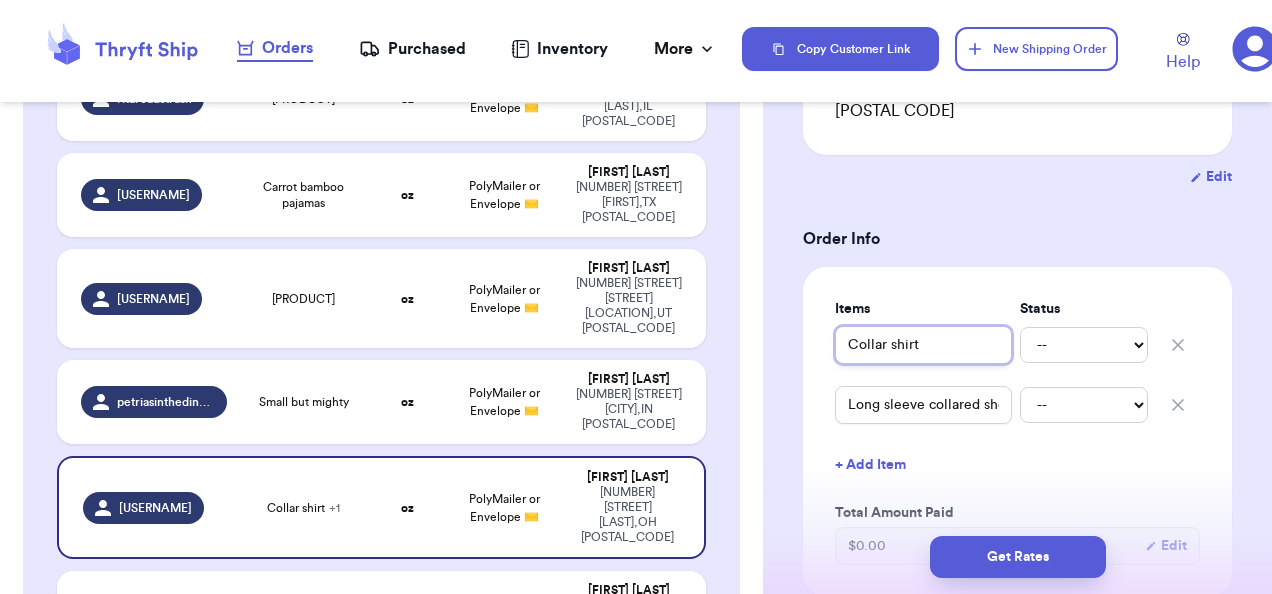 click on "Collar shirt" at bounding box center [923, 345] 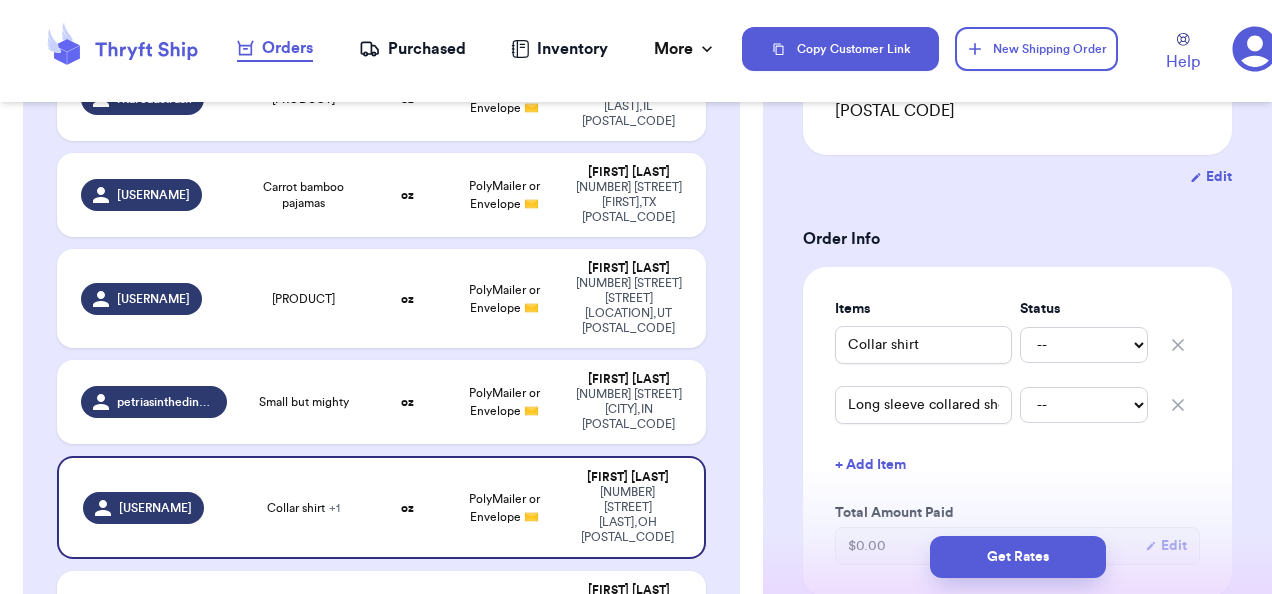 click 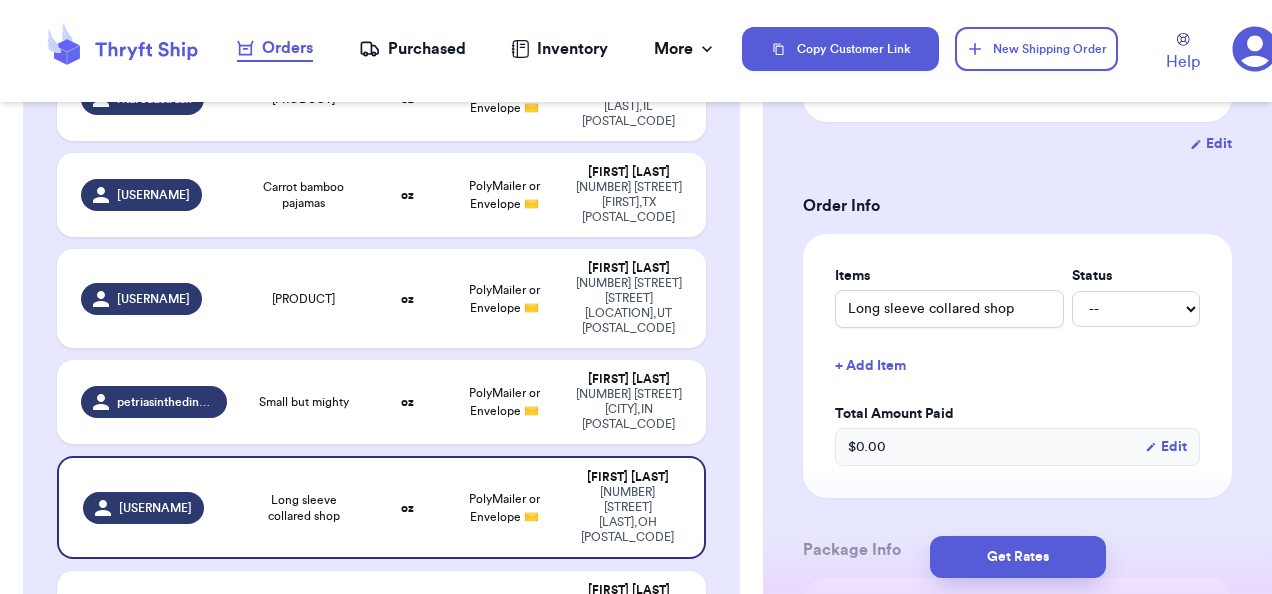 scroll, scrollTop: 371, scrollLeft: 0, axis: vertical 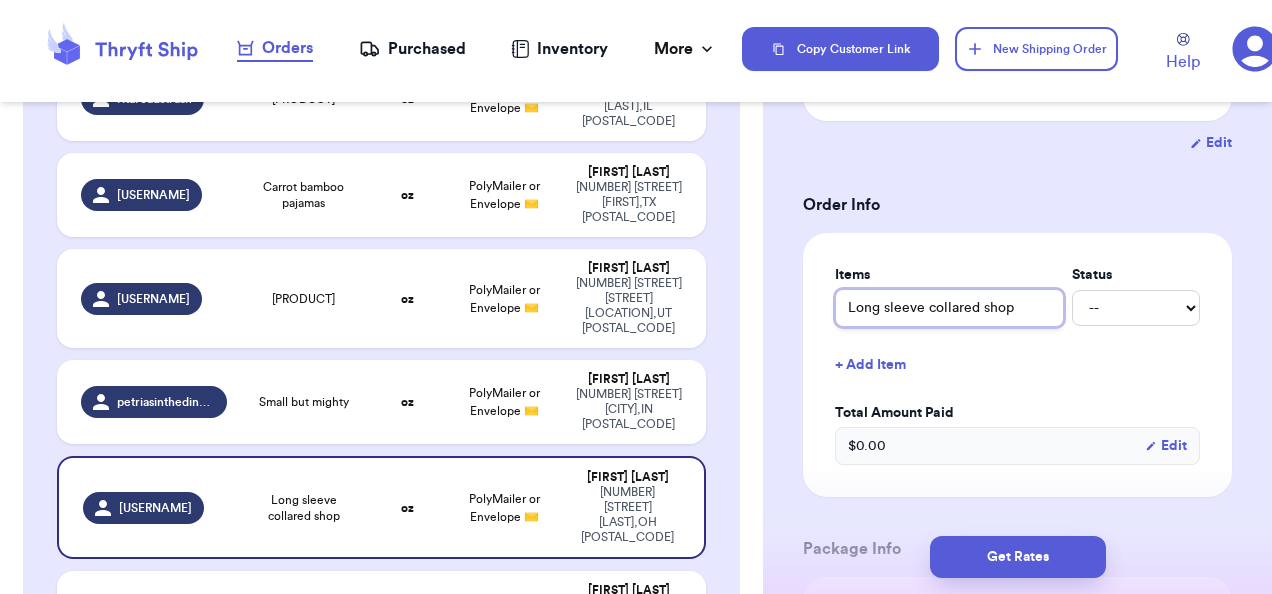 click on "Long sleeve collared shop" at bounding box center [949, 308] 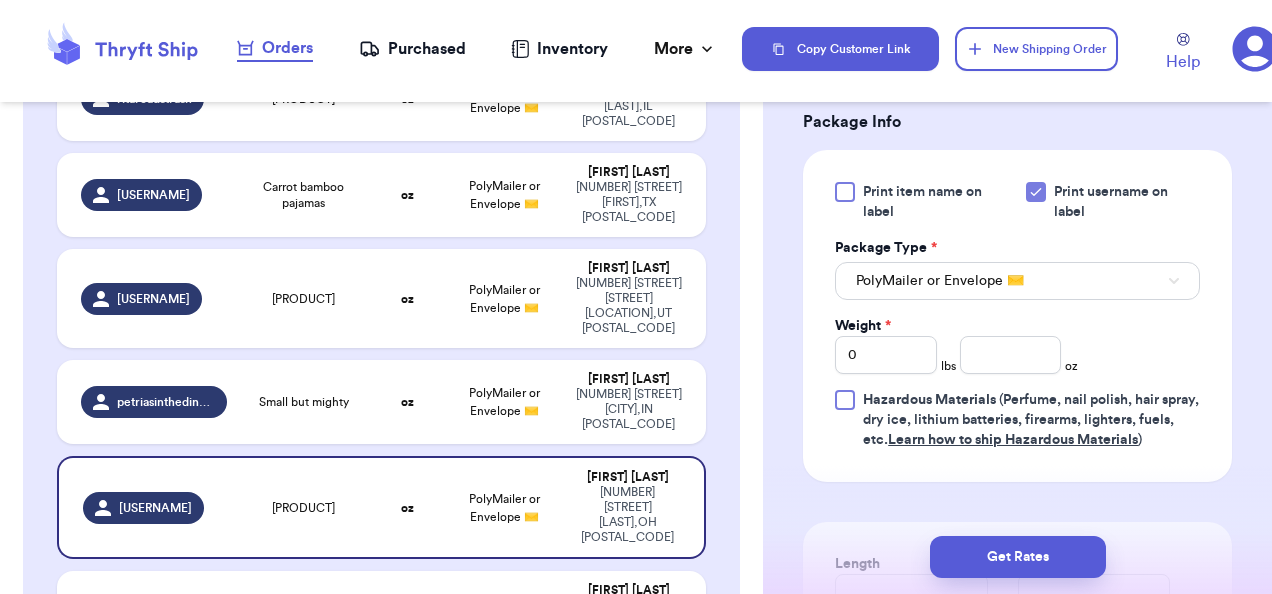 scroll, scrollTop: 934, scrollLeft: 0, axis: vertical 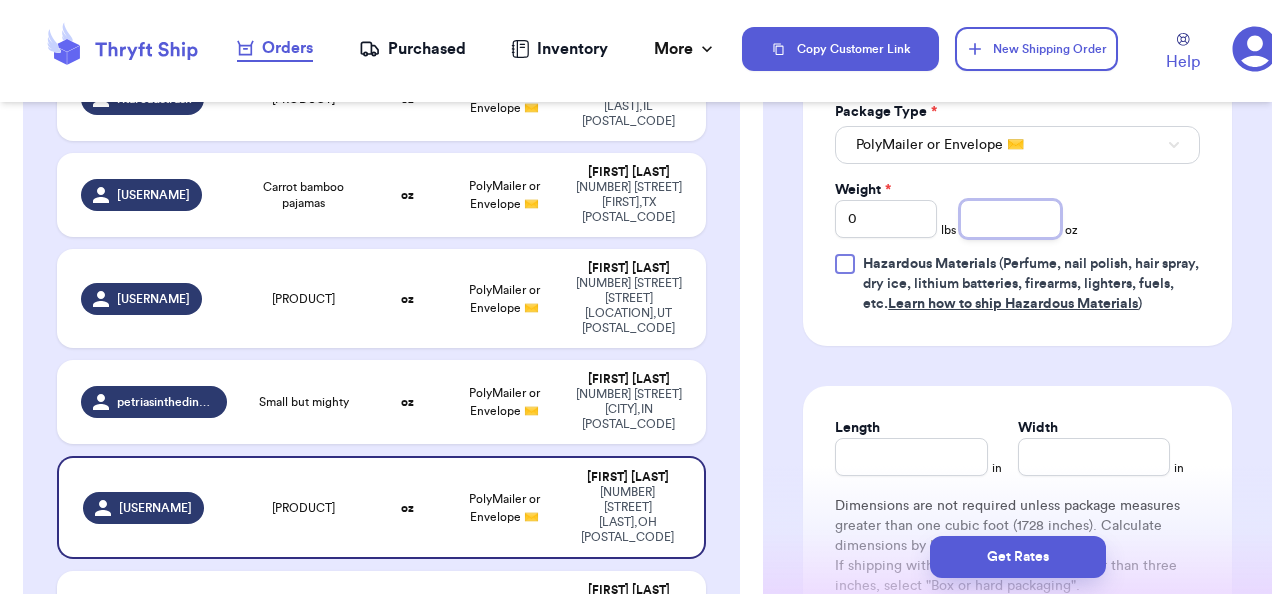 click at bounding box center [1011, 219] 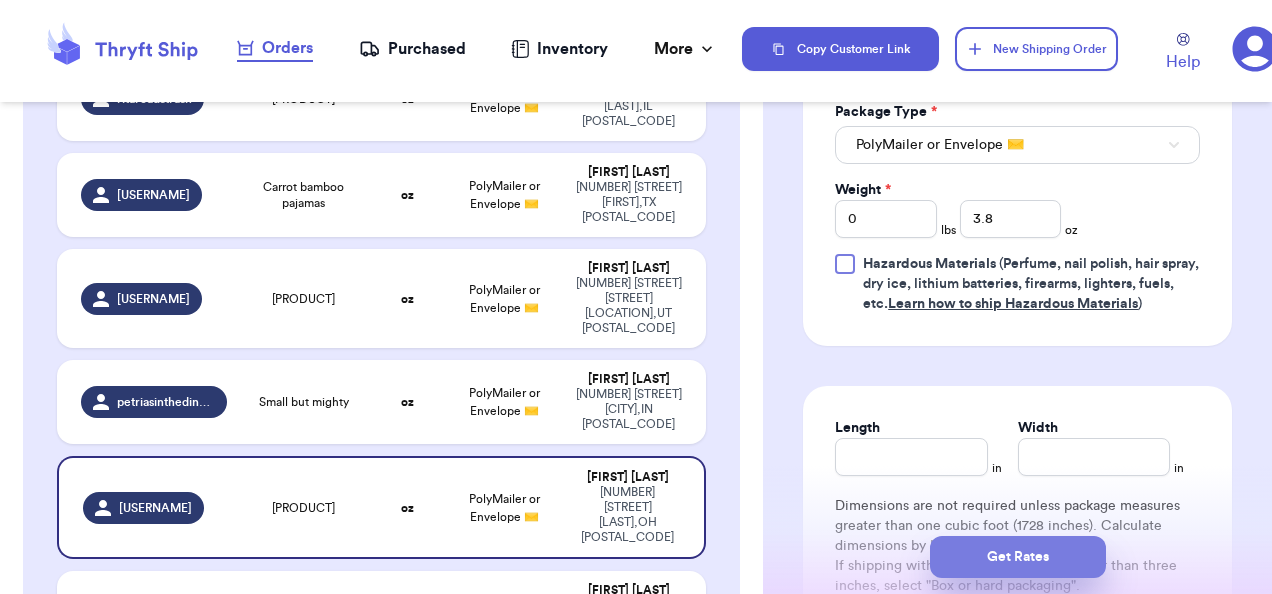 click on "Get Rates" at bounding box center [1018, 557] 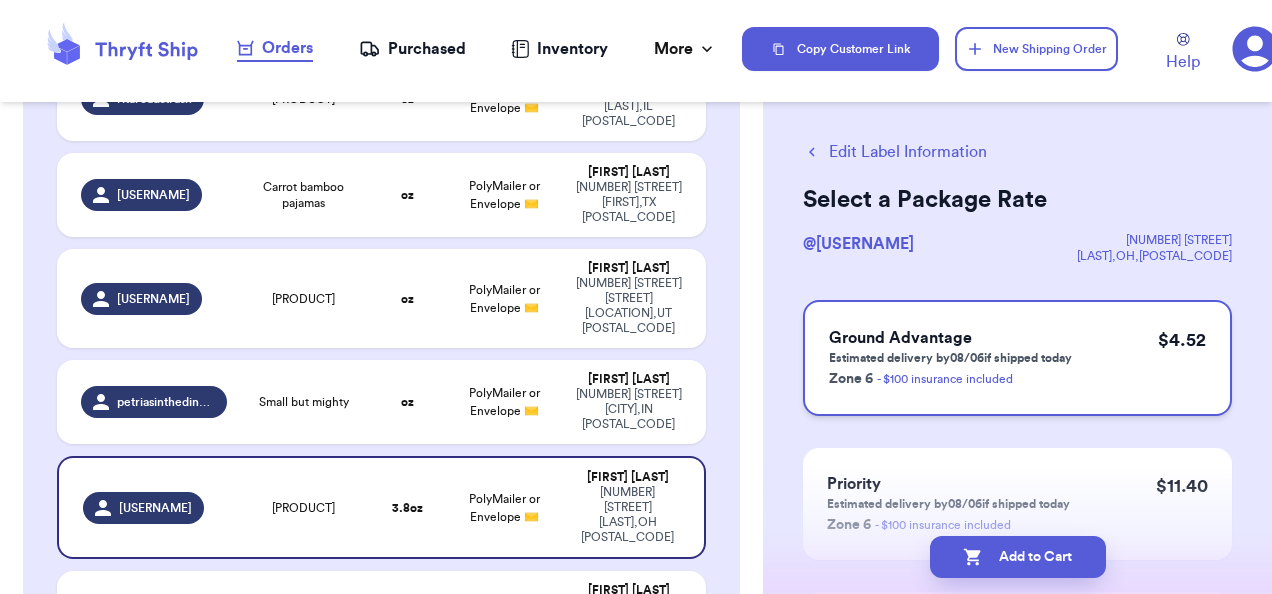scroll, scrollTop: 0, scrollLeft: 0, axis: both 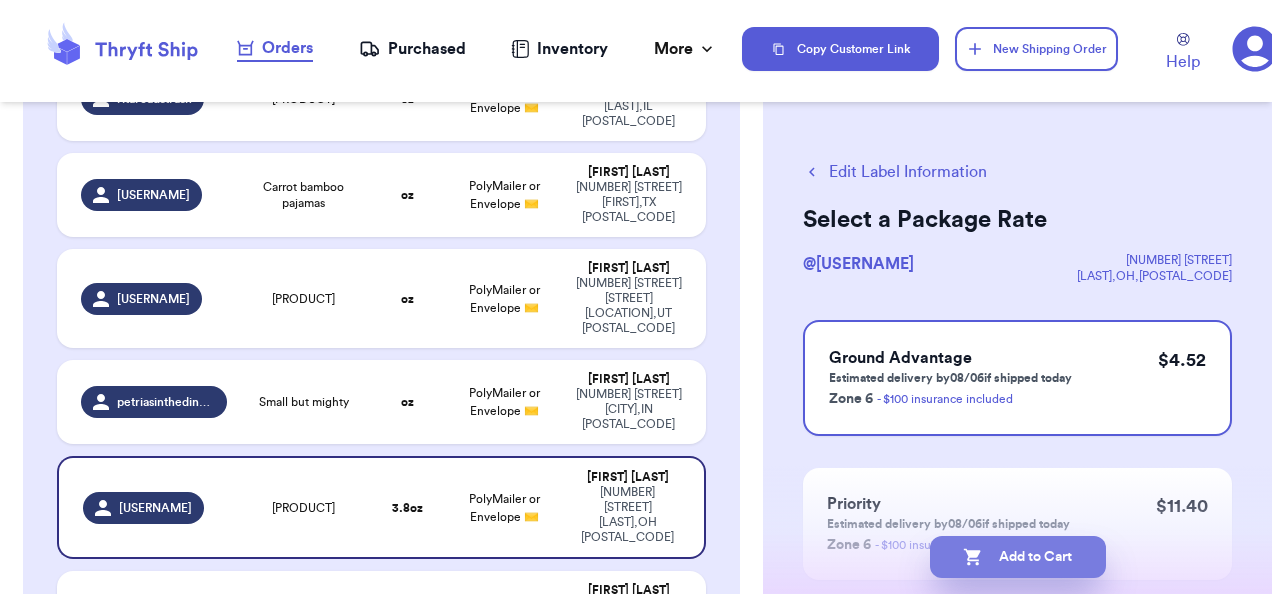 click on "Add to Cart" at bounding box center (1018, 557) 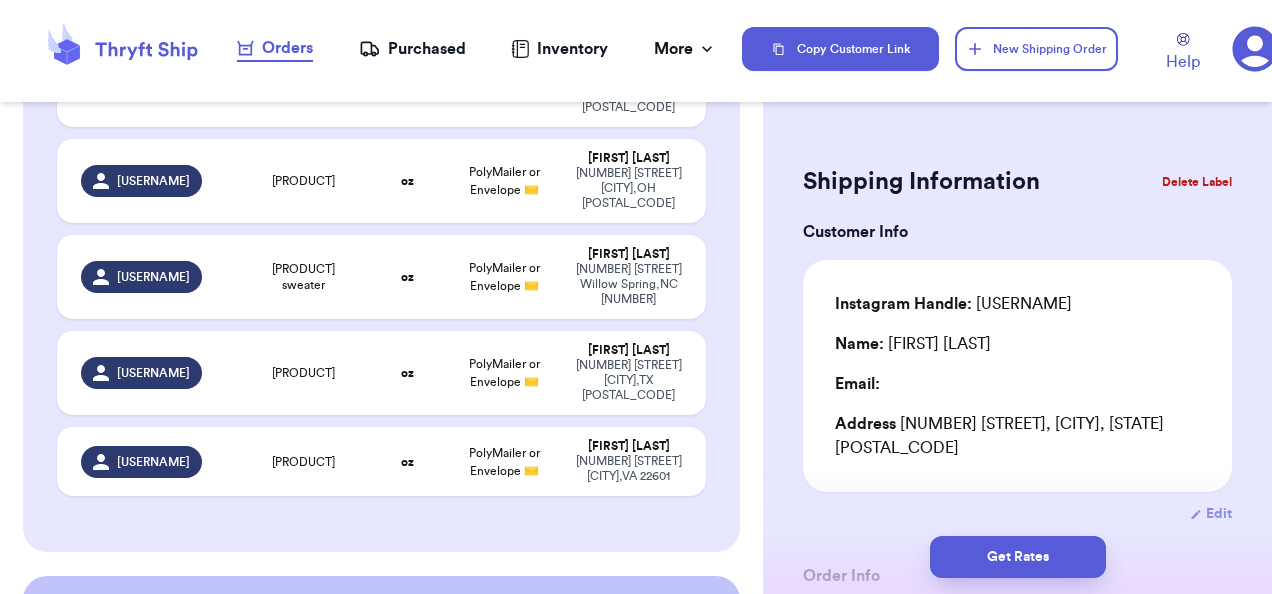 scroll, scrollTop: 1727, scrollLeft: 0, axis: vertical 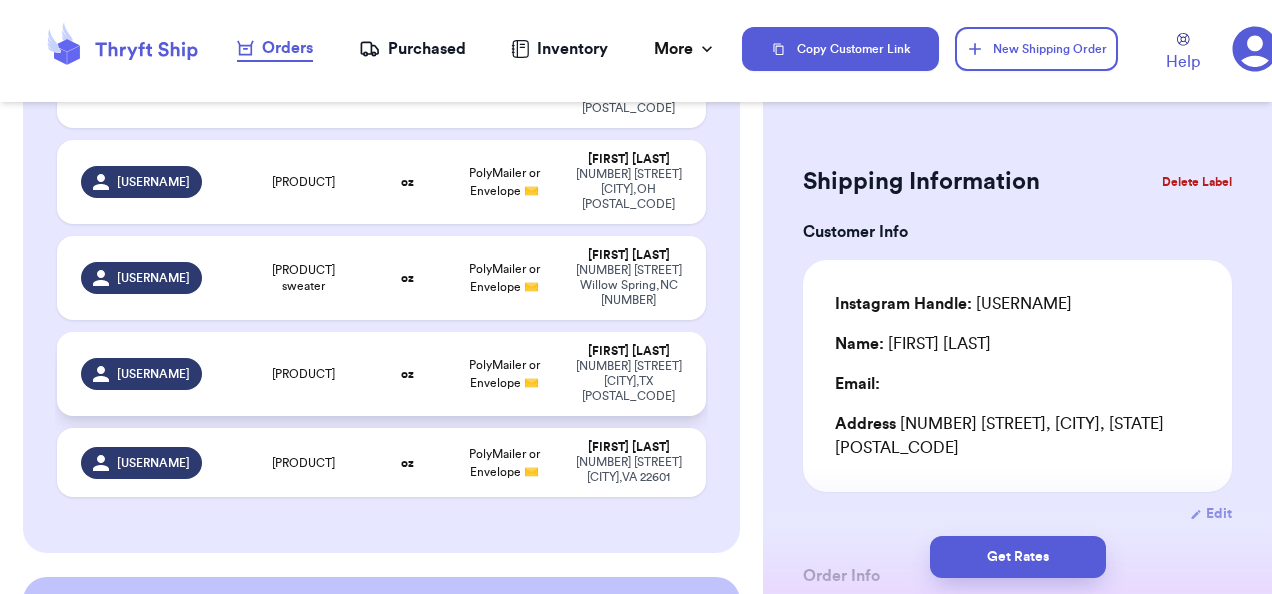 click on "oz" at bounding box center [408, 374] 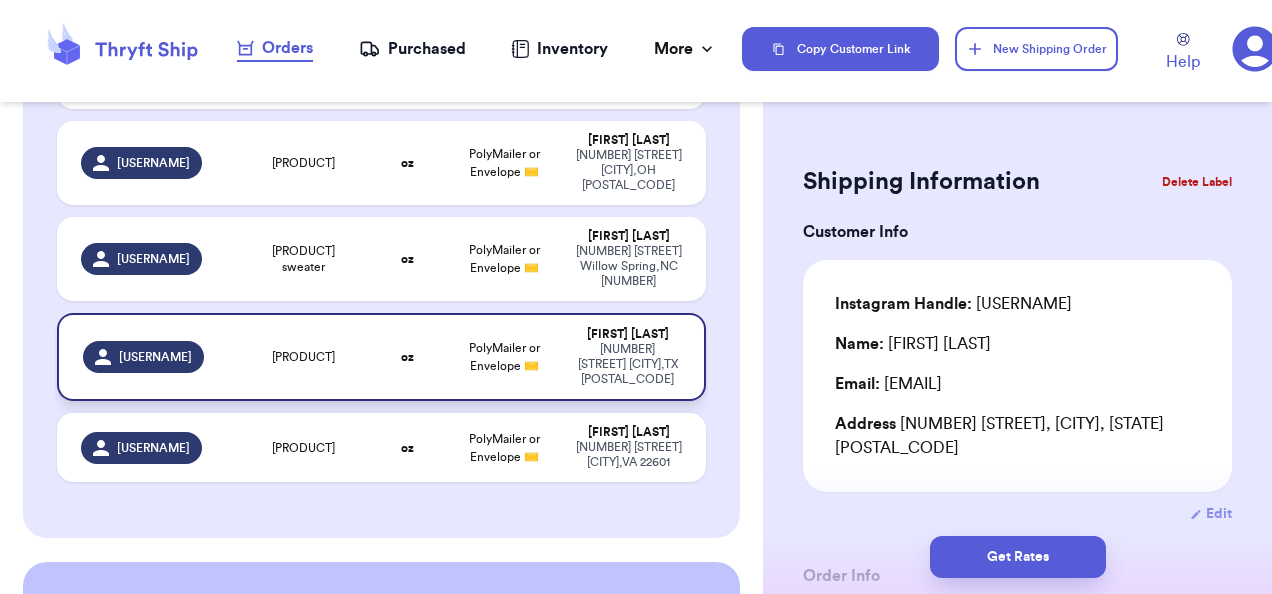 scroll, scrollTop: 1723, scrollLeft: 0, axis: vertical 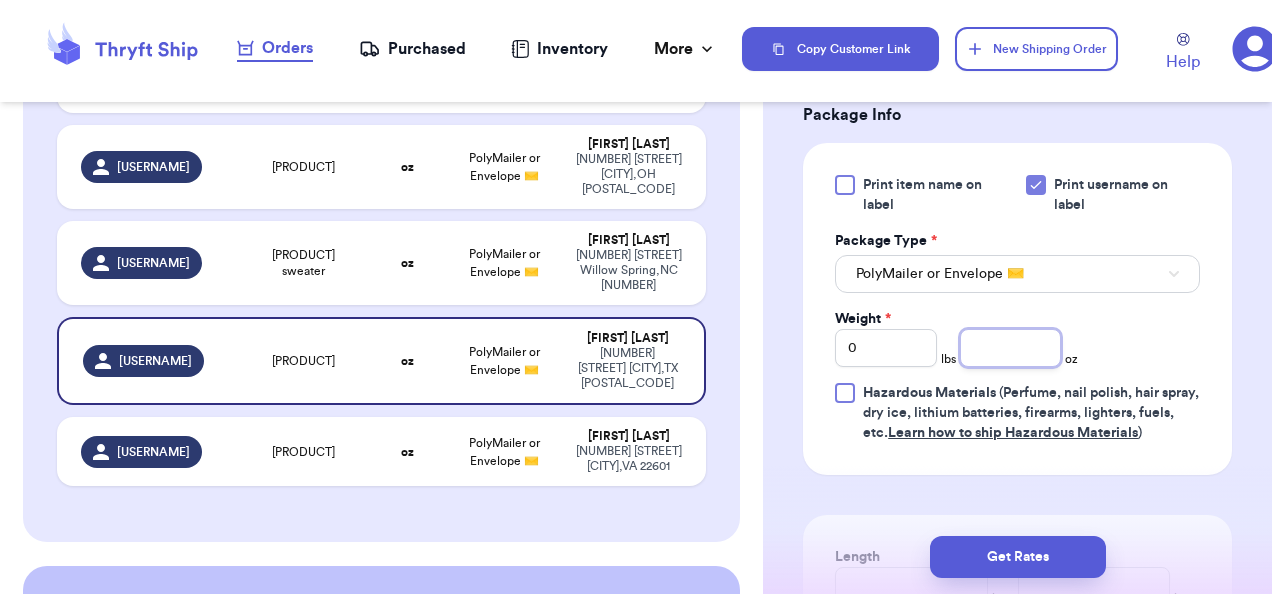 click at bounding box center [1011, 348] 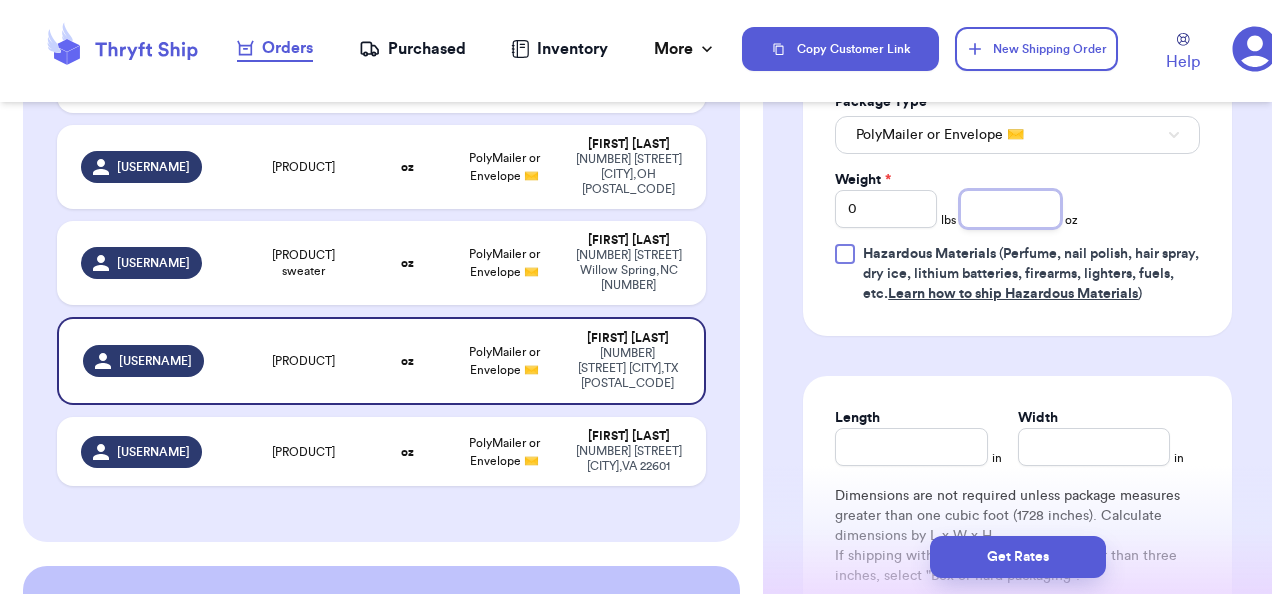 scroll, scrollTop: 945, scrollLeft: 0, axis: vertical 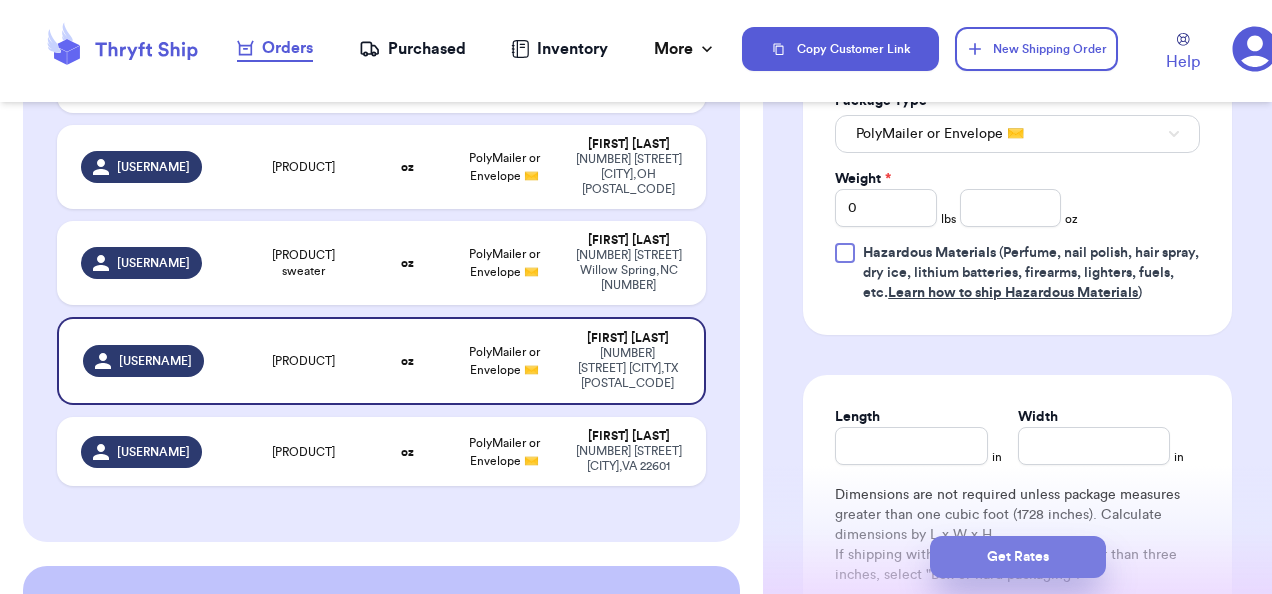 click on "Get Rates" at bounding box center [1018, 557] 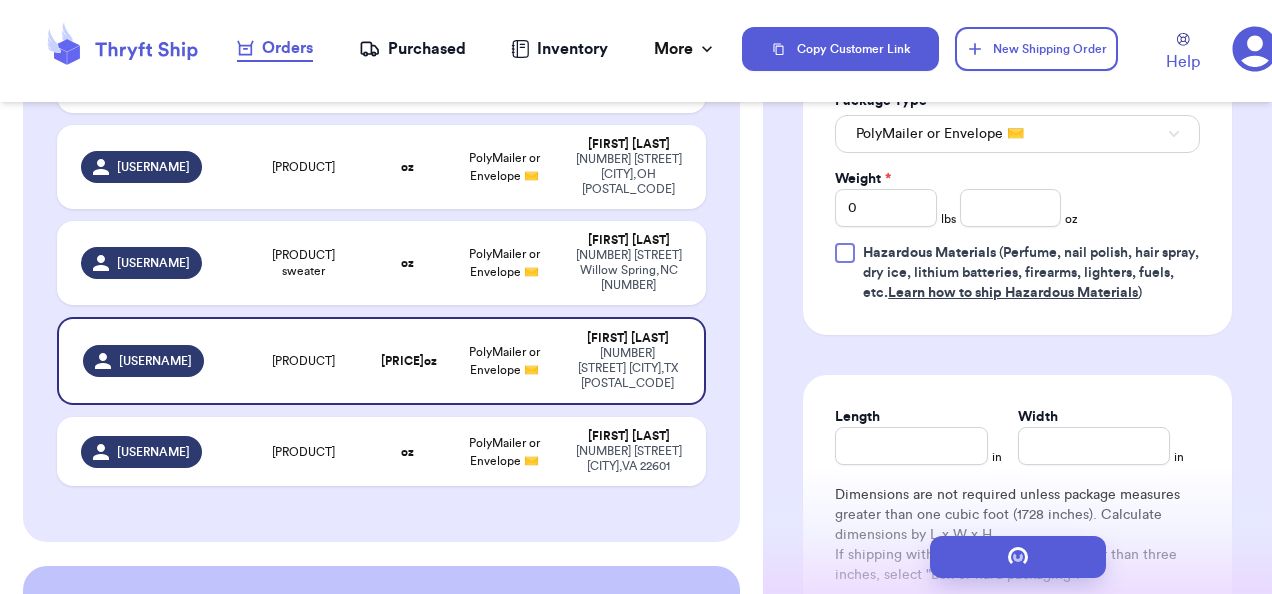 scroll, scrollTop: 0, scrollLeft: 0, axis: both 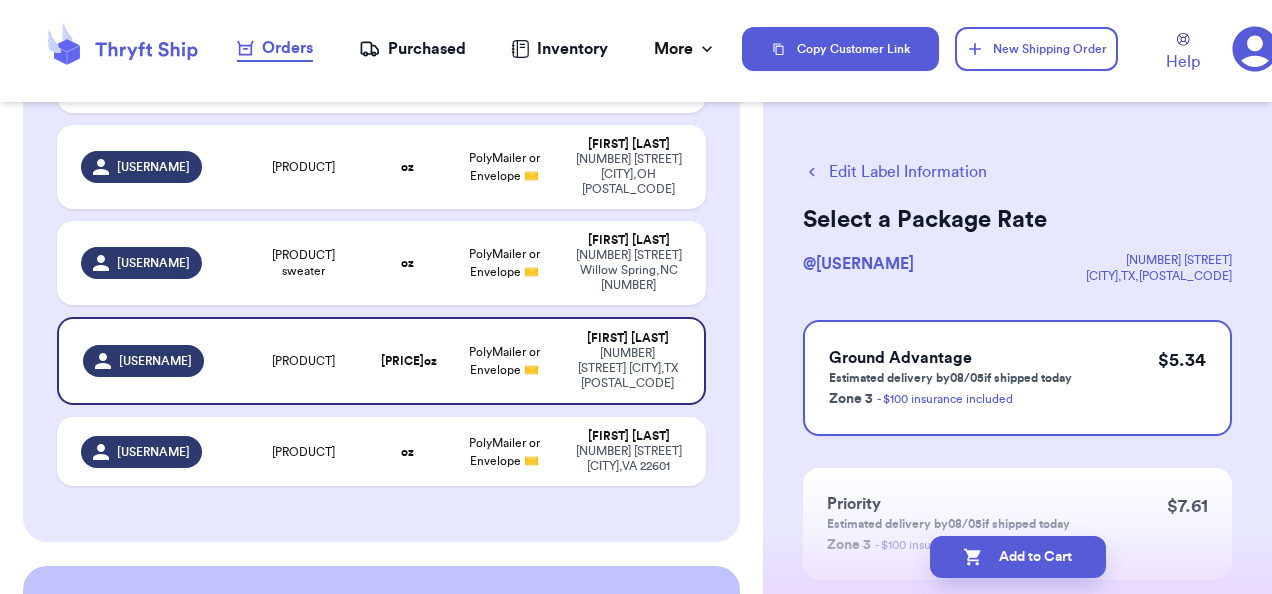 click on "Edit Label Information" at bounding box center (895, 172) 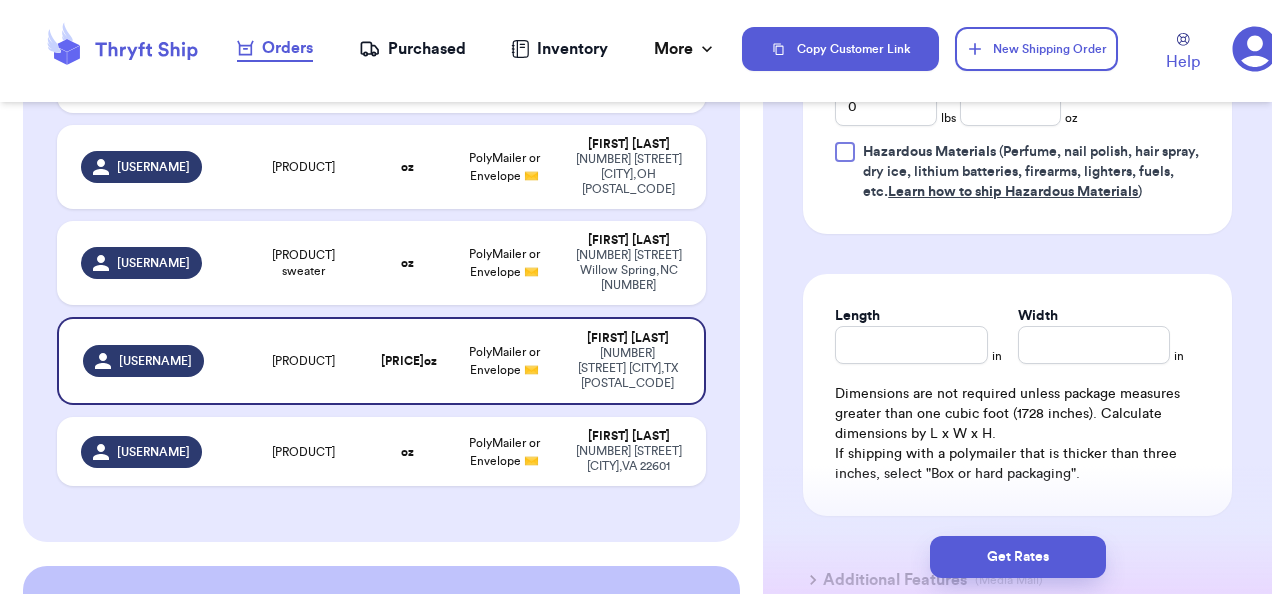 scroll, scrollTop: 1228, scrollLeft: 0, axis: vertical 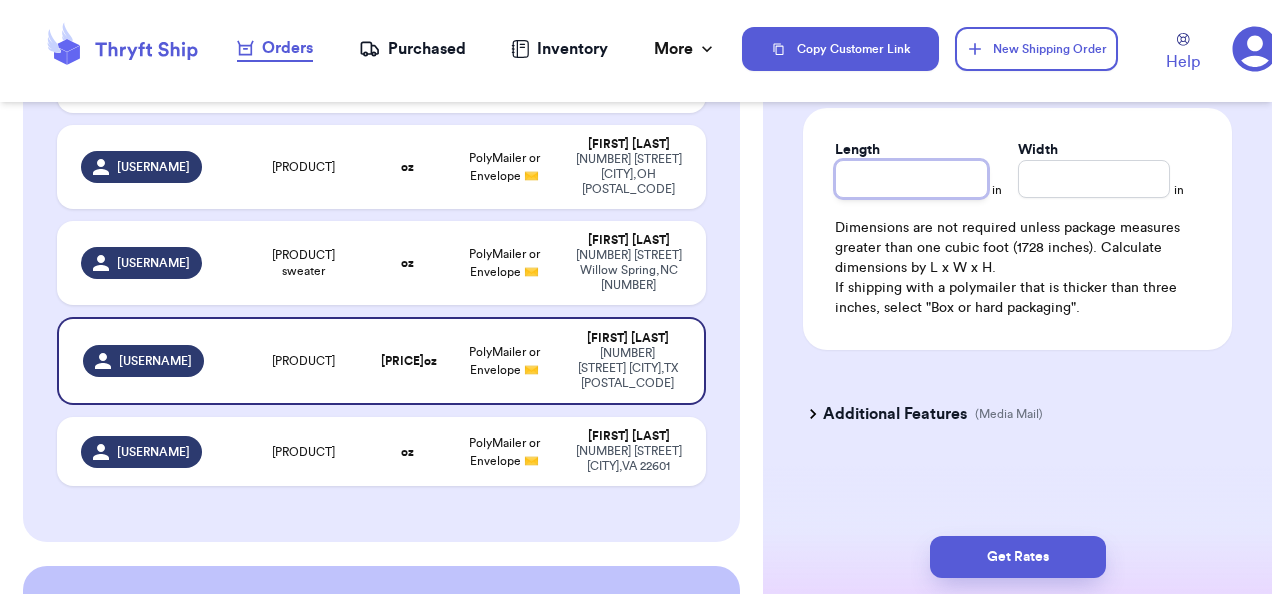 click on "Length" at bounding box center (911, 179) 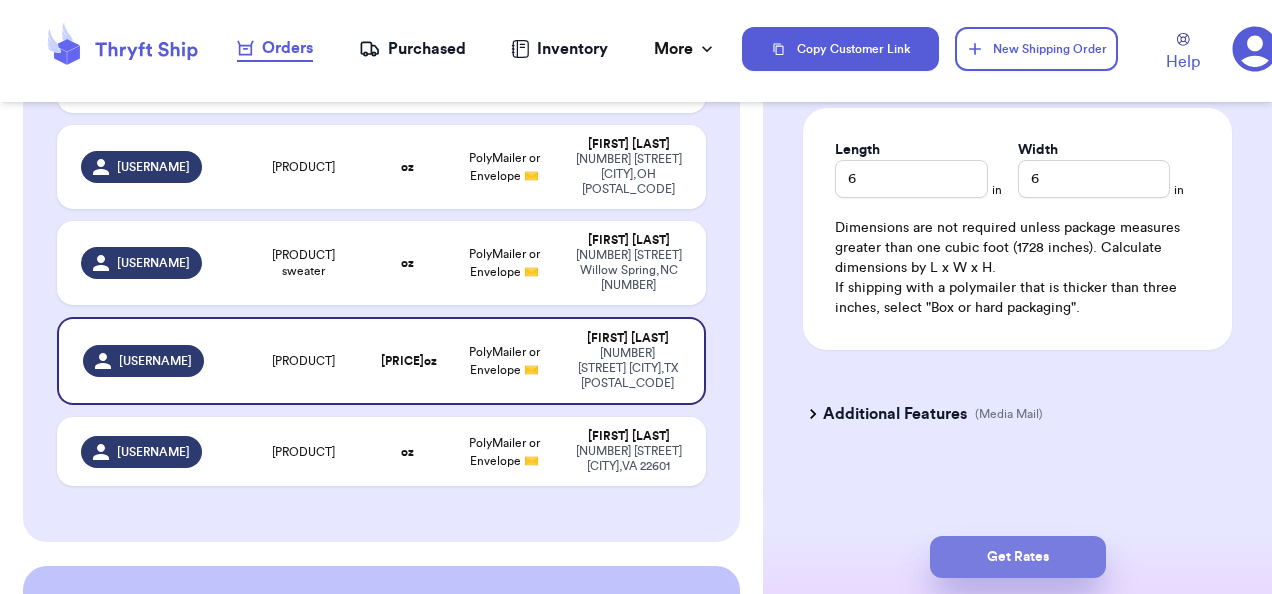 click on "Get Rates" at bounding box center [1018, 557] 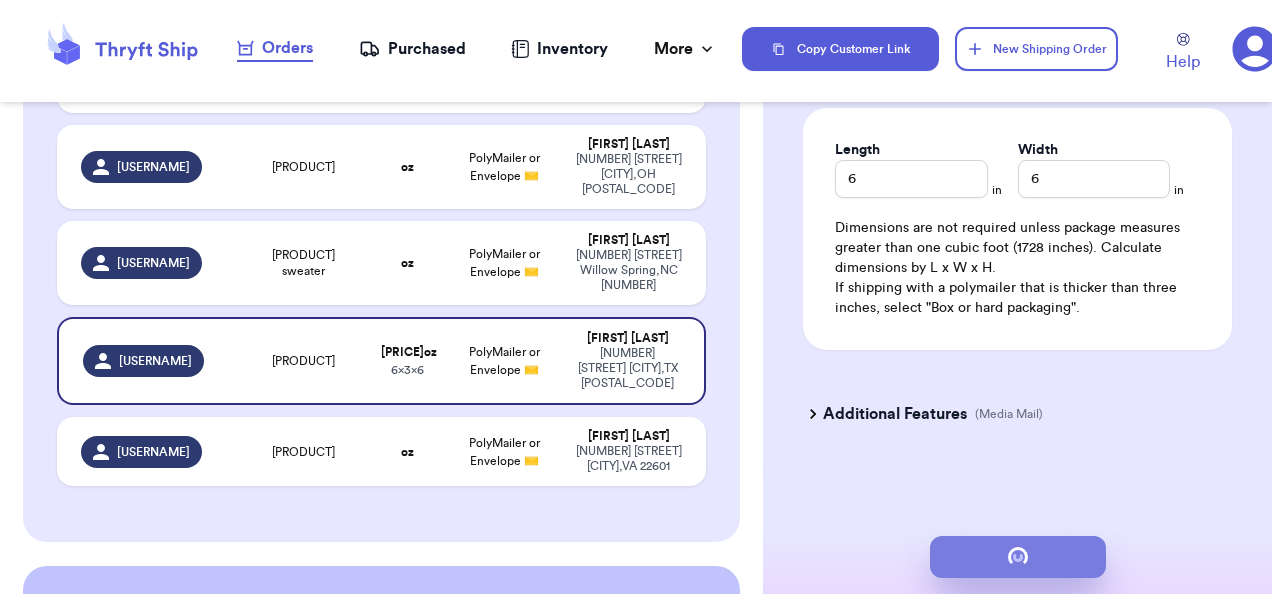 scroll, scrollTop: 0, scrollLeft: 0, axis: both 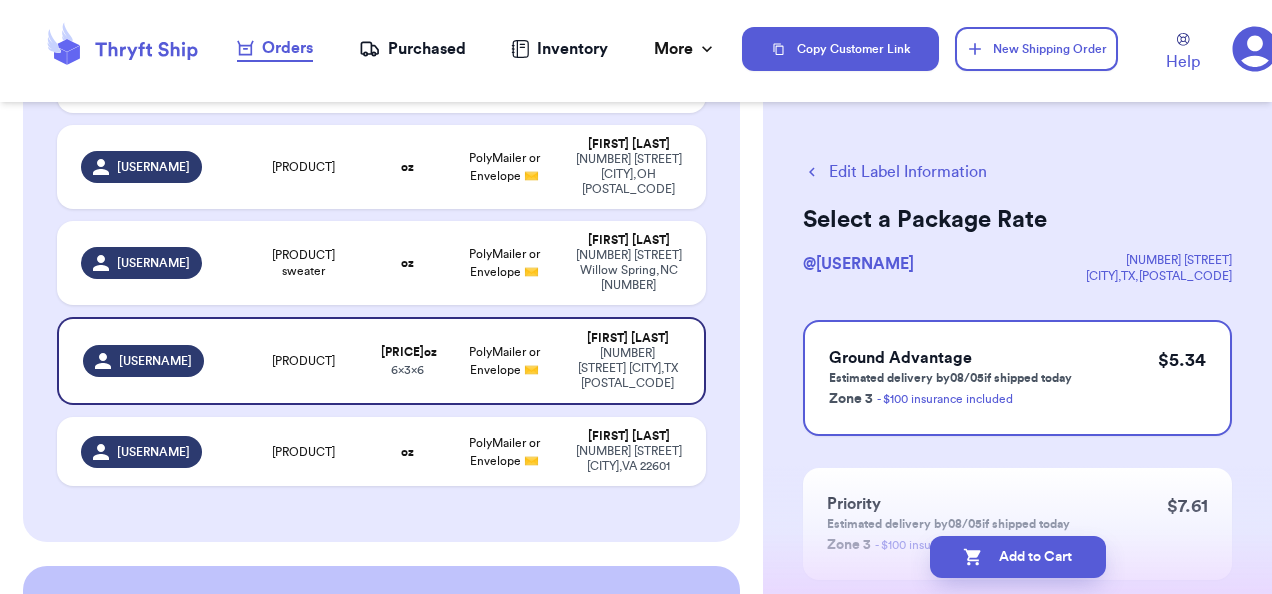click on "Add to Cart" at bounding box center (1018, 557) 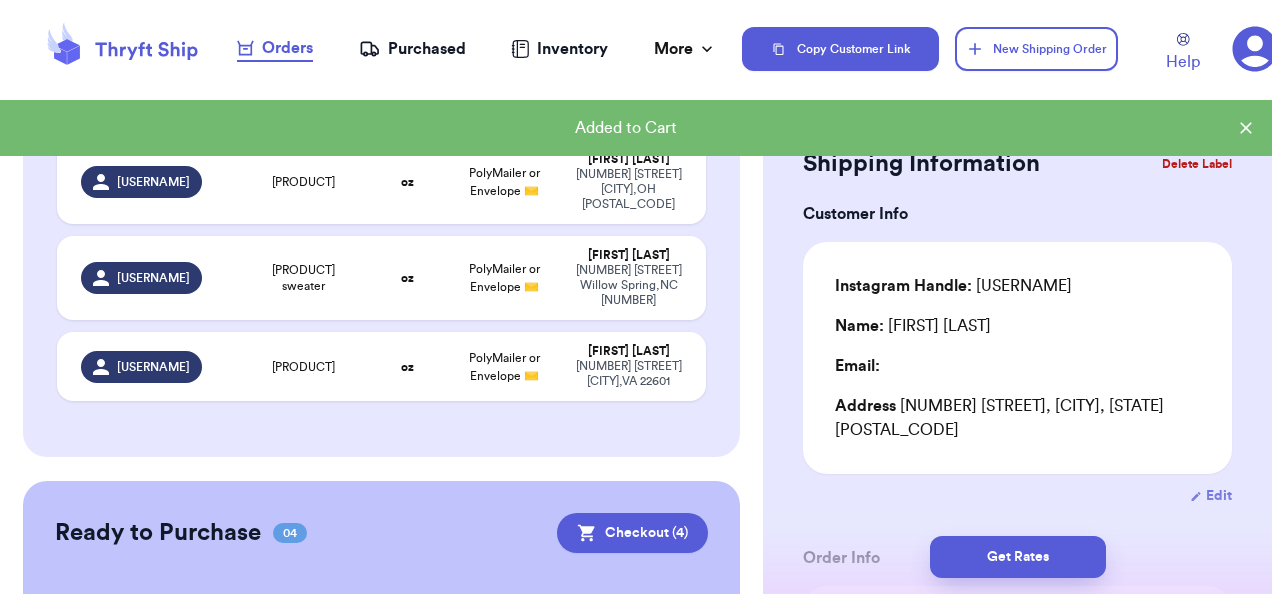 scroll, scrollTop: 22, scrollLeft: 0, axis: vertical 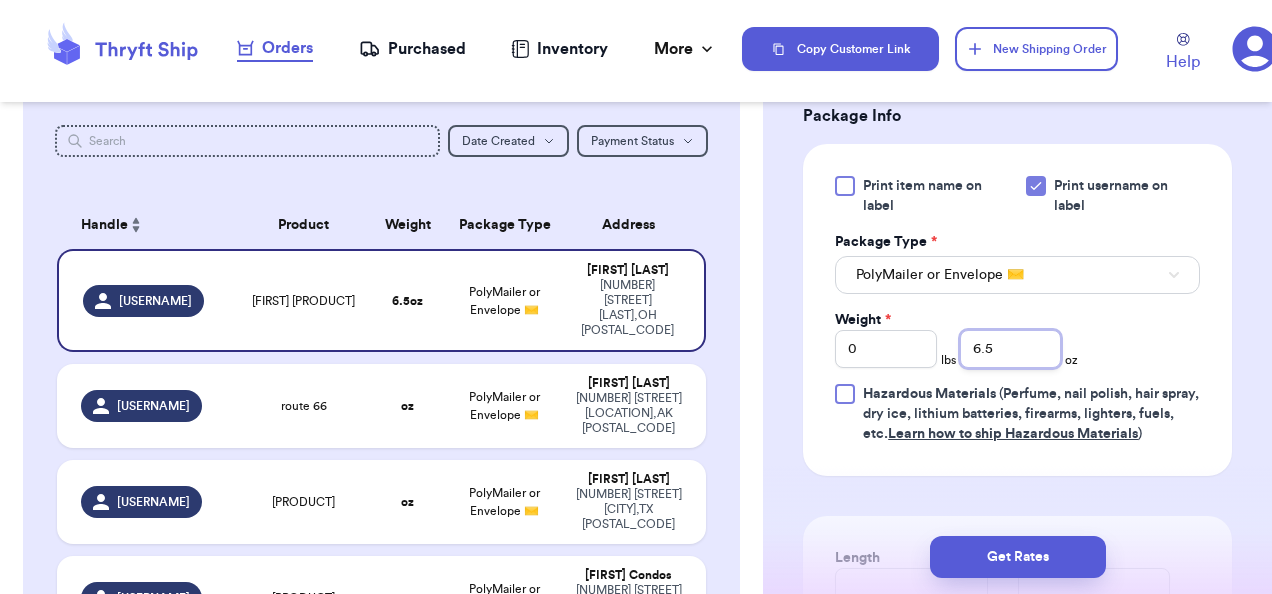 click on "6.5" at bounding box center [1011, 349] 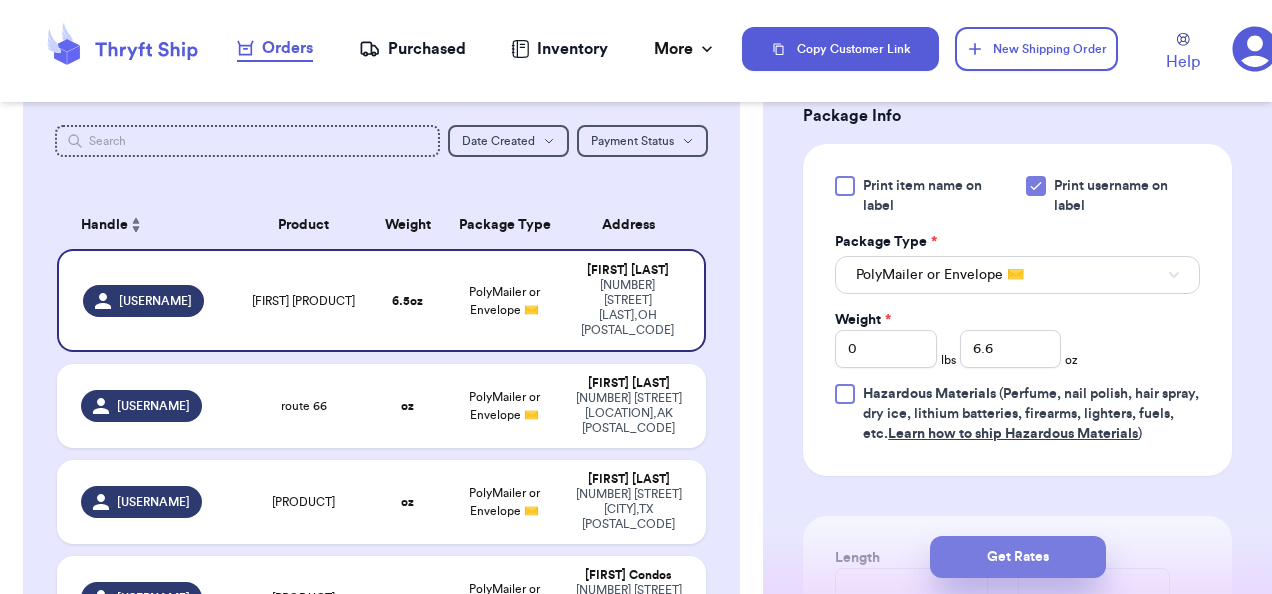 click on "Get Rates" at bounding box center (1018, 557) 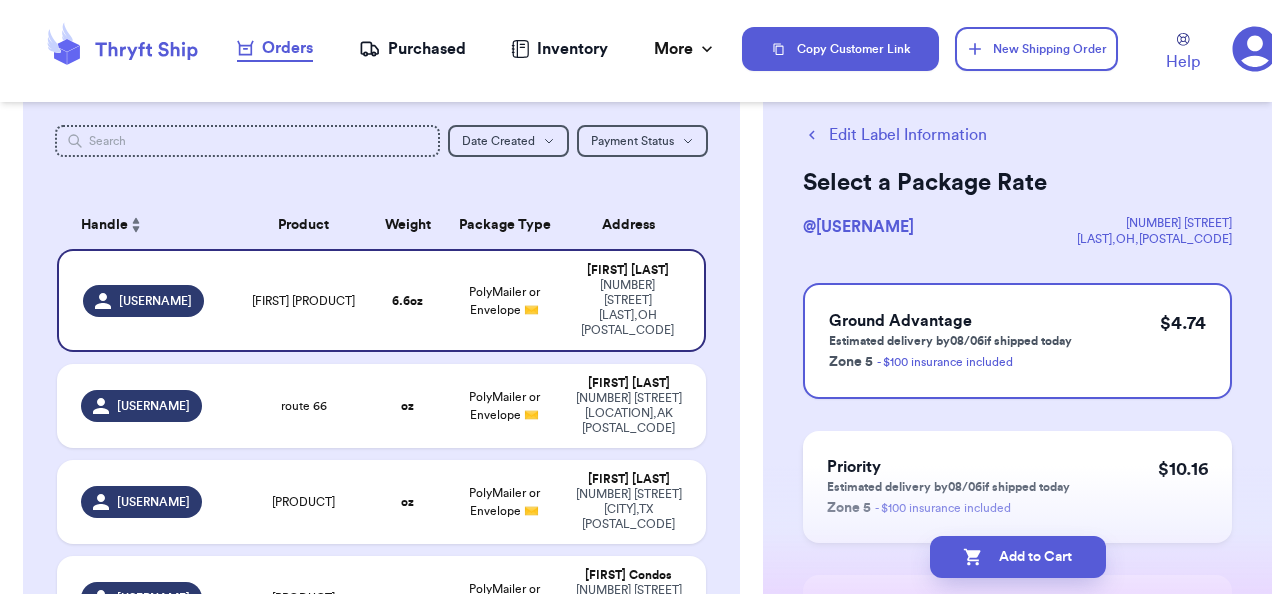 scroll, scrollTop: 29, scrollLeft: 0, axis: vertical 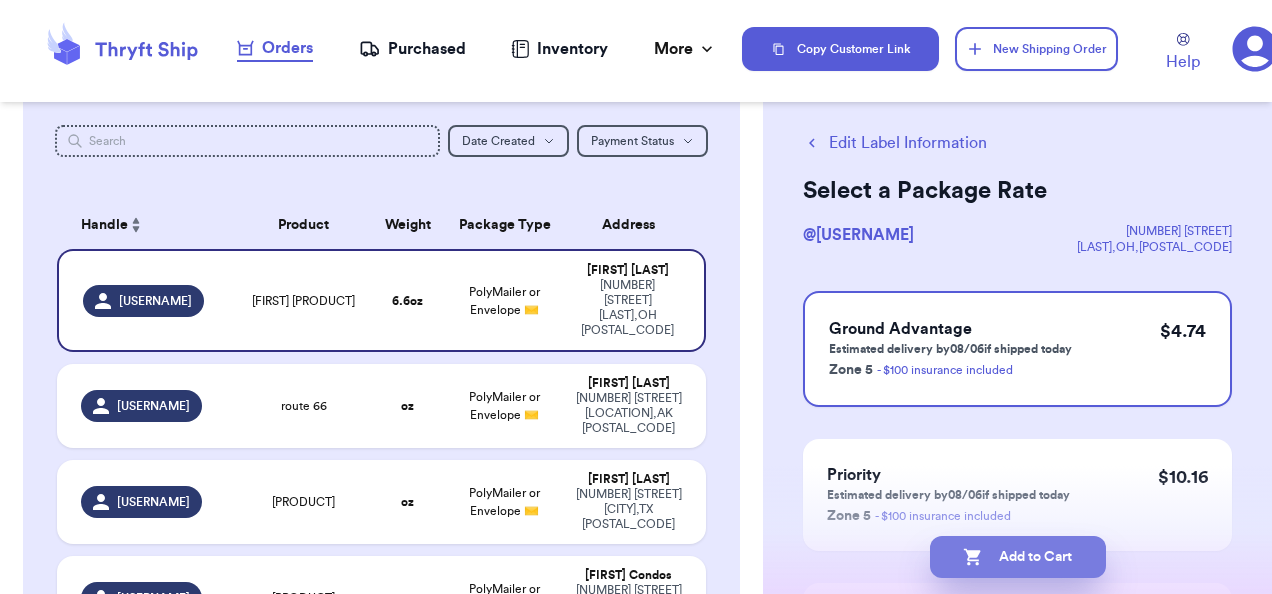 click on "Add to Cart" at bounding box center [1018, 557] 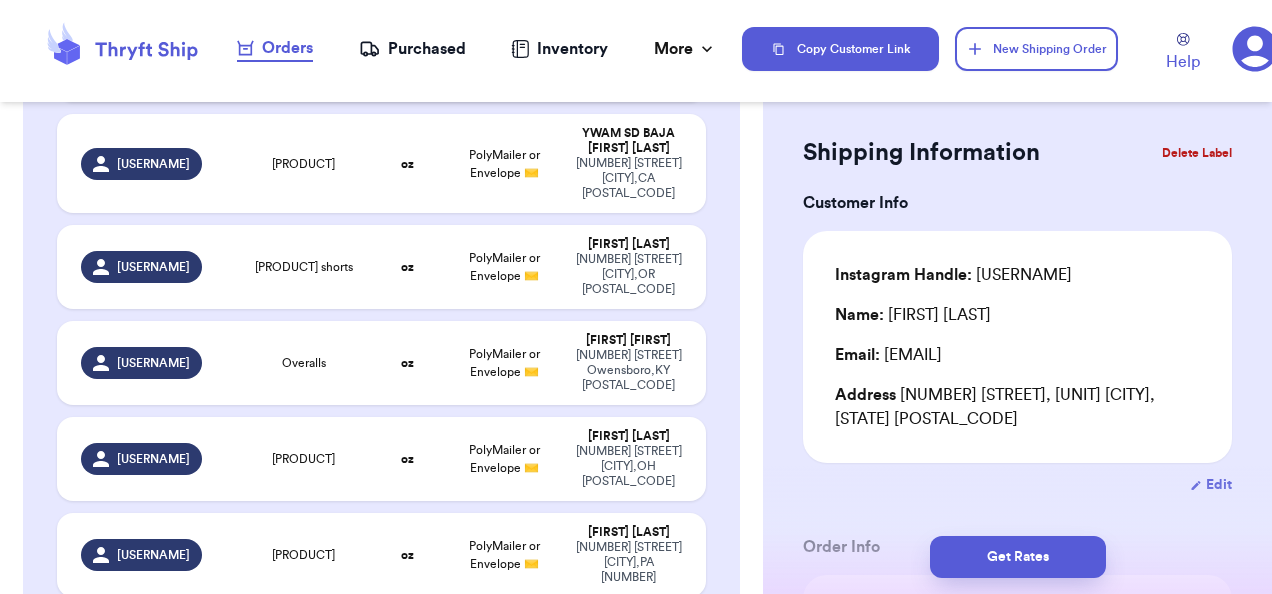 scroll, scrollTop: 740, scrollLeft: 0, axis: vertical 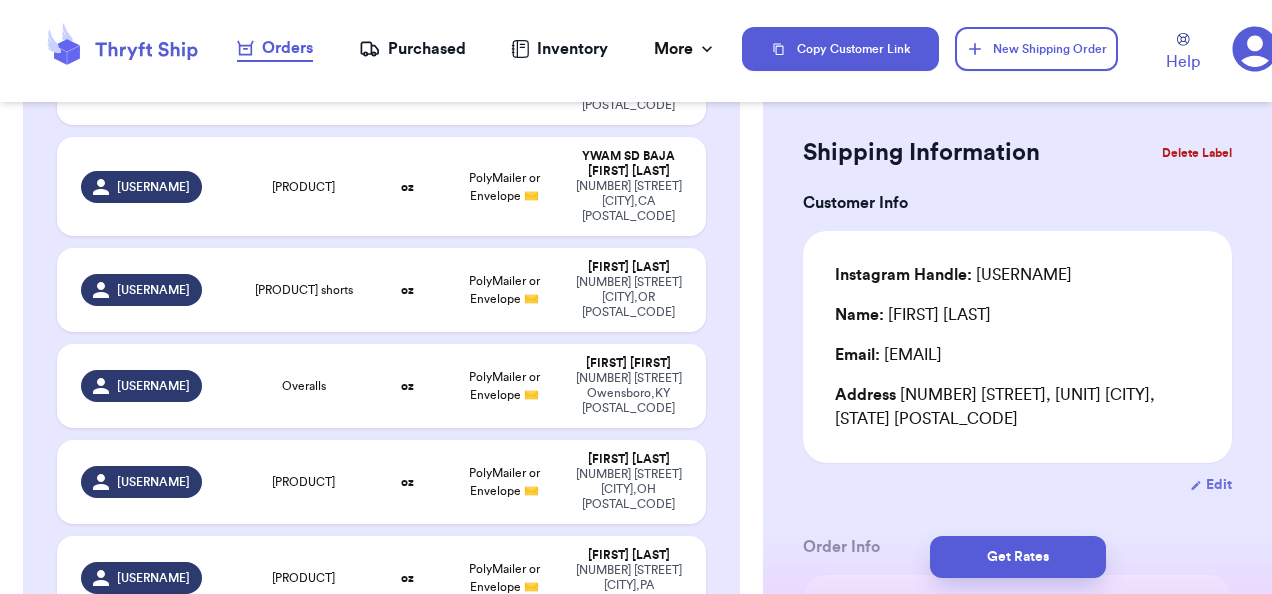 click on "Overalls" at bounding box center [304, 386] 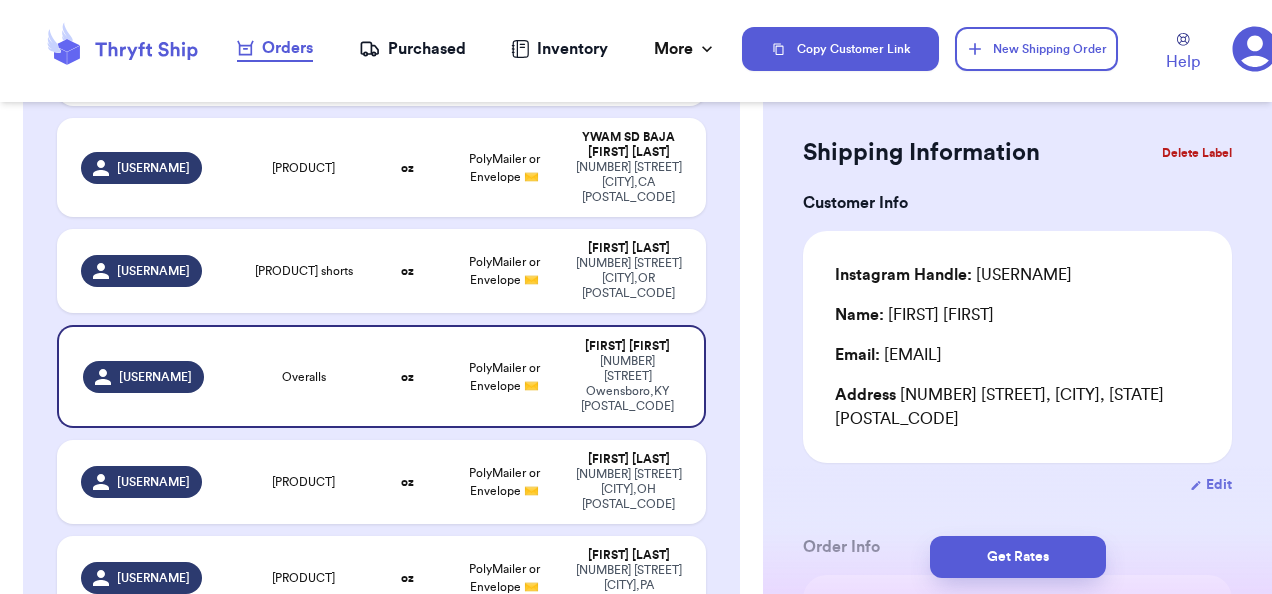 scroll, scrollTop: 736, scrollLeft: 0, axis: vertical 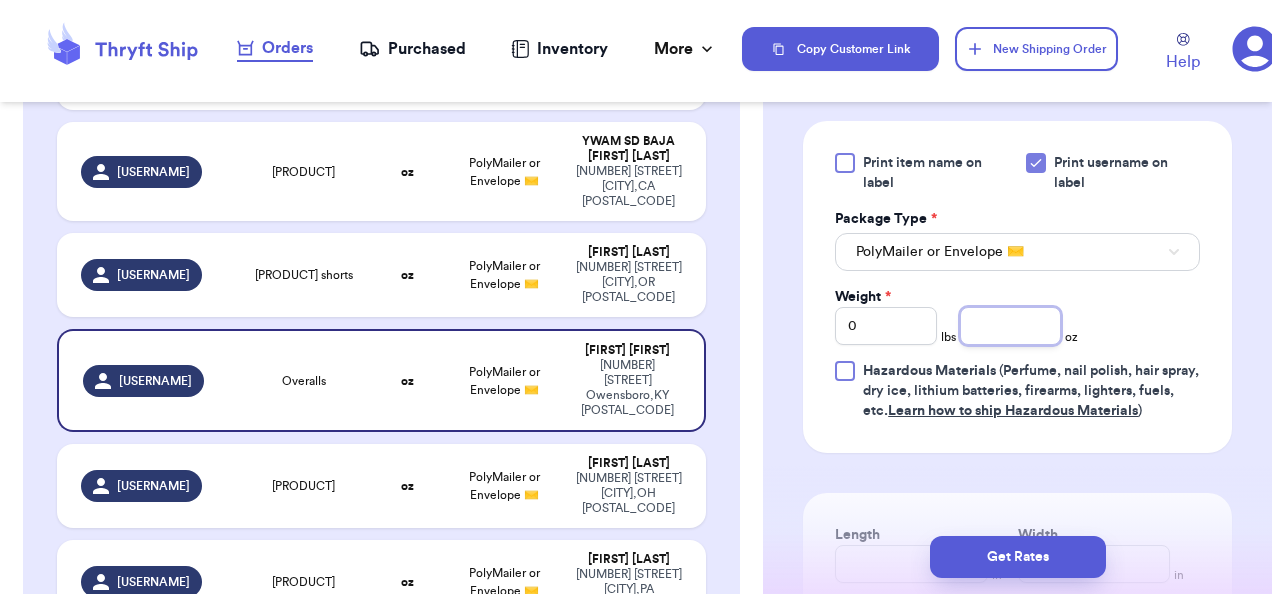 click at bounding box center [1011, 326] 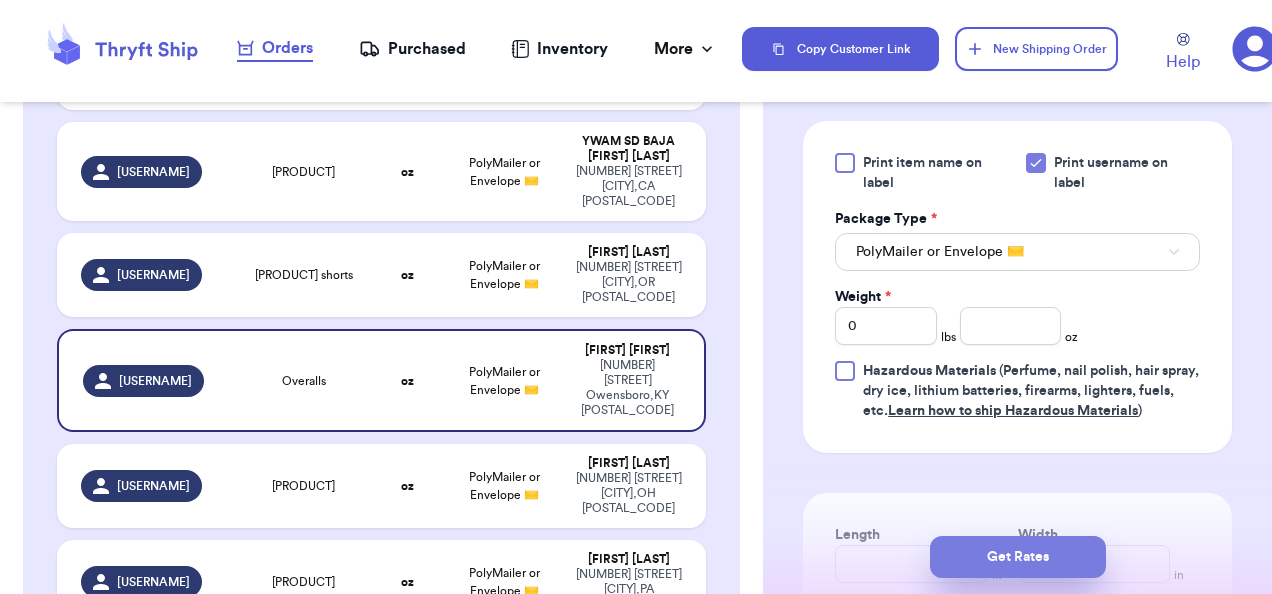 click on "Get Rates" at bounding box center [1018, 557] 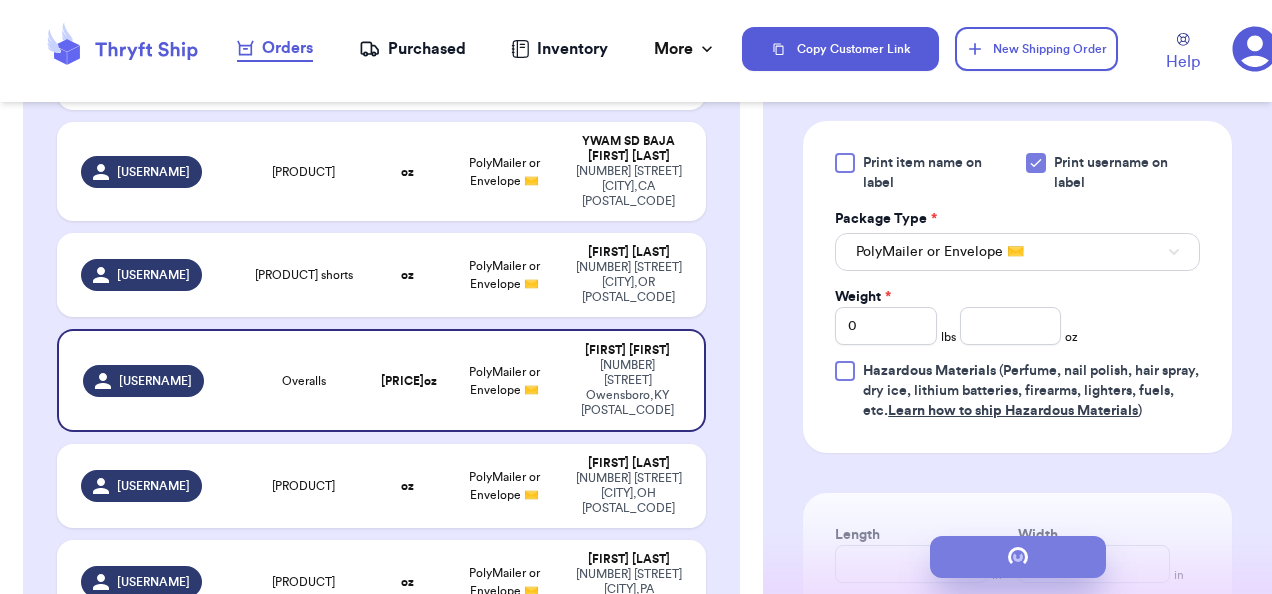 scroll, scrollTop: 0, scrollLeft: 0, axis: both 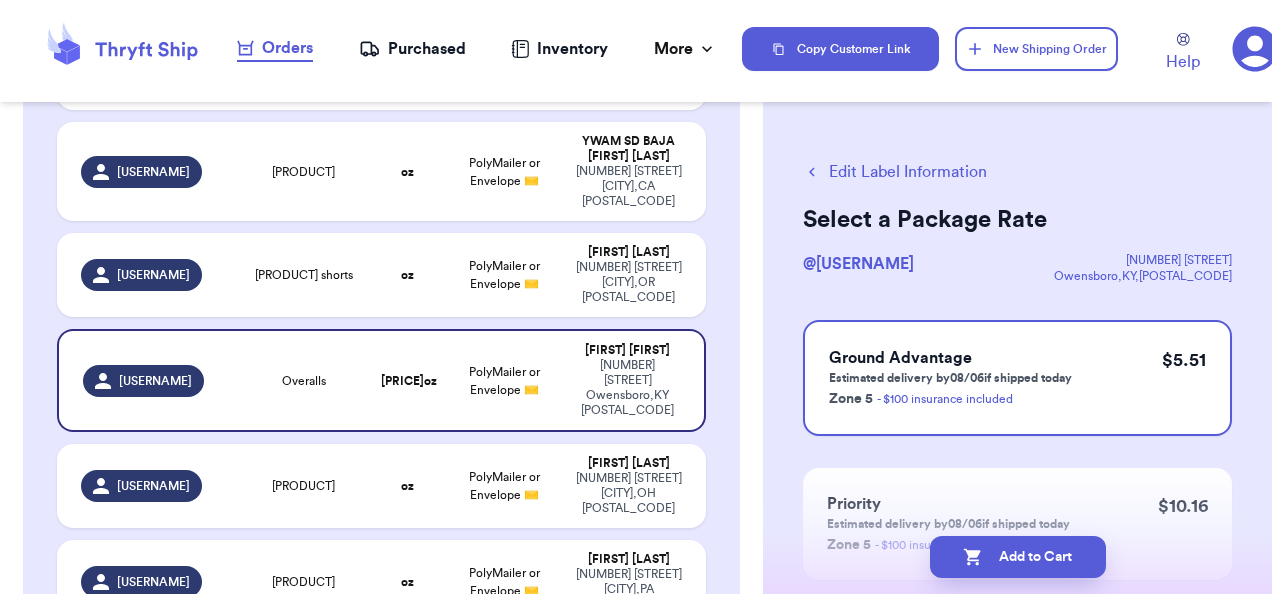 click on "Add to Cart" at bounding box center (1018, 557) 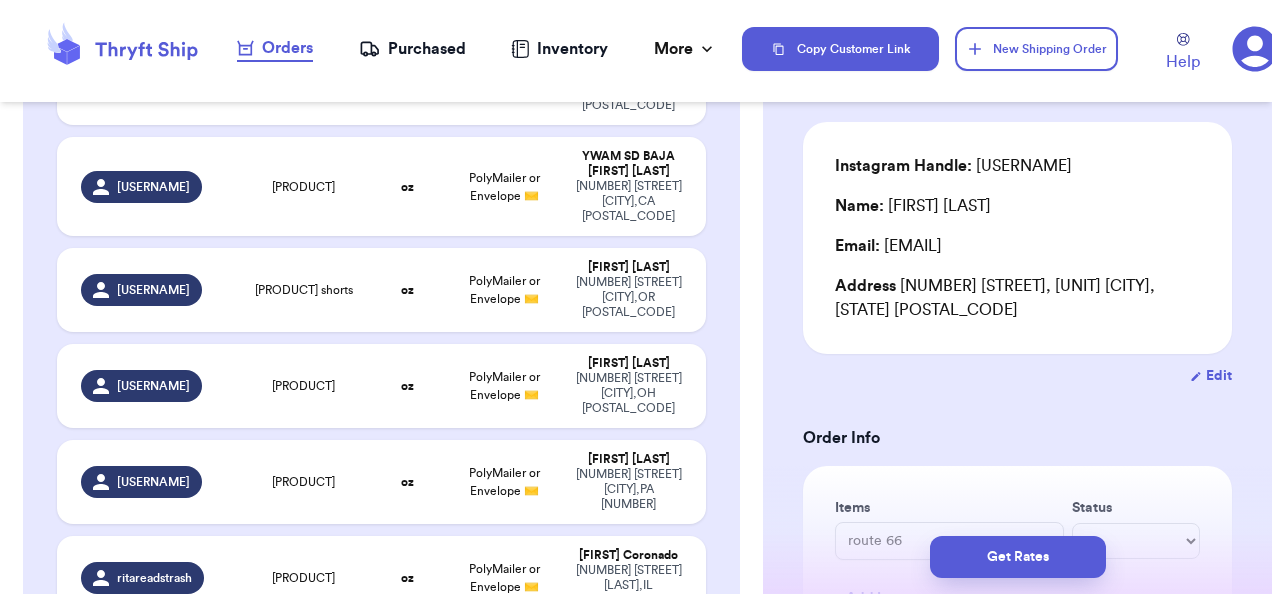 scroll, scrollTop: 0, scrollLeft: 0, axis: both 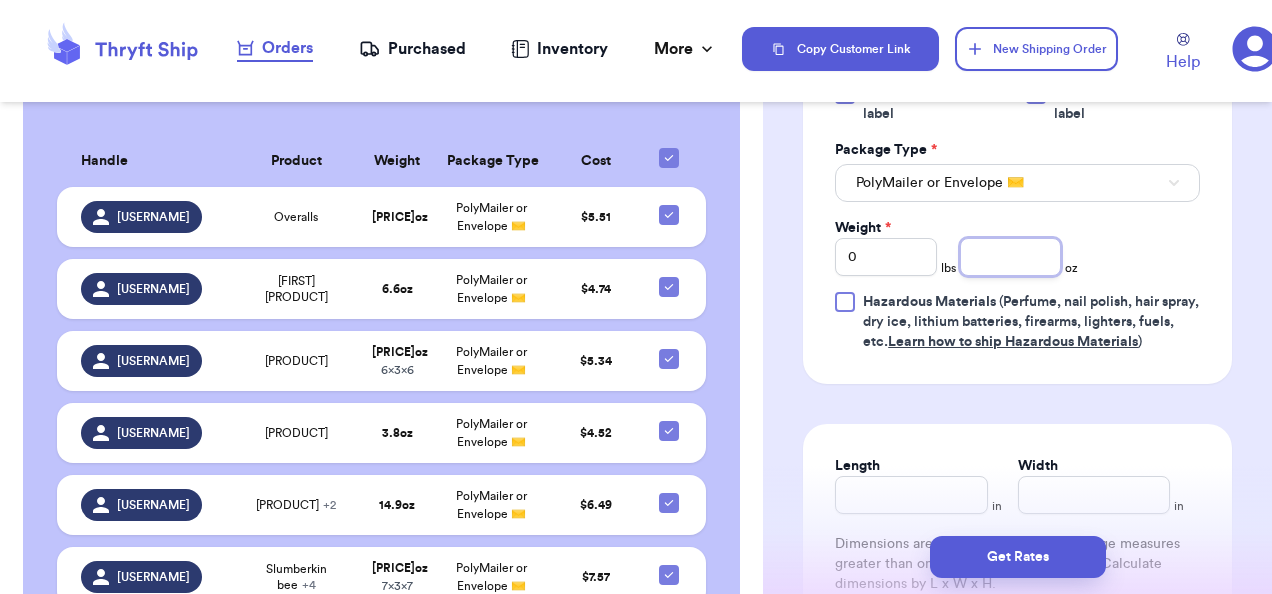 click at bounding box center [1011, 257] 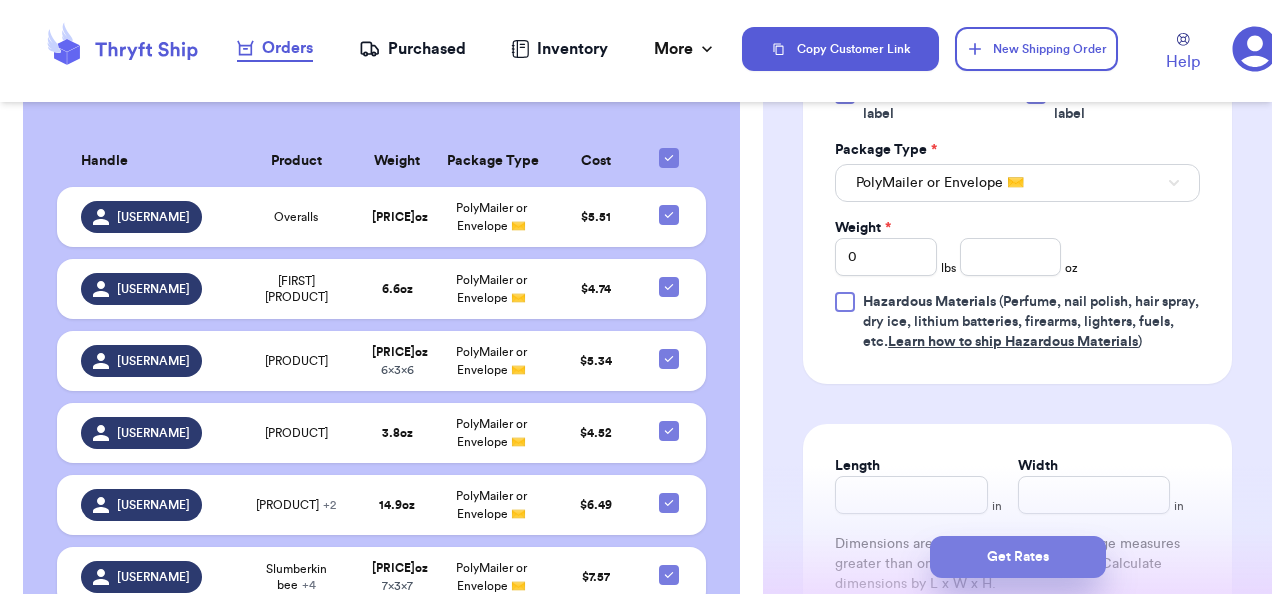 click on "Get Rates" at bounding box center [1018, 557] 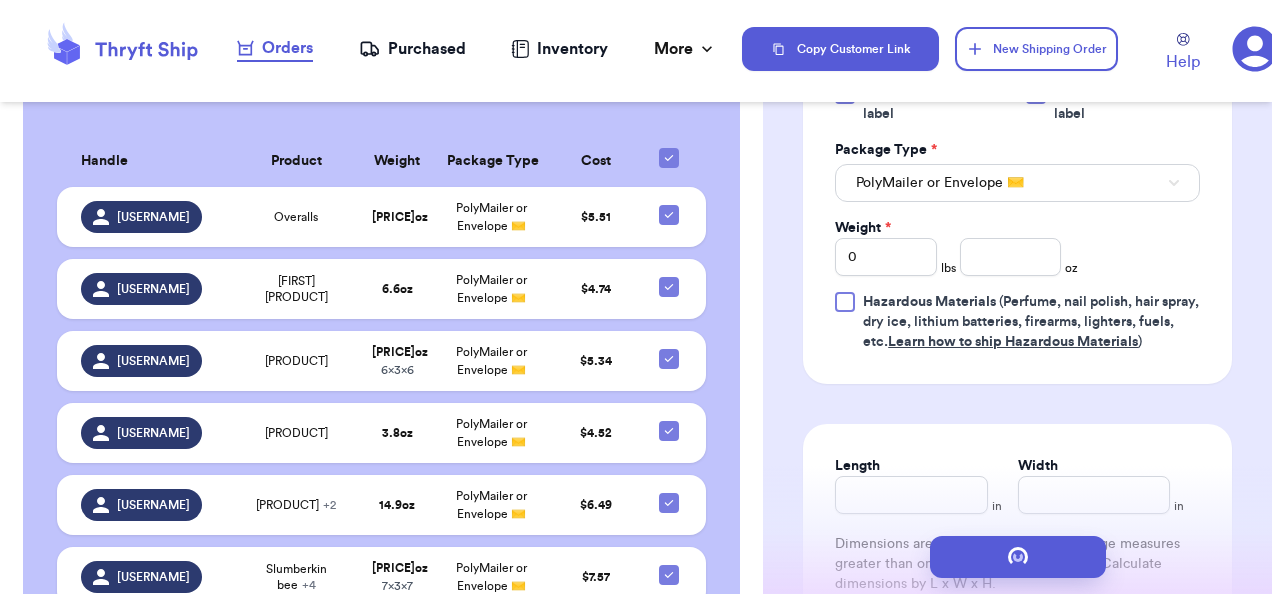 scroll, scrollTop: 0, scrollLeft: 0, axis: both 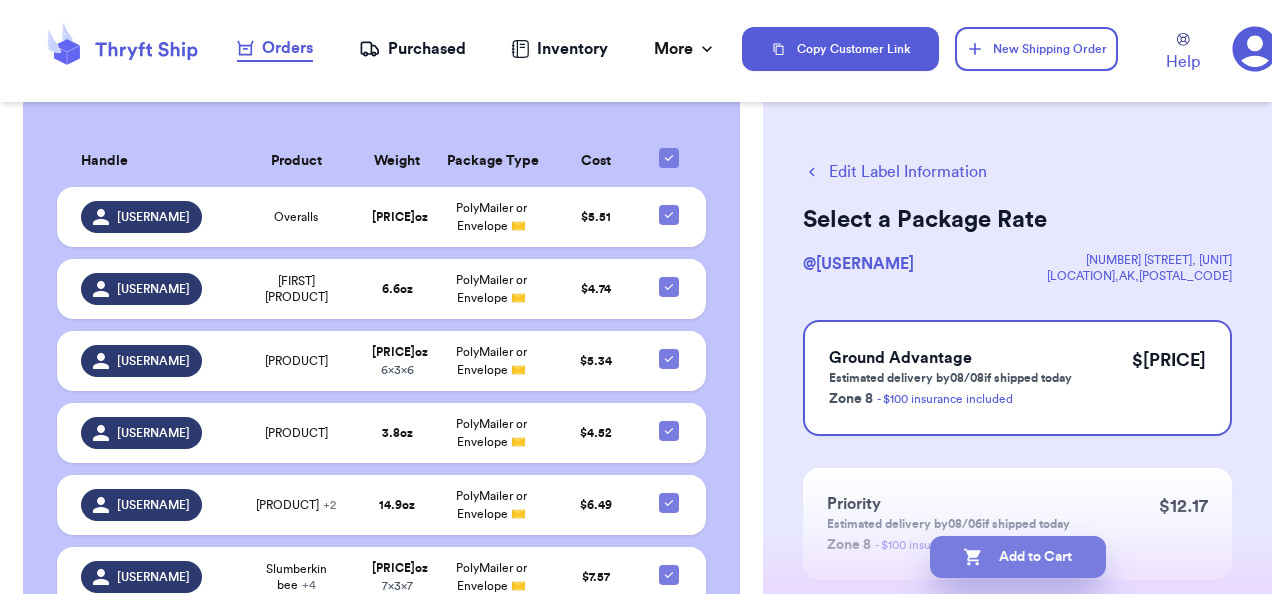 click on "Add to Cart" at bounding box center [1018, 557] 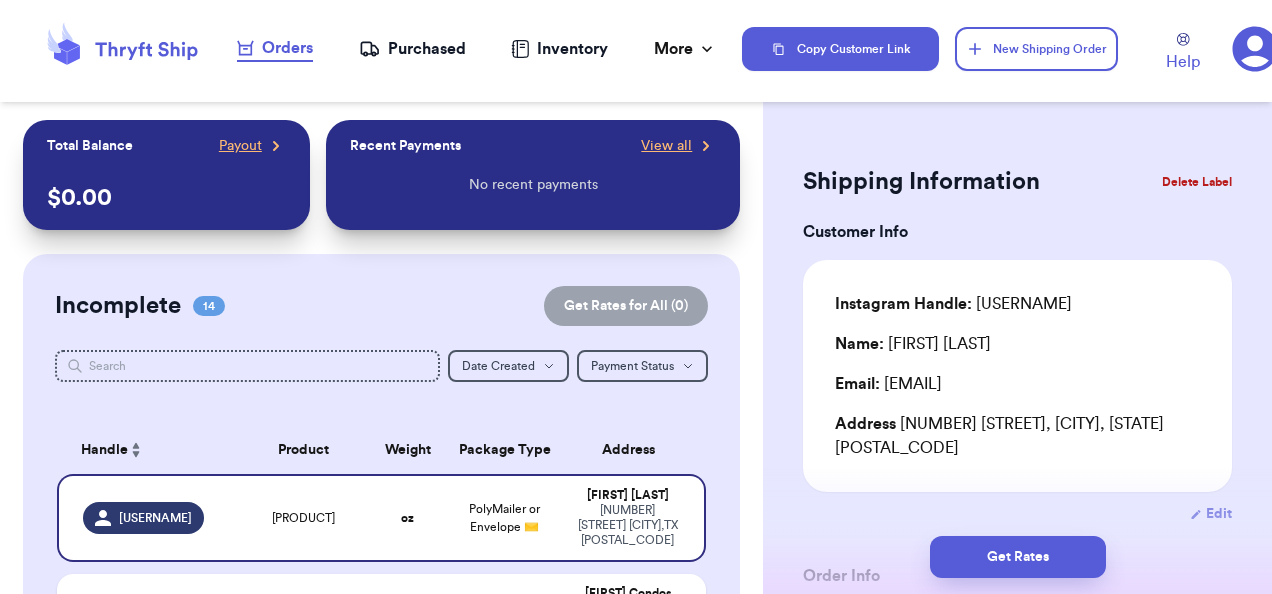 scroll, scrollTop: 257, scrollLeft: 0, axis: vertical 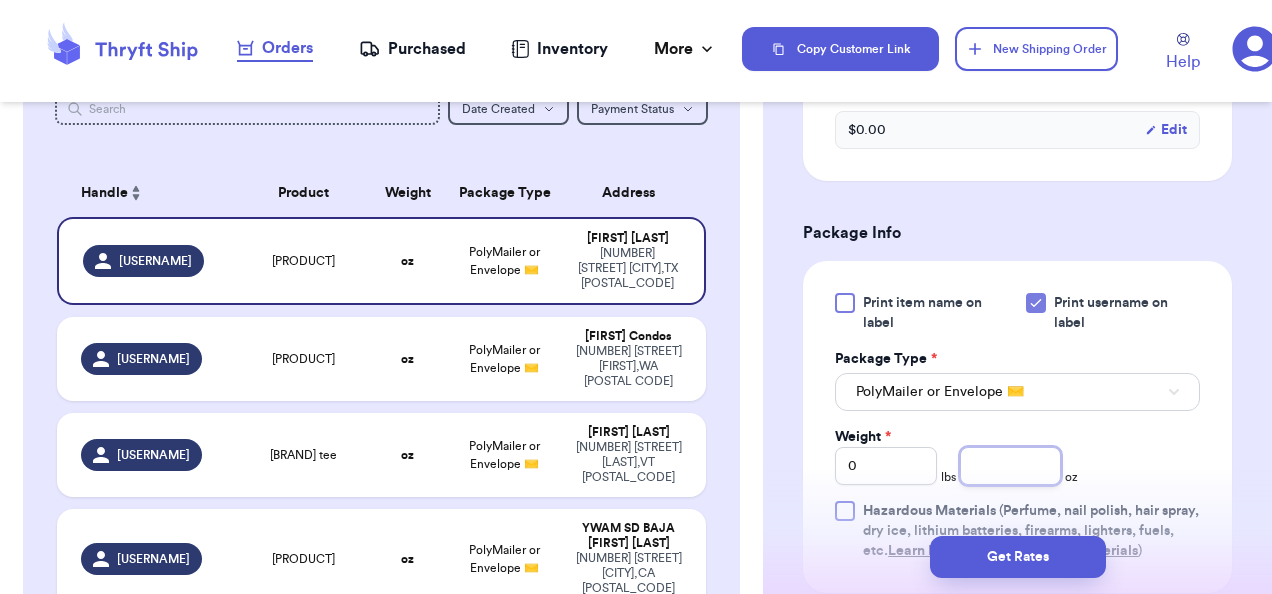 click at bounding box center [1011, 466] 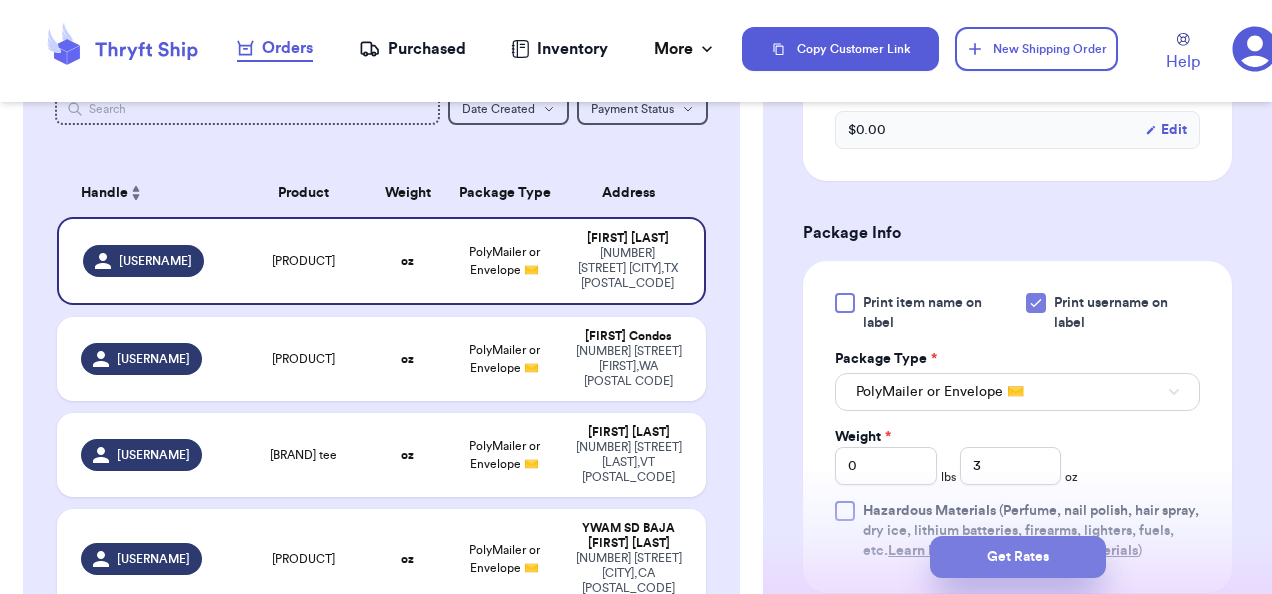 click on "Get Rates" at bounding box center (1018, 557) 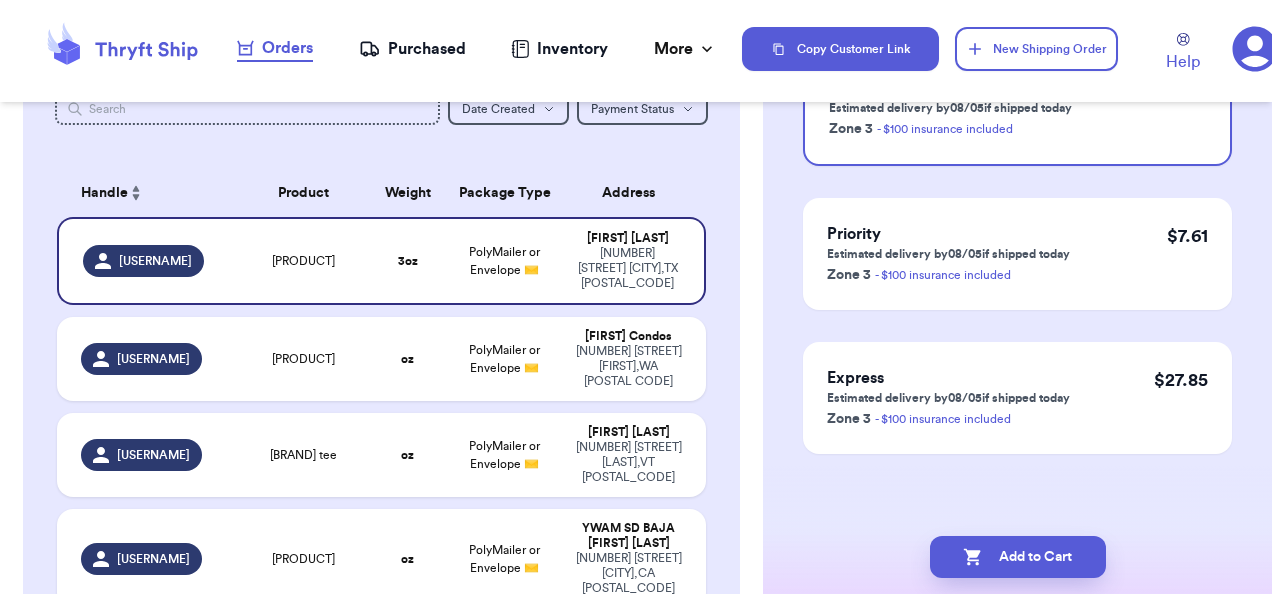 scroll, scrollTop: 0, scrollLeft: 0, axis: both 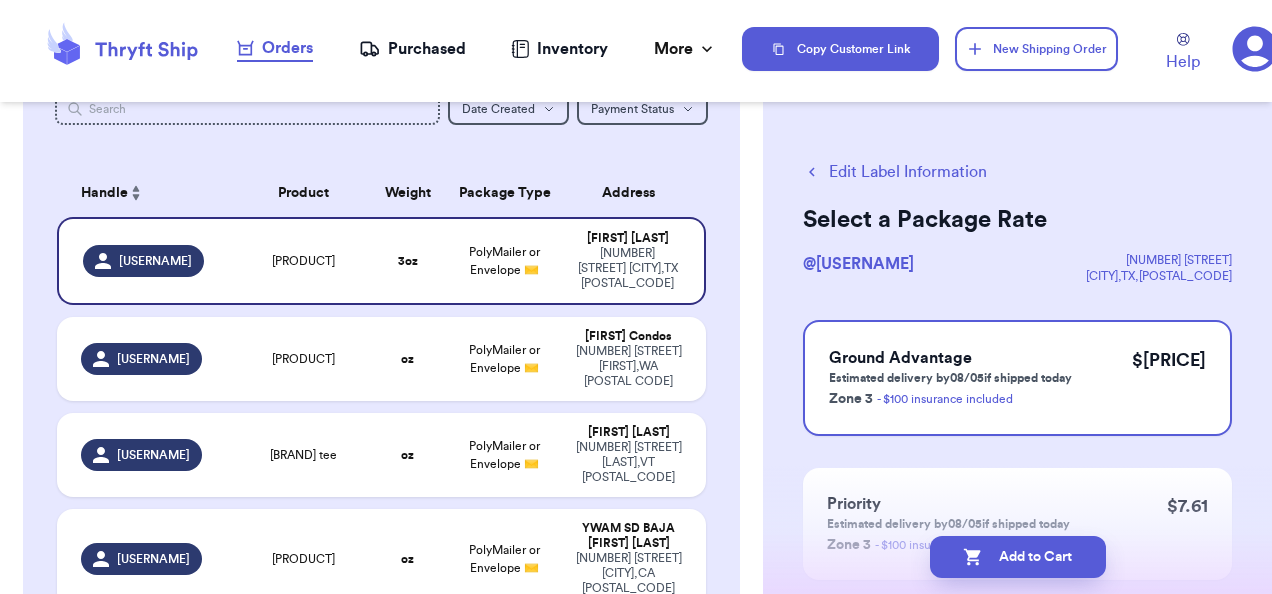 click on "Add to Cart" at bounding box center (1018, 557) 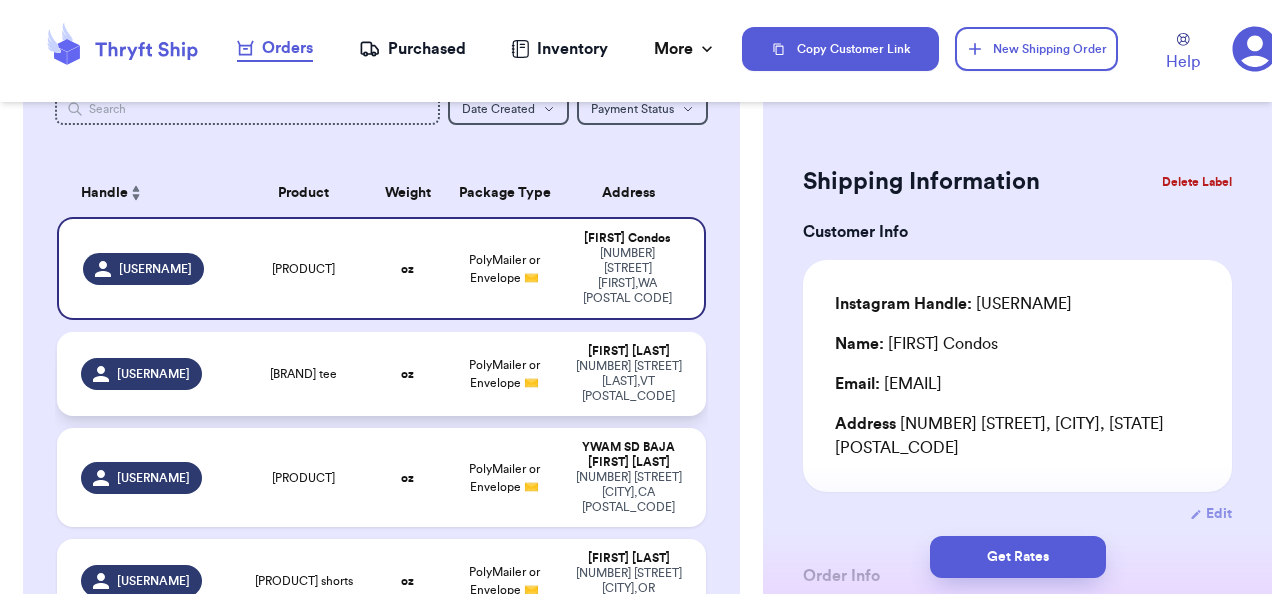 click on "oz" at bounding box center (408, 374) 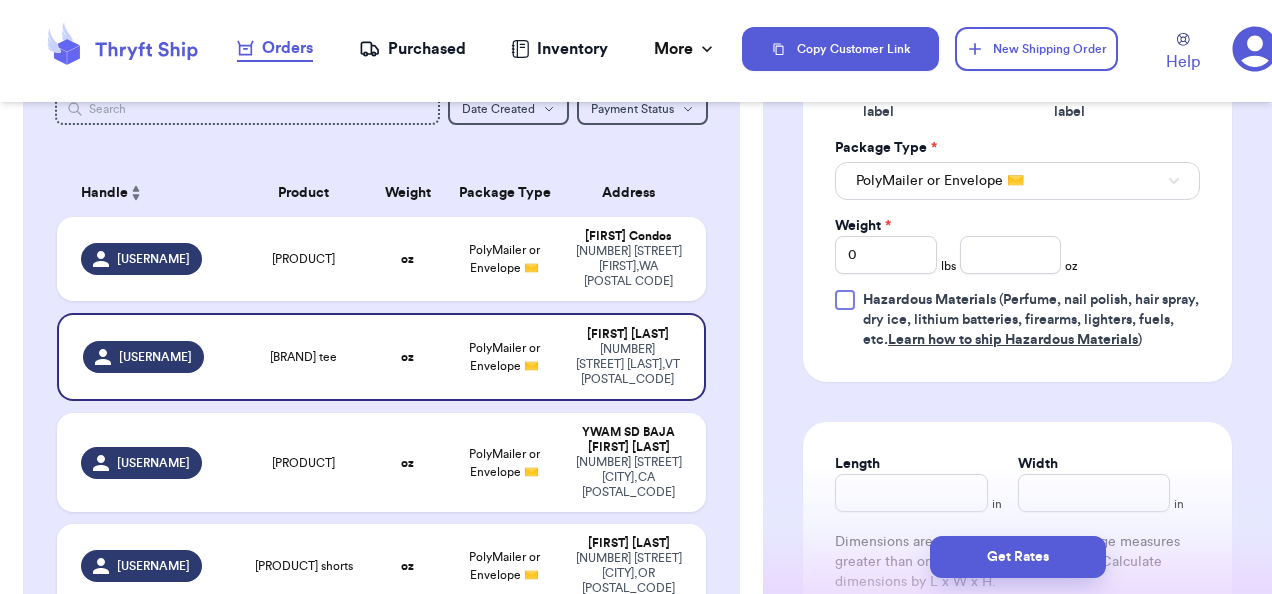 scroll, scrollTop: 899, scrollLeft: 0, axis: vertical 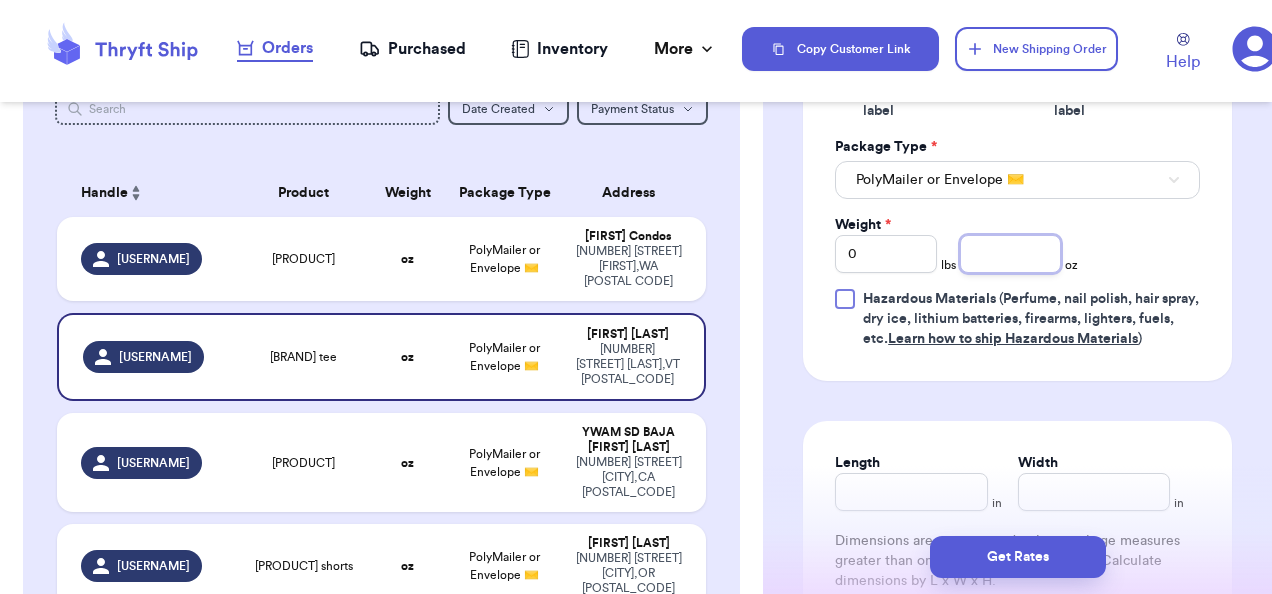 click at bounding box center (1011, 254) 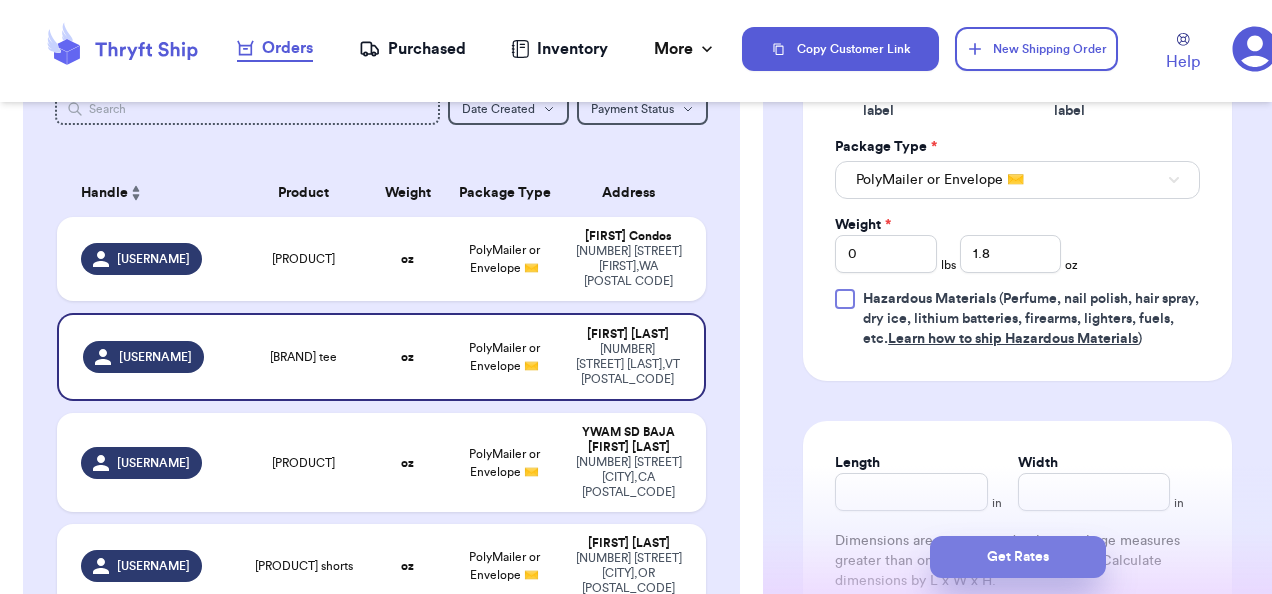 click on "Get Rates" at bounding box center [1018, 557] 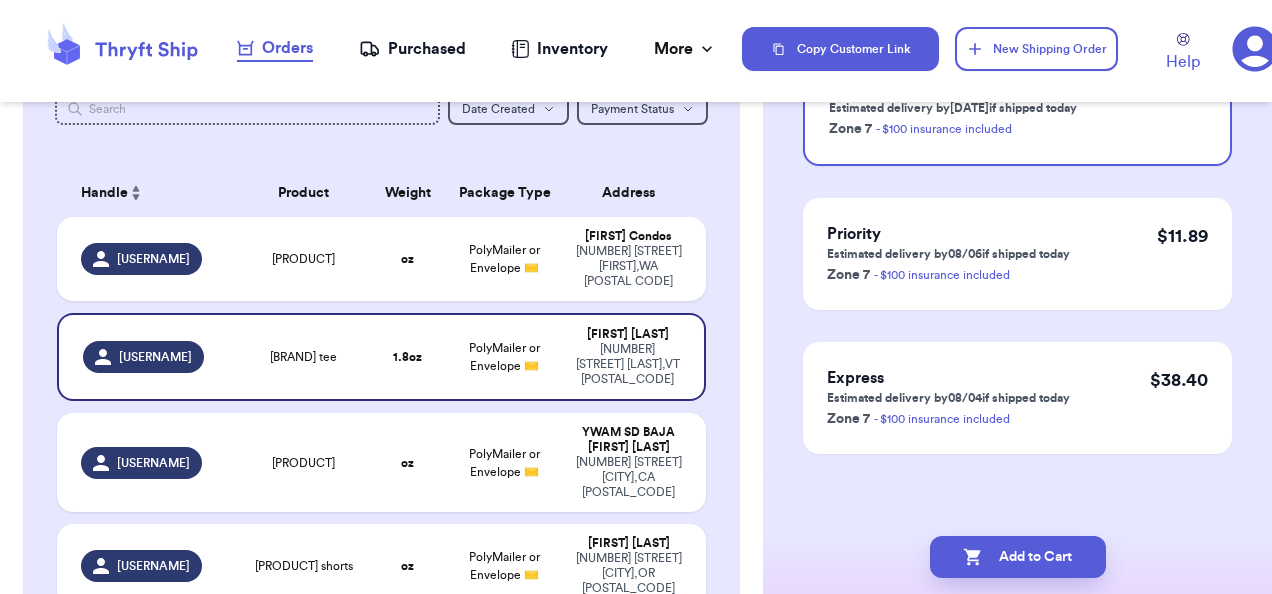 scroll, scrollTop: 0, scrollLeft: 0, axis: both 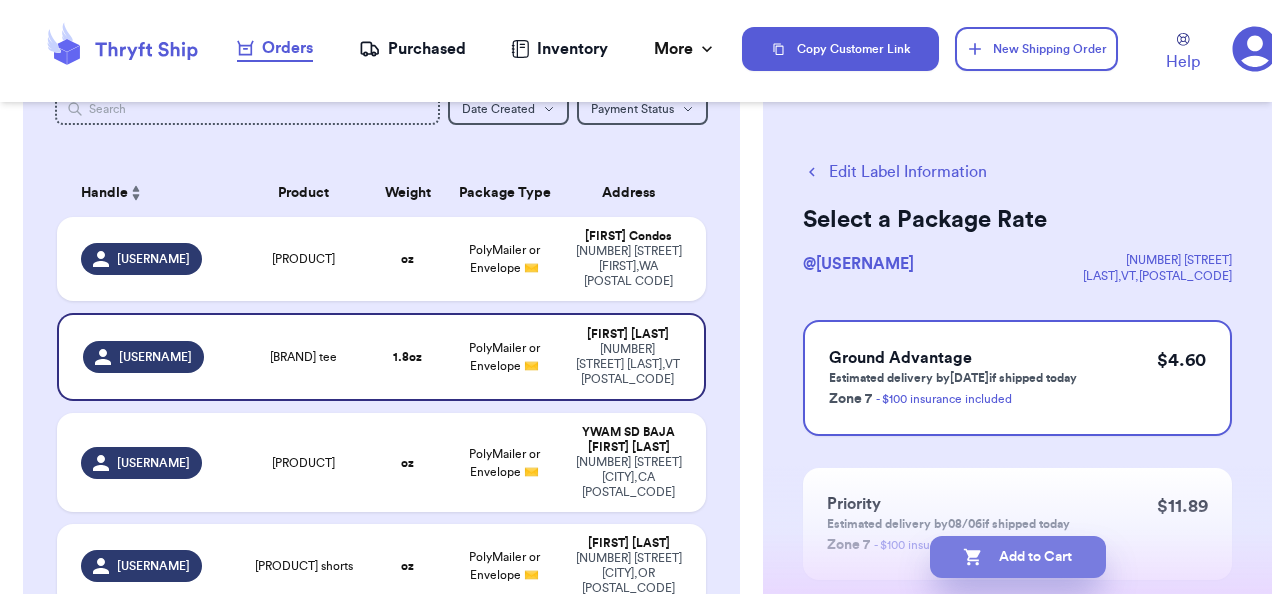 click on "Add to Cart" at bounding box center (1018, 557) 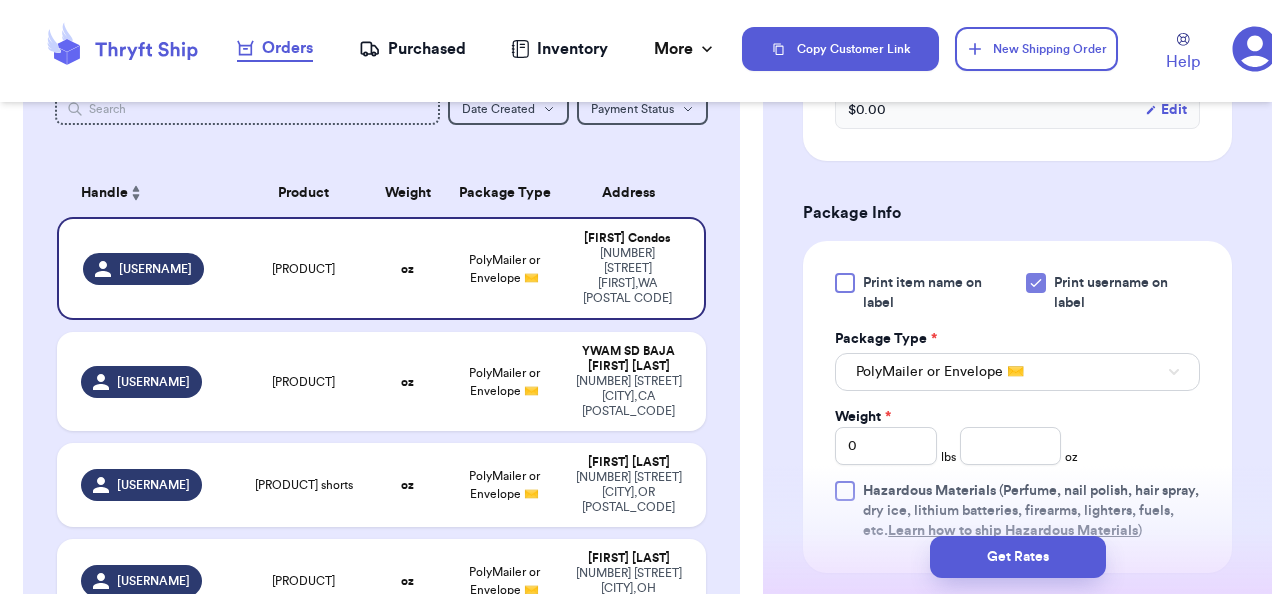 scroll, scrollTop: 708, scrollLeft: 0, axis: vertical 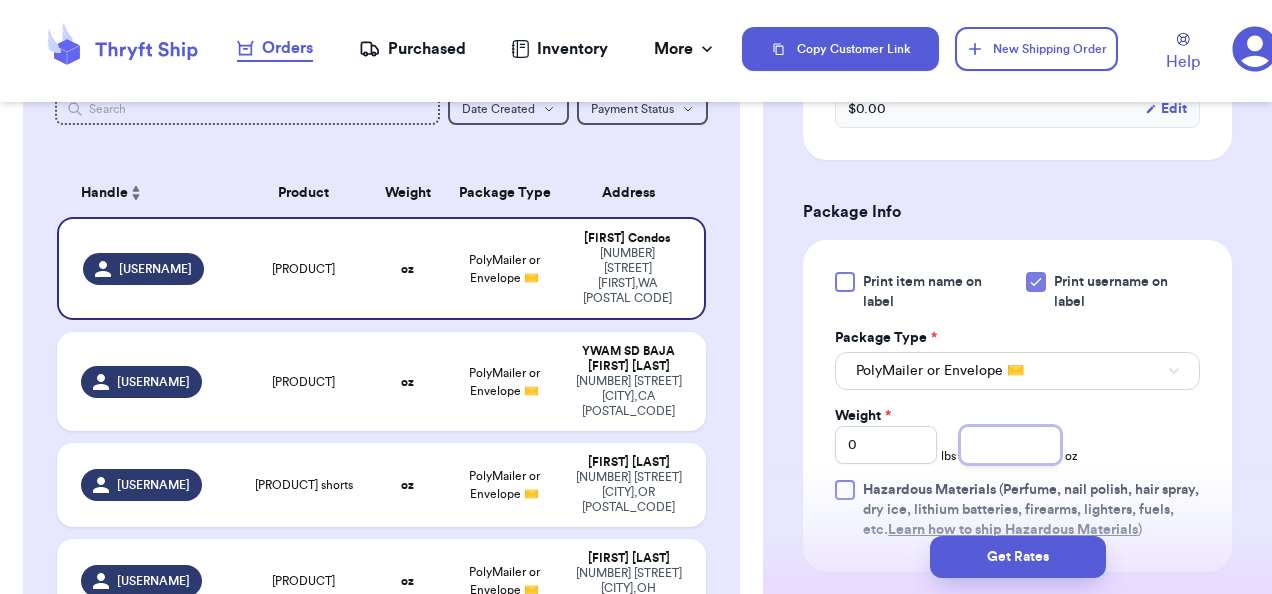 click at bounding box center (1011, 445) 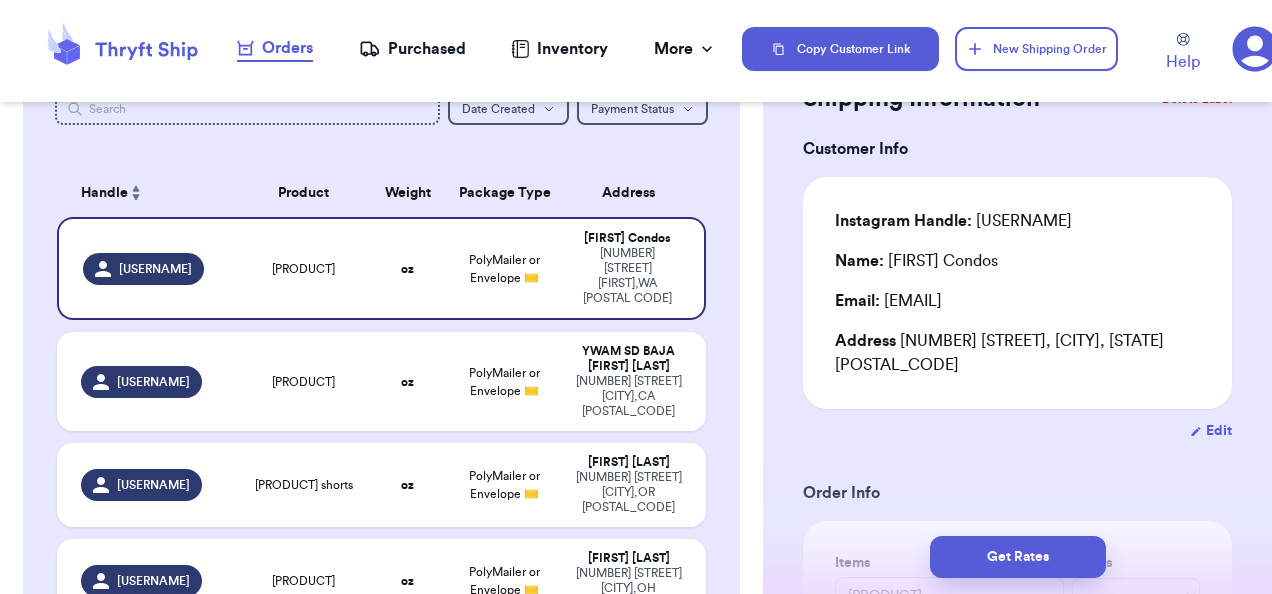 scroll, scrollTop: 81, scrollLeft: 0, axis: vertical 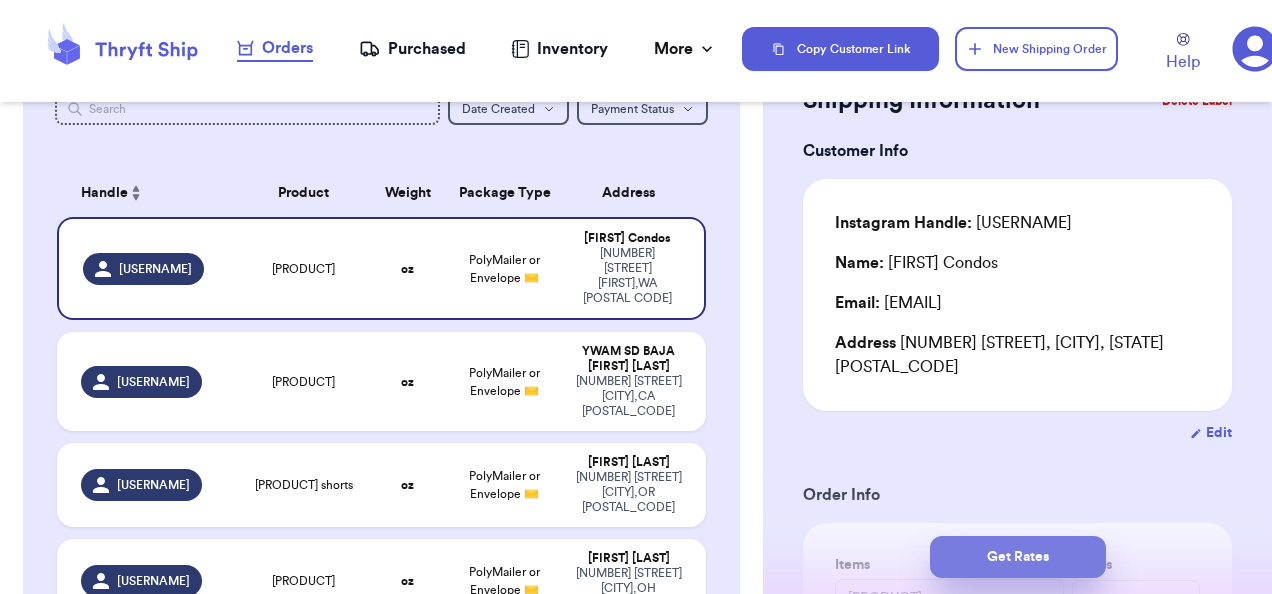 click on "Get Rates" at bounding box center (1018, 557) 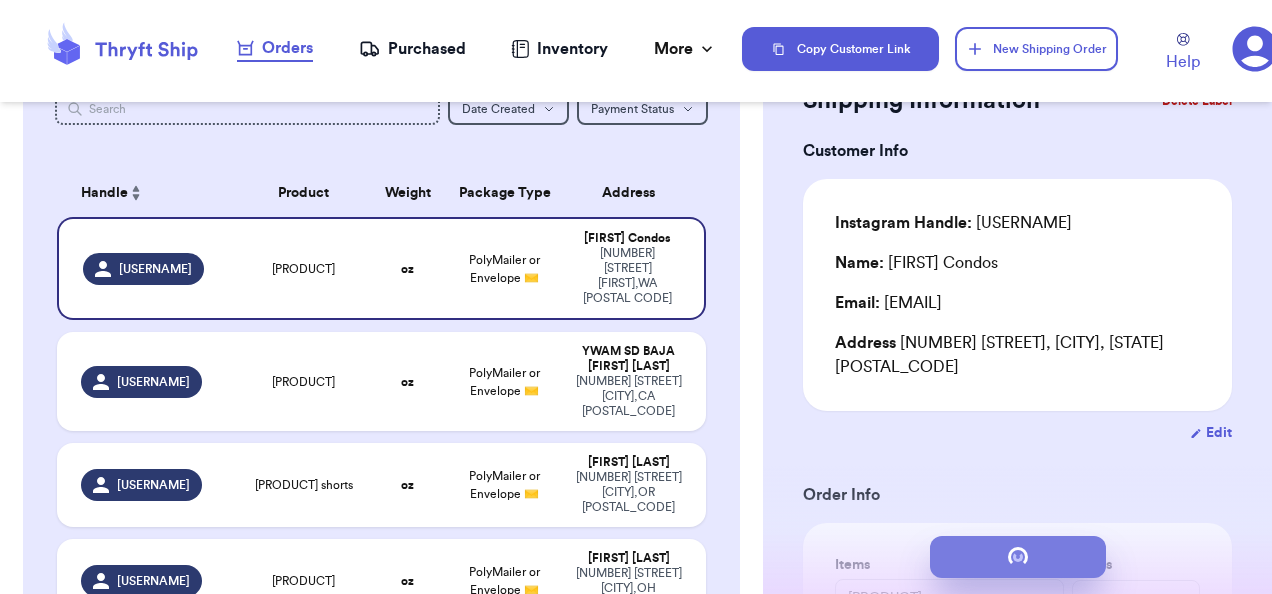 click at bounding box center [1018, 557] 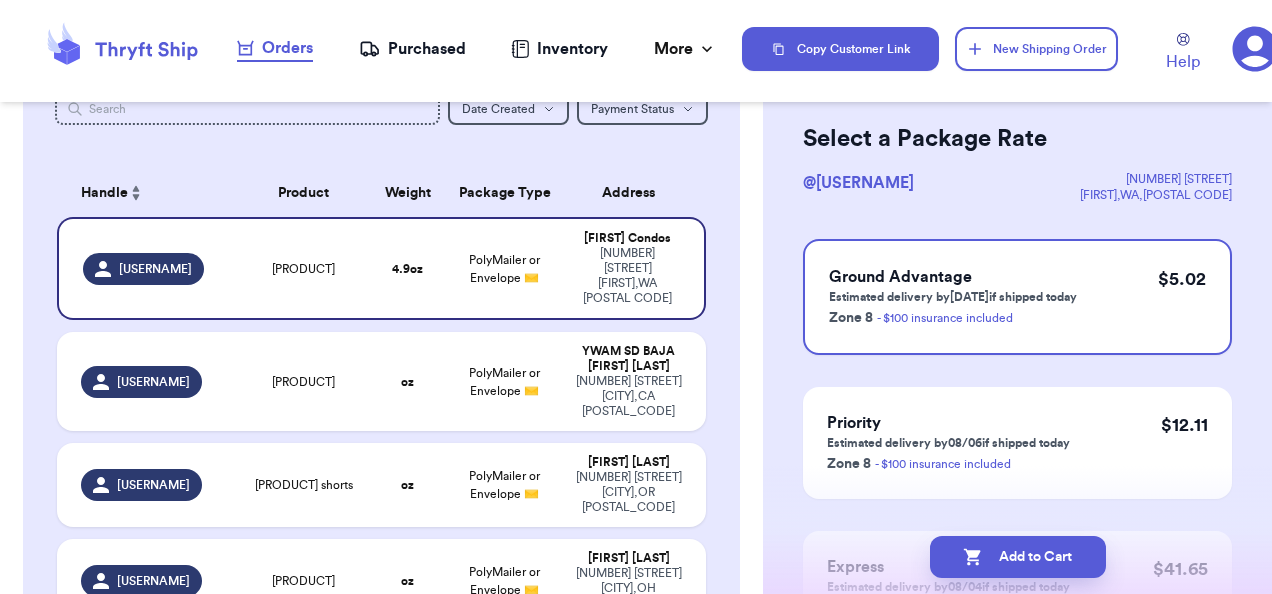 scroll, scrollTop: 0, scrollLeft: 0, axis: both 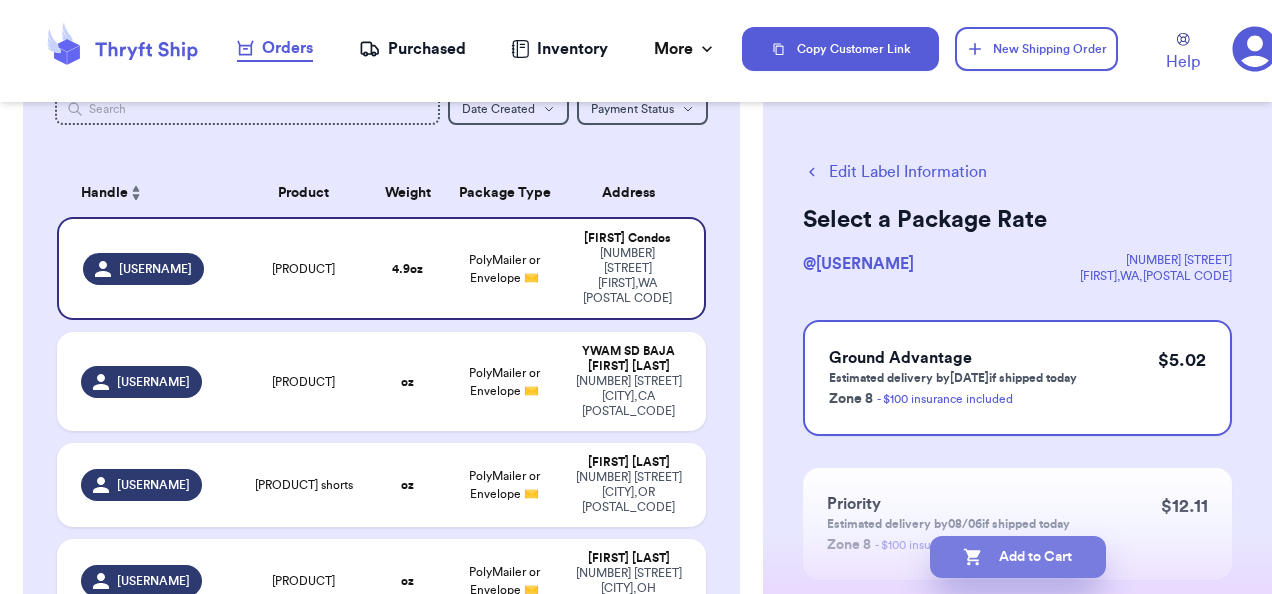 click on "Add to Cart" at bounding box center [1018, 557] 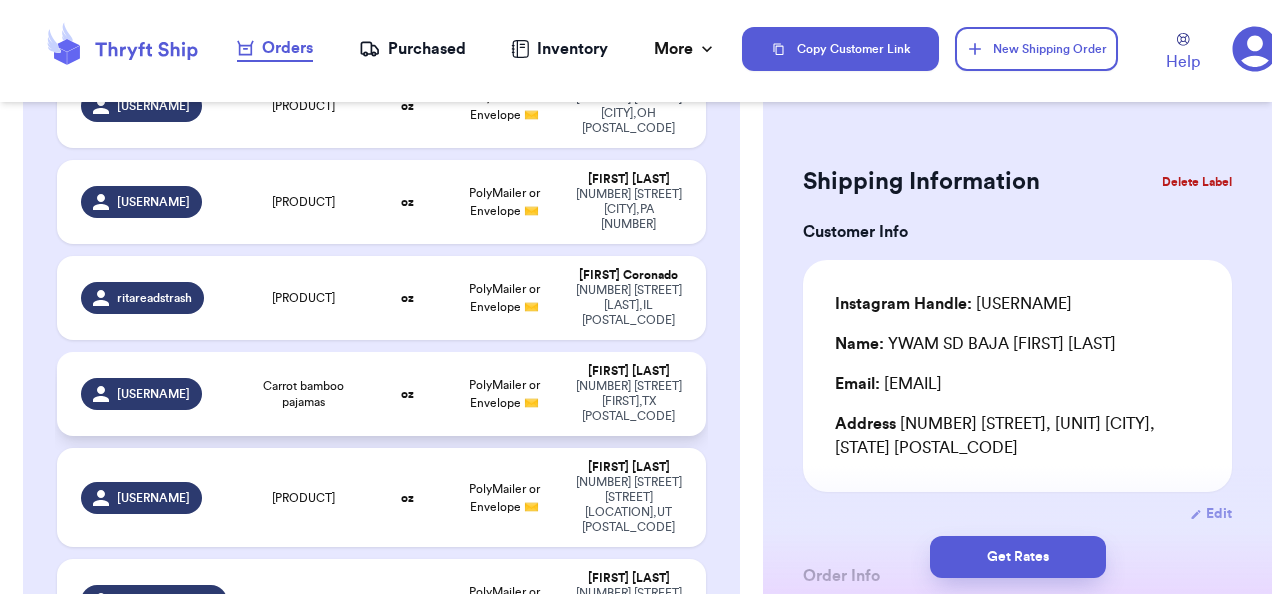 click on "Carrot bamboo pajamas" at bounding box center (304, 394) 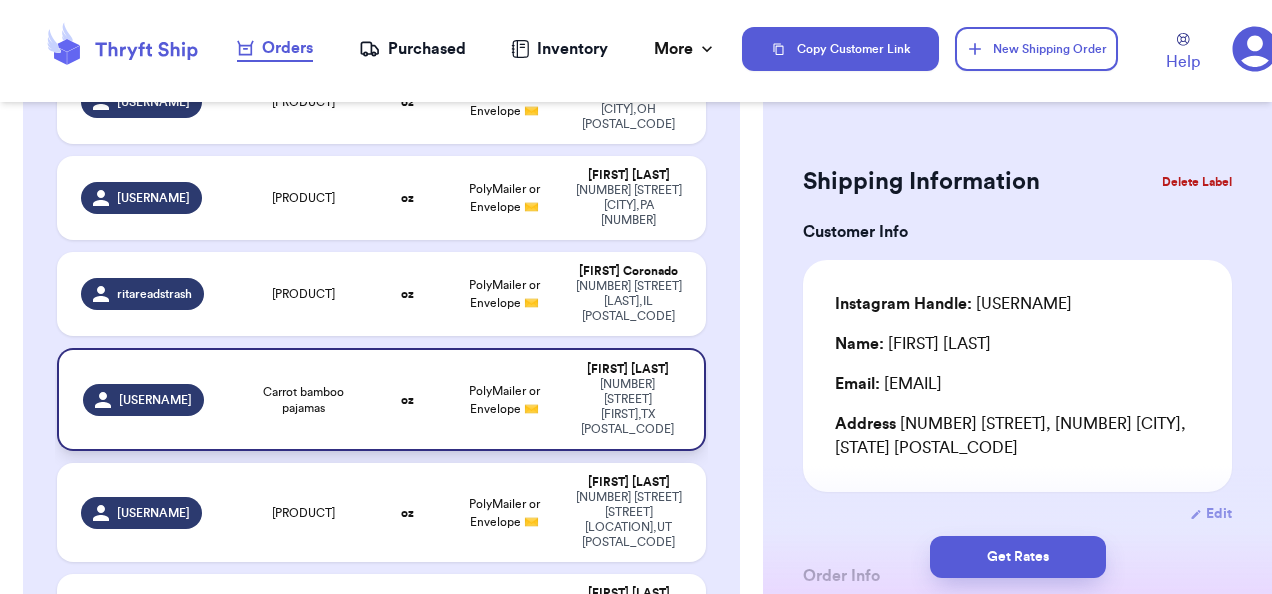 scroll, scrollTop: 602, scrollLeft: 0, axis: vertical 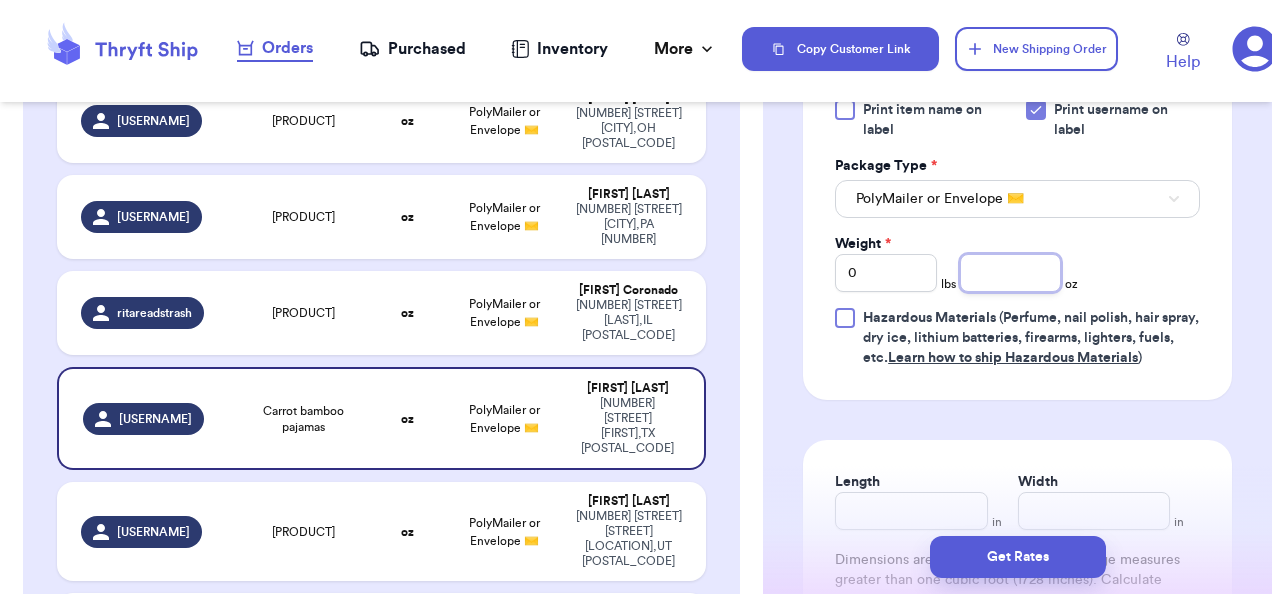 click at bounding box center (1011, 273) 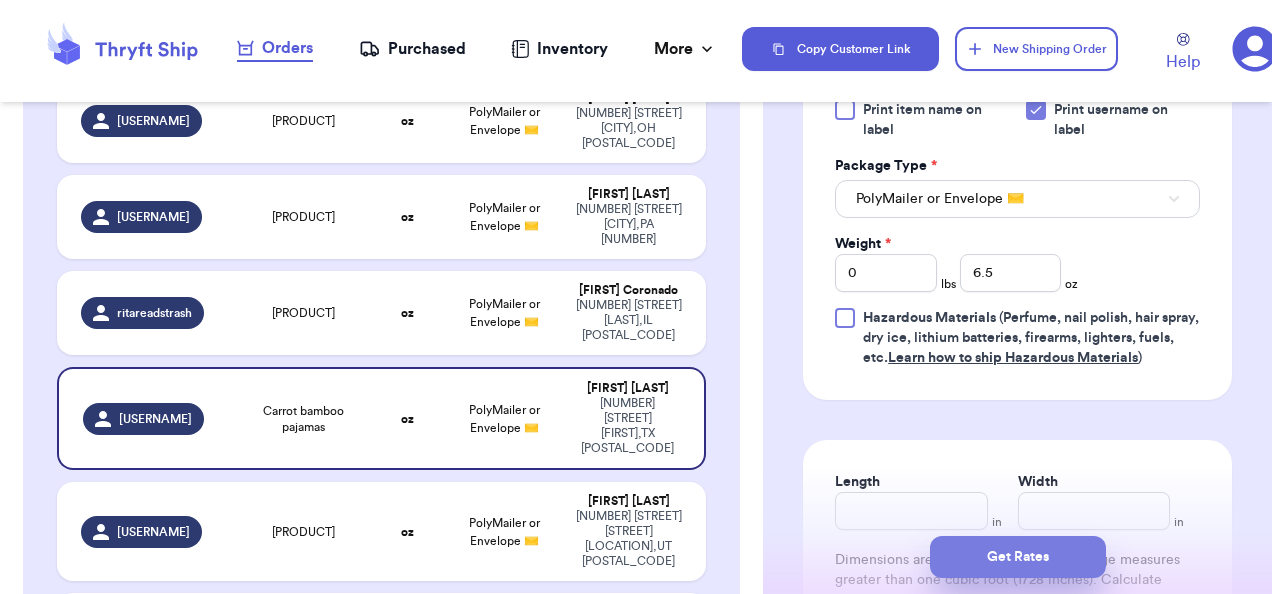 click on "Get Rates" at bounding box center [1018, 557] 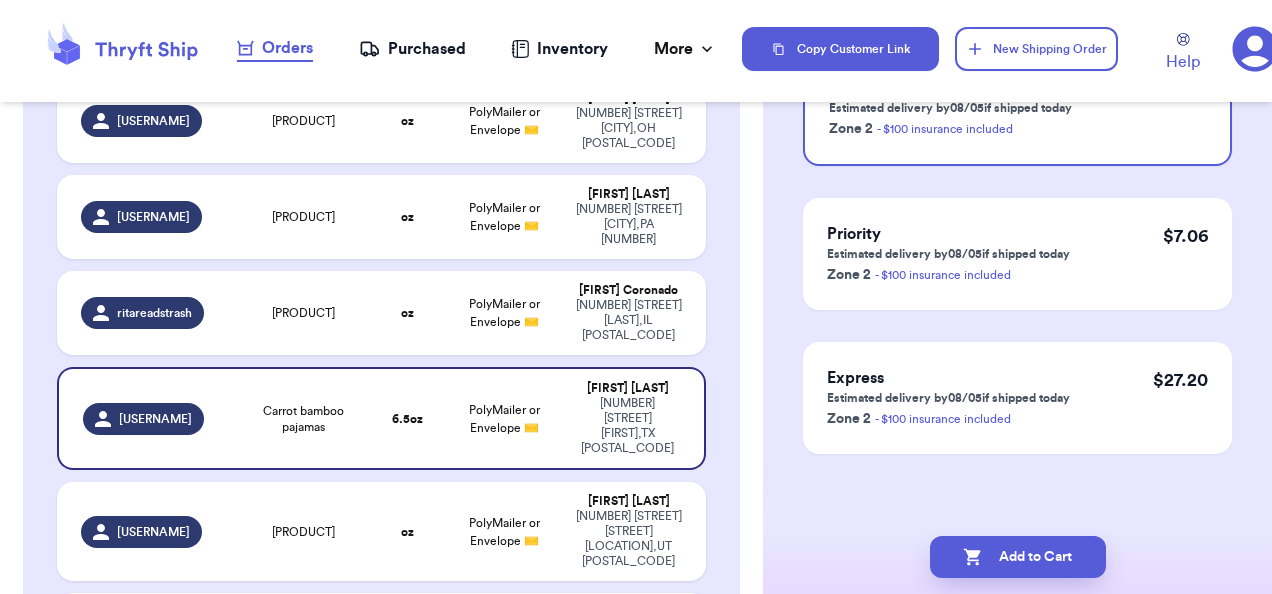 scroll, scrollTop: 0, scrollLeft: 0, axis: both 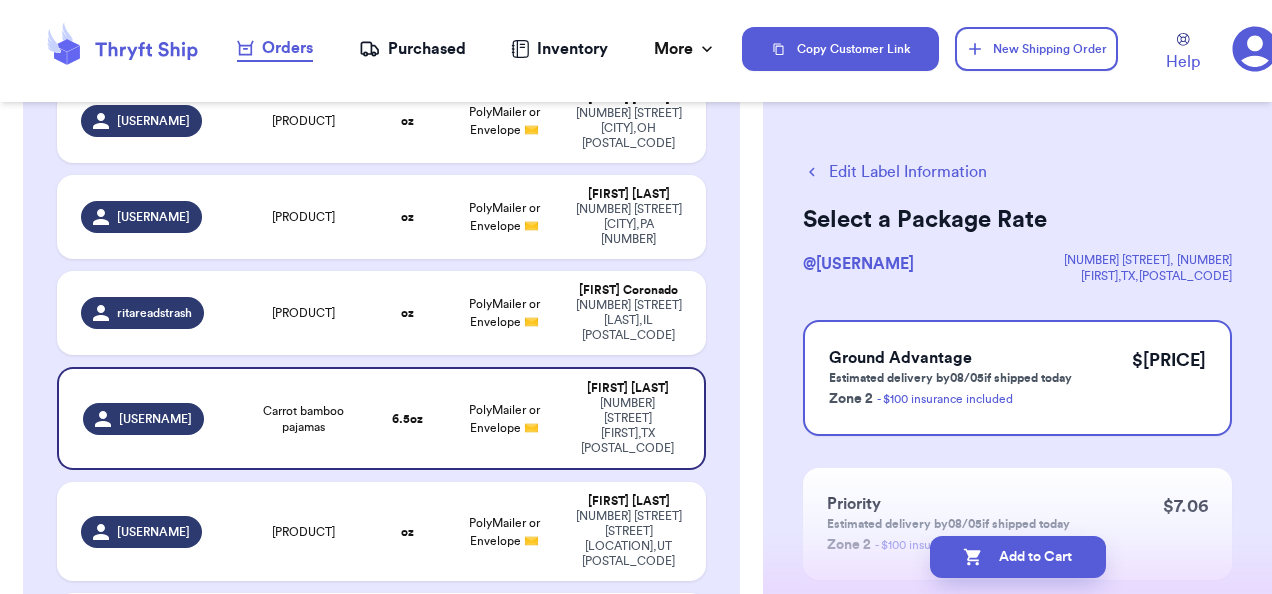 click on "Add to Cart" at bounding box center (1018, 557) 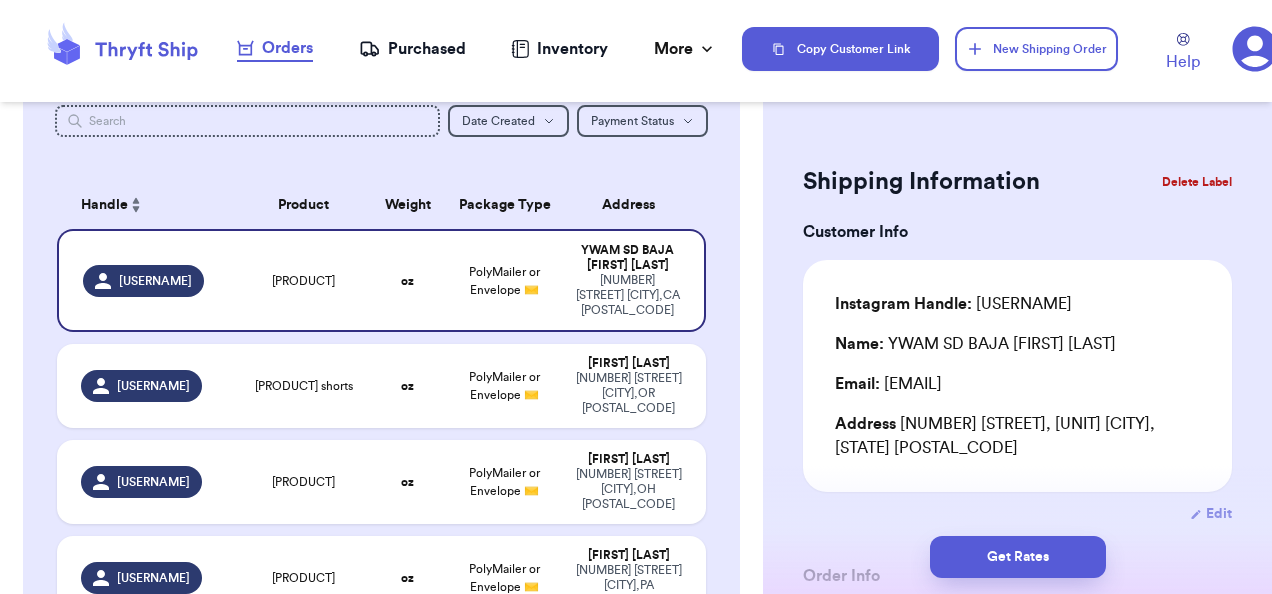 scroll, scrollTop: 0, scrollLeft: 0, axis: both 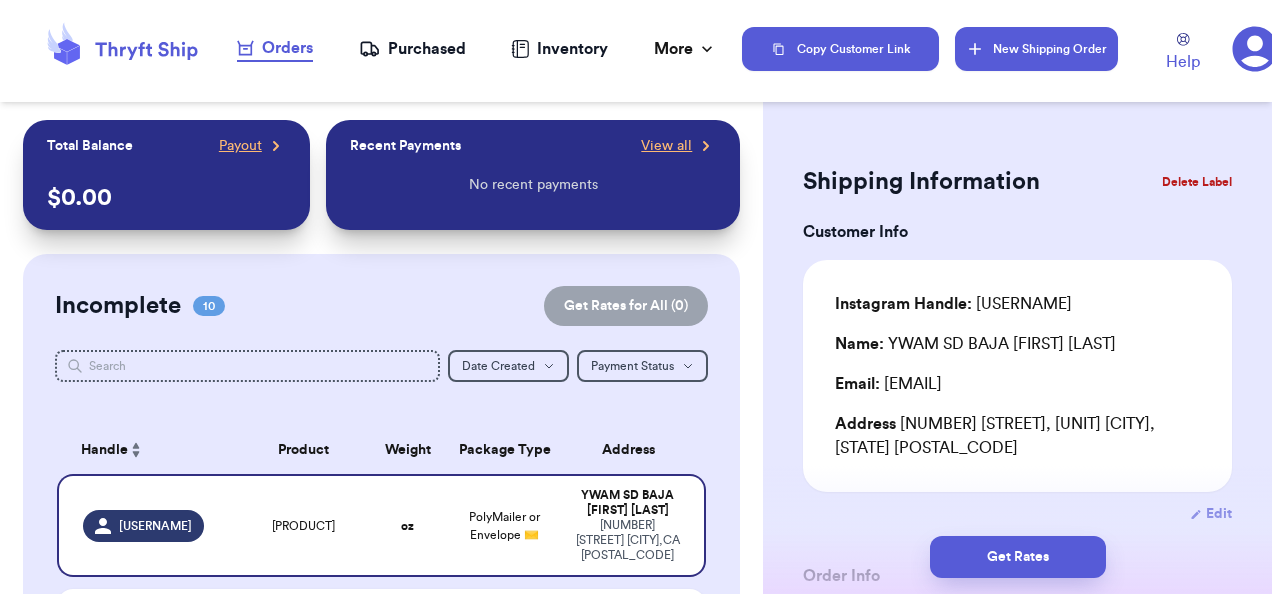 click on "New Shipping Order" at bounding box center (1036, 49) 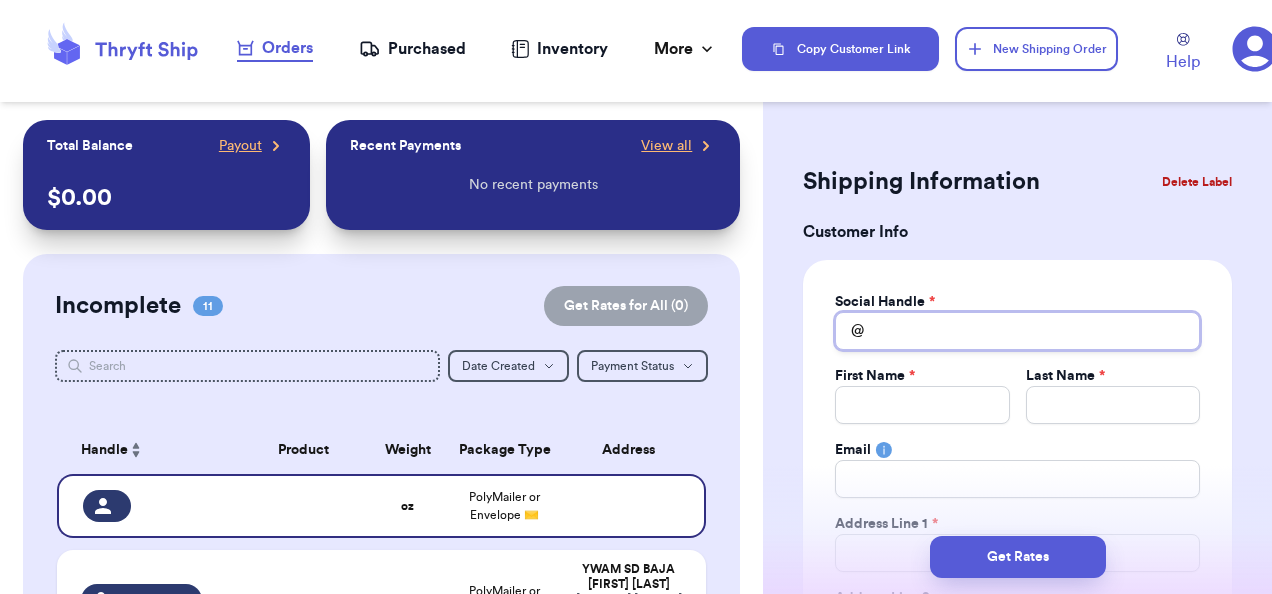 click on "Total Amount Paid" at bounding box center (1017, 331) 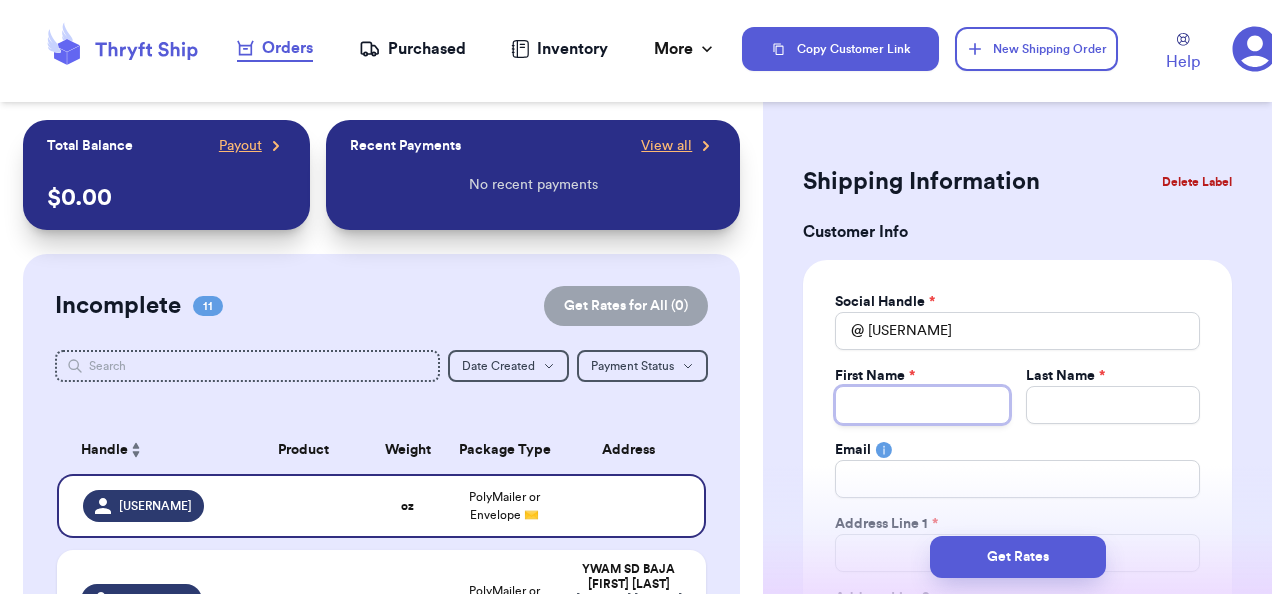 click on "Total Amount Paid" at bounding box center (922, 405) 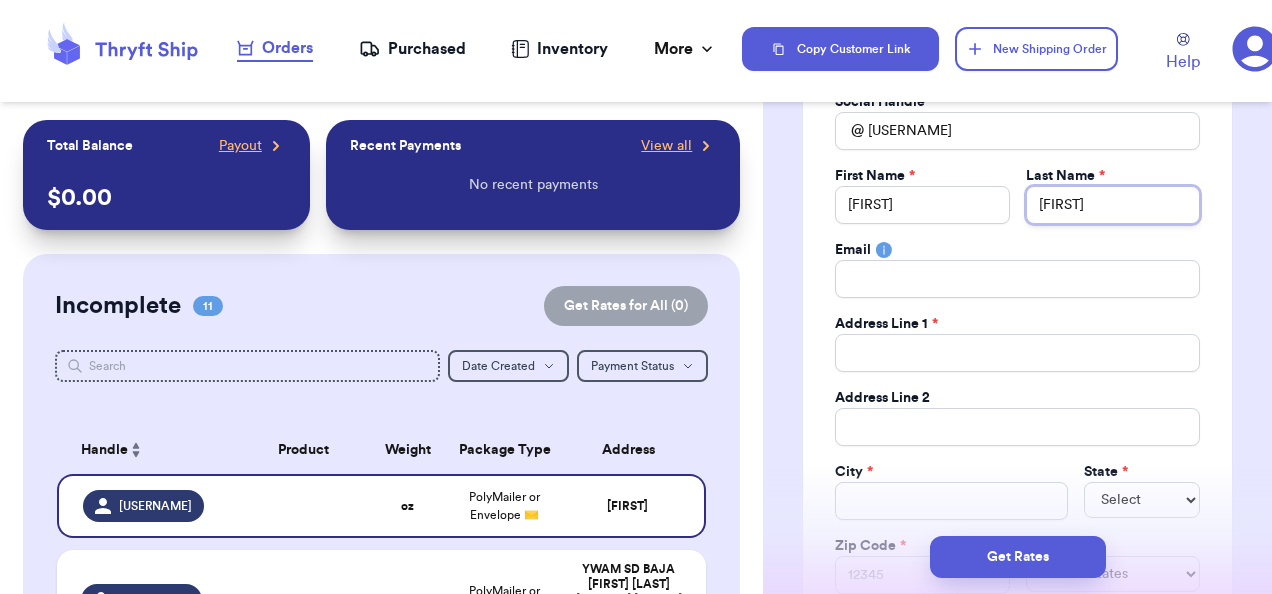 scroll, scrollTop: 203, scrollLeft: 0, axis: vertical 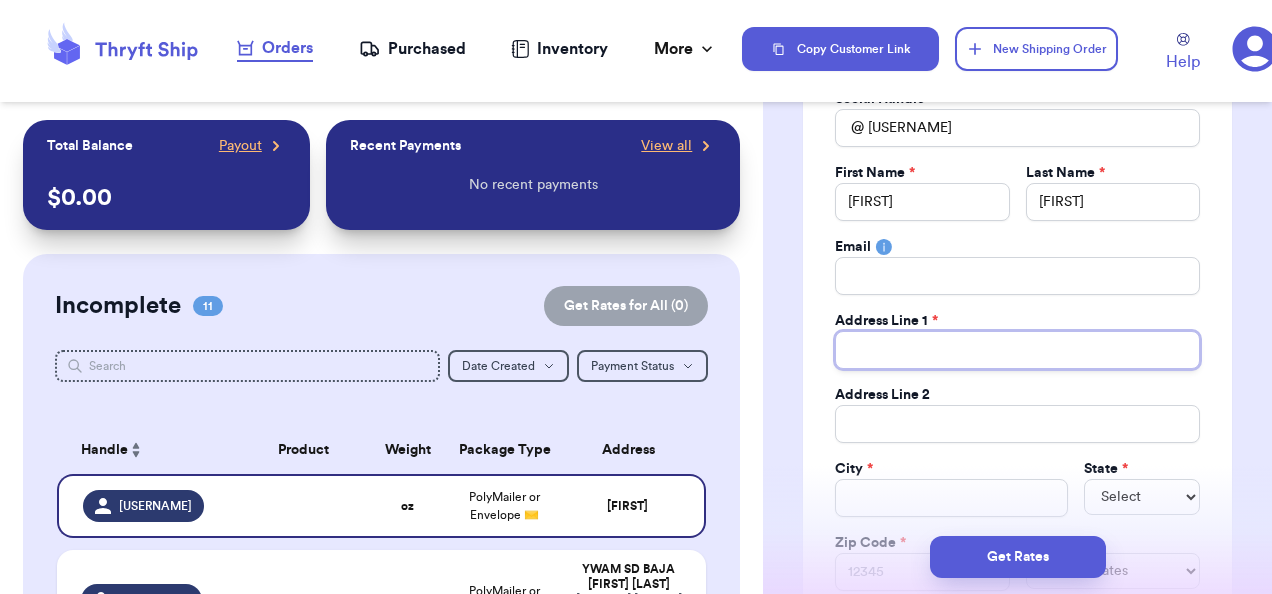 click on "Total Amount Paid" at bounding box center [1017, 350] 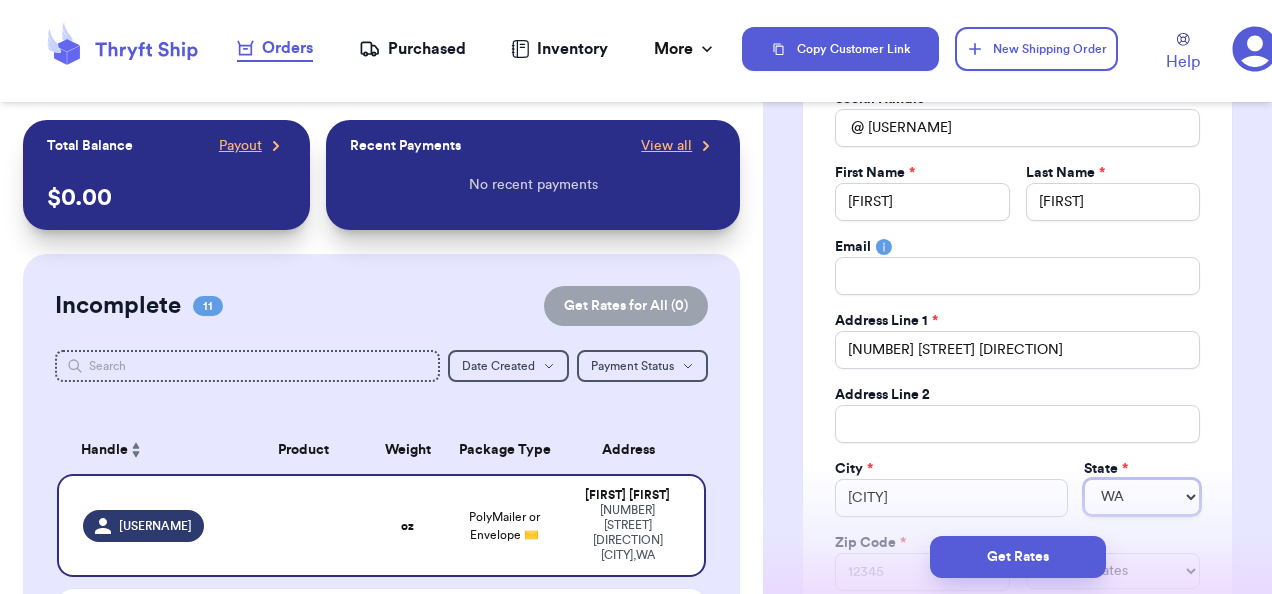 scroll, scrollTop: 447, scrollLeft: 0, axis: vertical 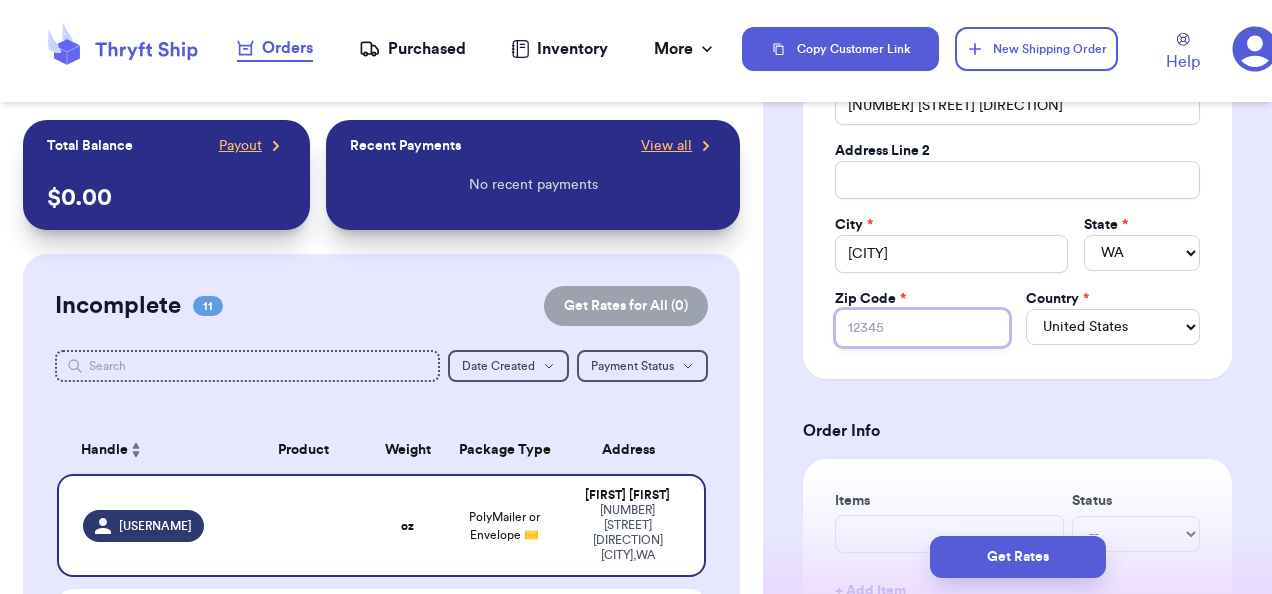 click on "Zip Code *" at bounding box center (922, 328) 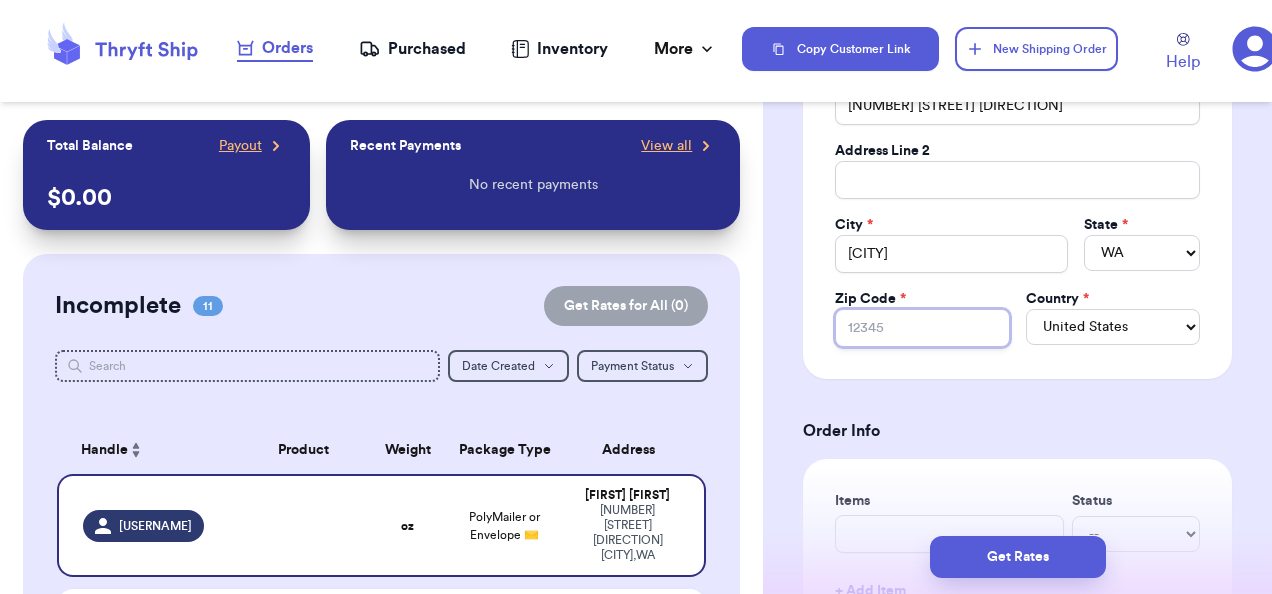 click on "Zip Code *" at bounding box center (922, 328) 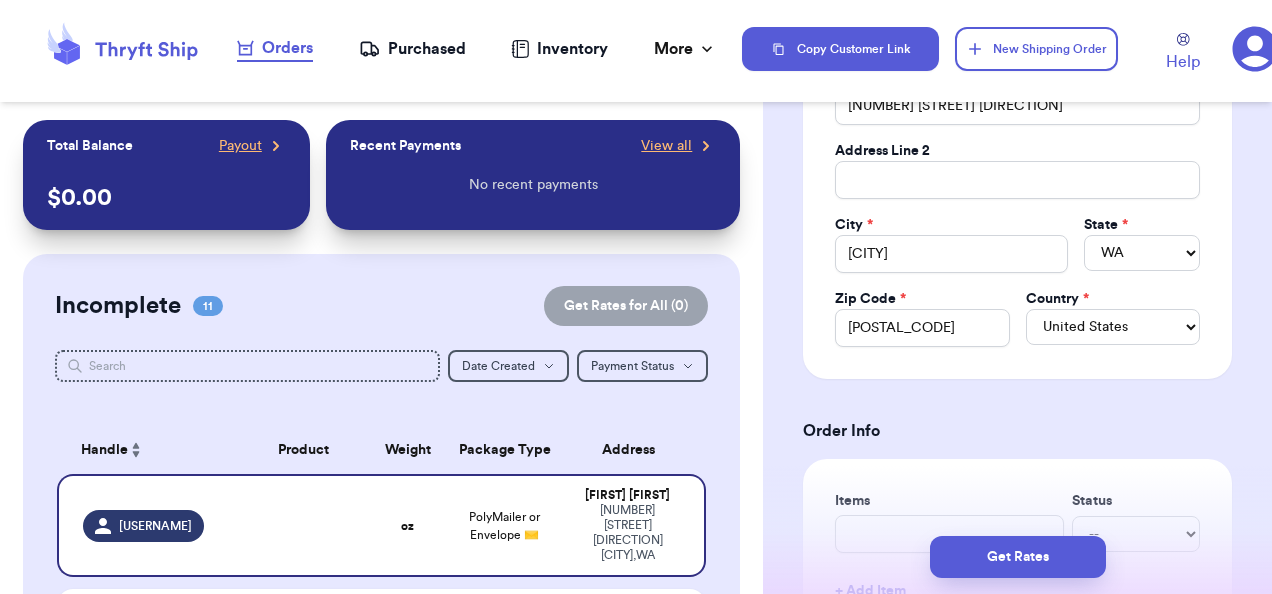 click on "Social Handle * @ [USERNAME] First Name * [FIRST] Last Name * [LAST] Email Address Line 1 * [STREET] Address Line 2 City * [CITY] State * [STATES] Zip Code * [POSTAL_CODE] Country * [COUNTRY] Order Info Items Status -- Paid Owes + Add Item Total Amount Paid $ [PRICE] Edit Package Info Print item name on label Print username on label Package Type * PolyMailer or Envelope ✉️ Weight * [NUMBER] lbs oz Hazardous Materials (Perfume, nail polish, hair spray, dry ice, lithium batteries, firearms, lighters, fuels, etc. Learn how to ship Hazardous Materials ) Length in Width in Dimensions are not required unless package measures greater than one cubic foot (1728 inches). Calculate dimensions by L x W x H. Additional Features (Media Mail)" at bounding box center (1017, 617) 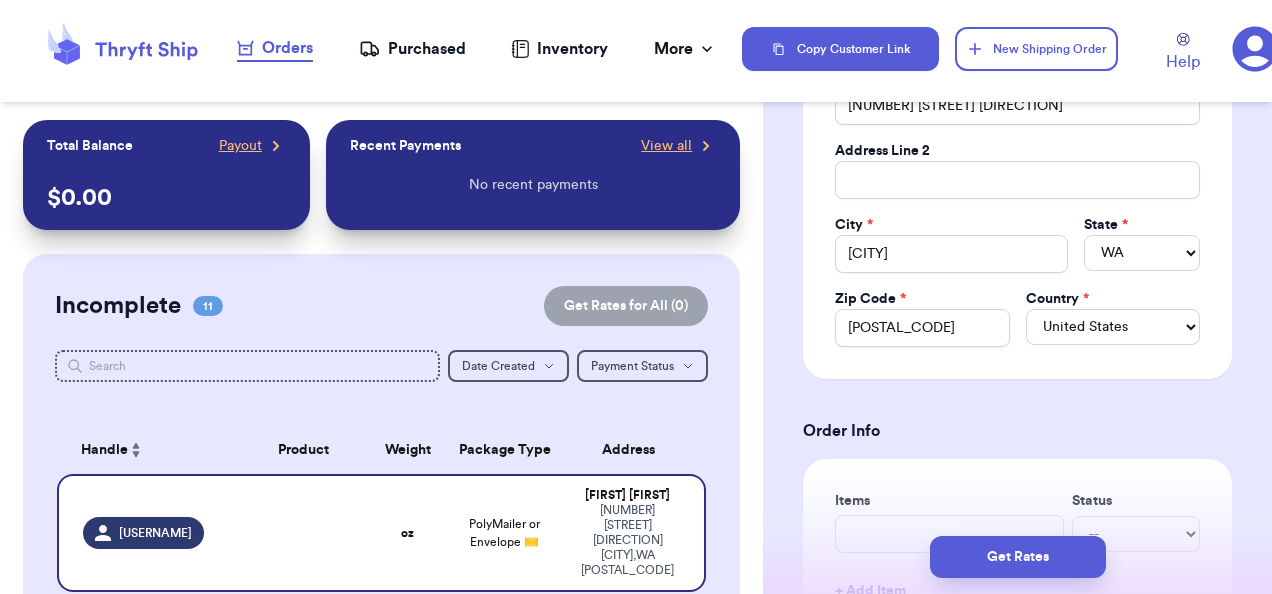 scroll, scrollTop: 604, scrollLeft: 0, axis: vertical 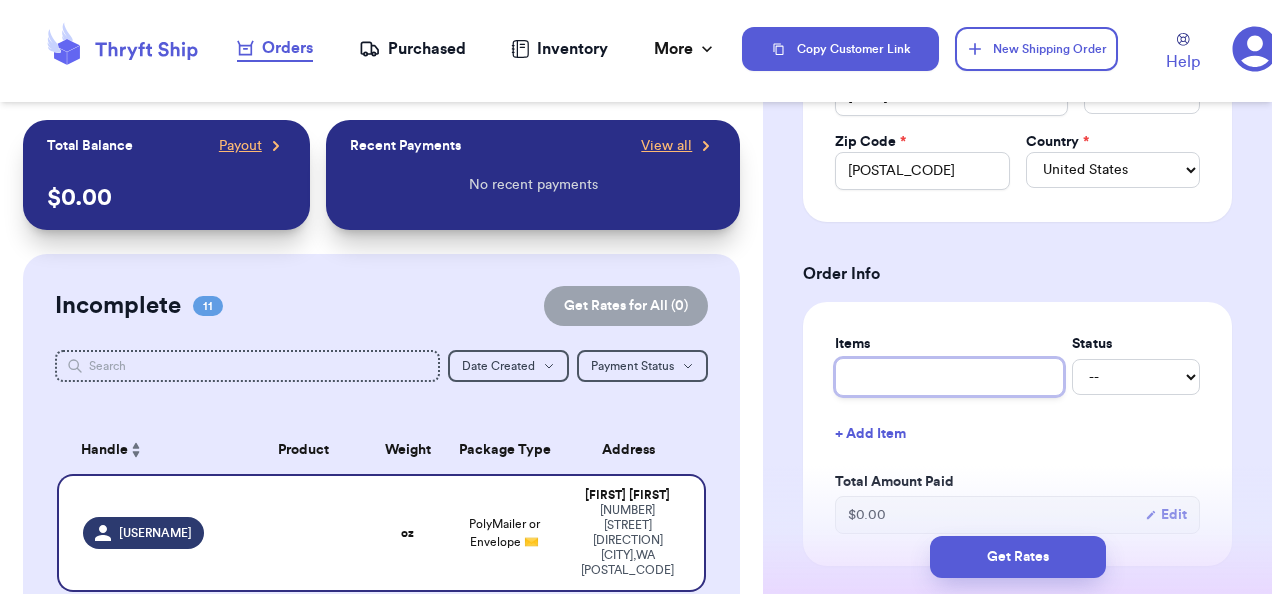click at bounding box center (949, 377) 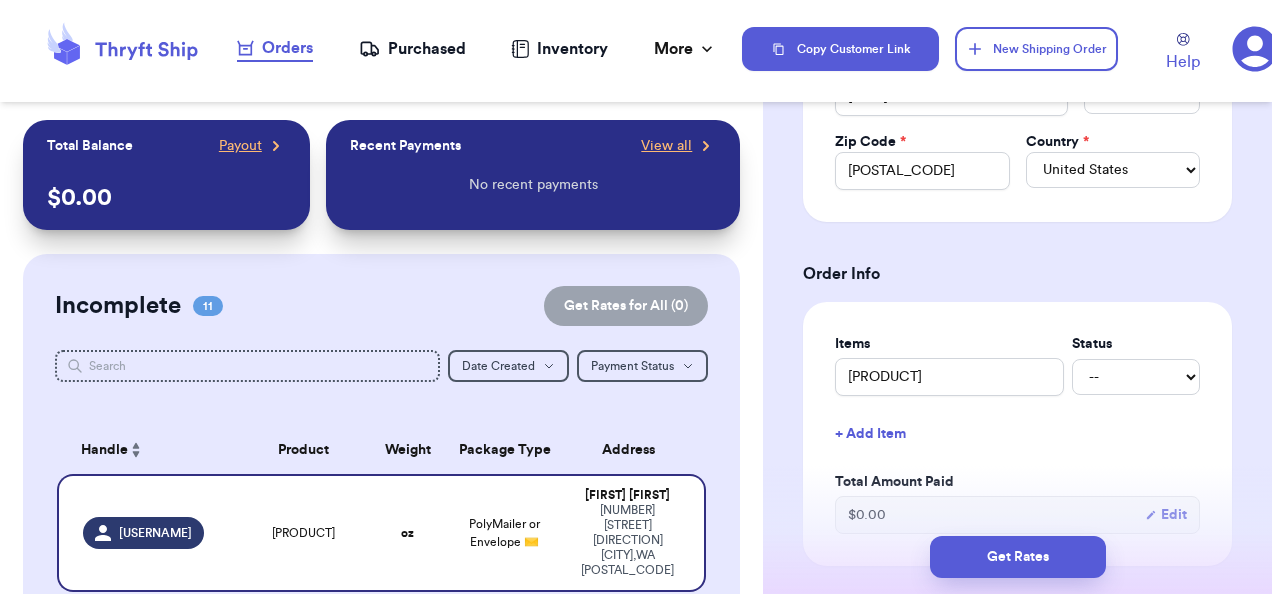 click on "+ Add Item" at bounding box center (1017, 434) 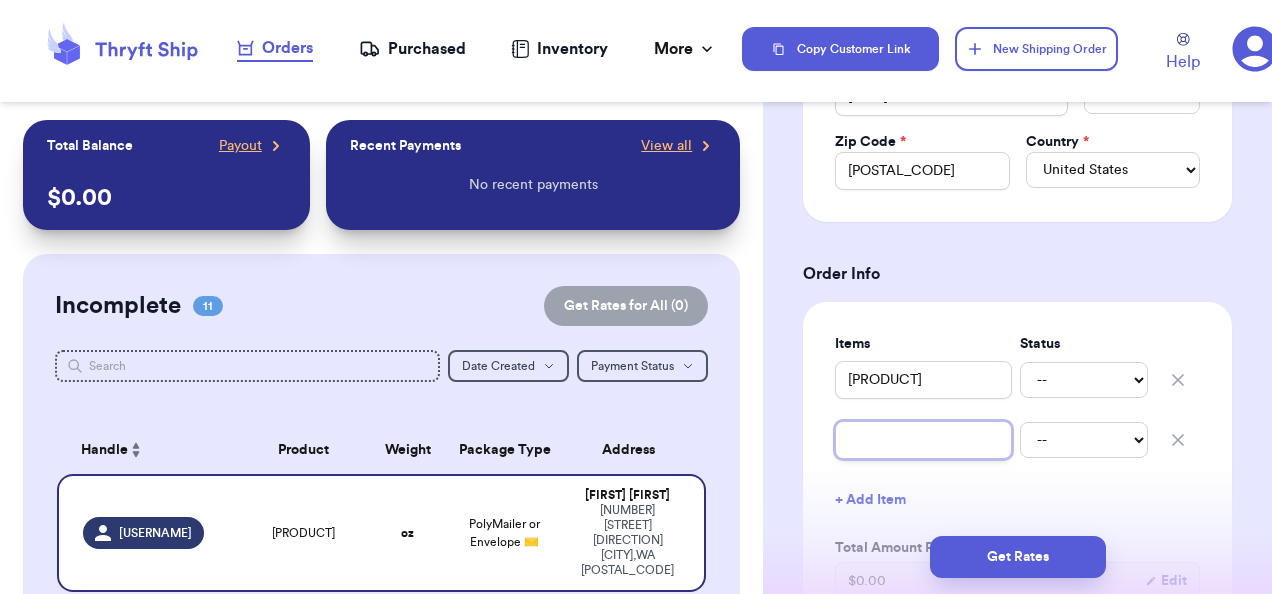 click at bounding box center (923, 440) 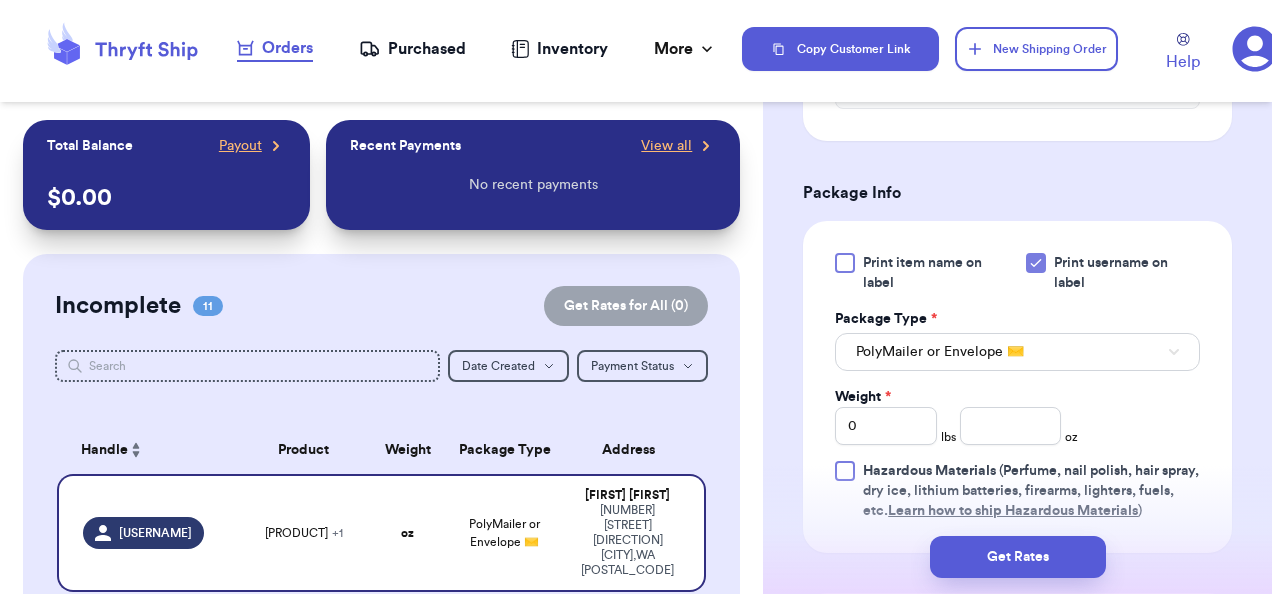 scroll, scrollTop: 1207, scrollLeft: 0, axis: vertical 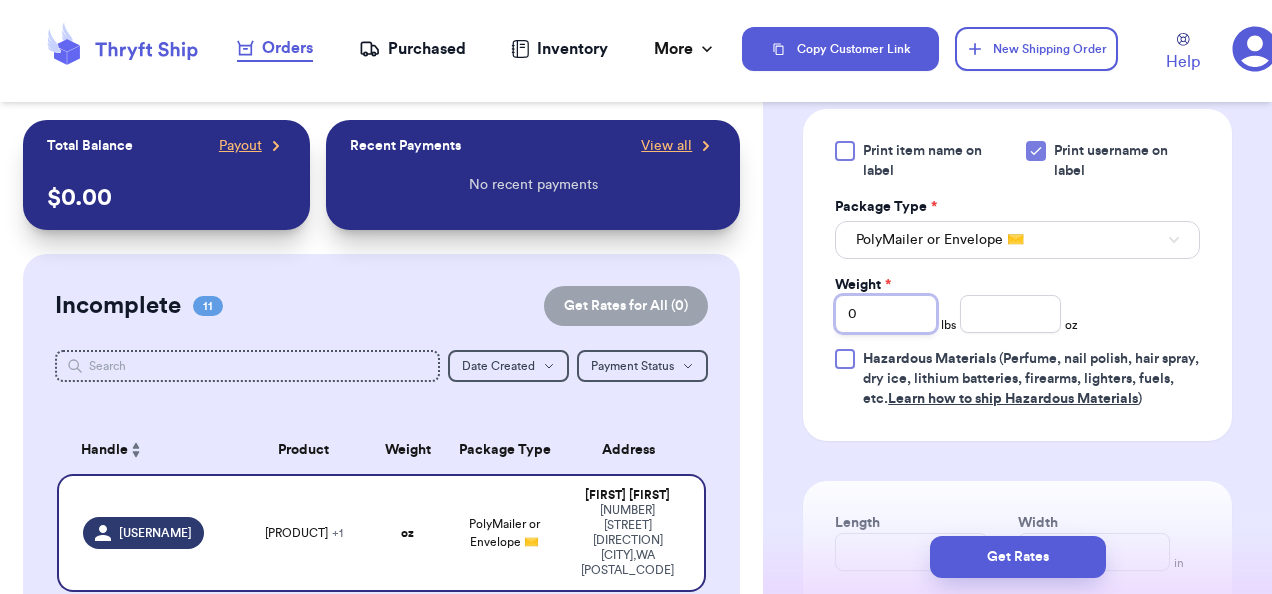 click on "0" at bounding box center (886, 314) 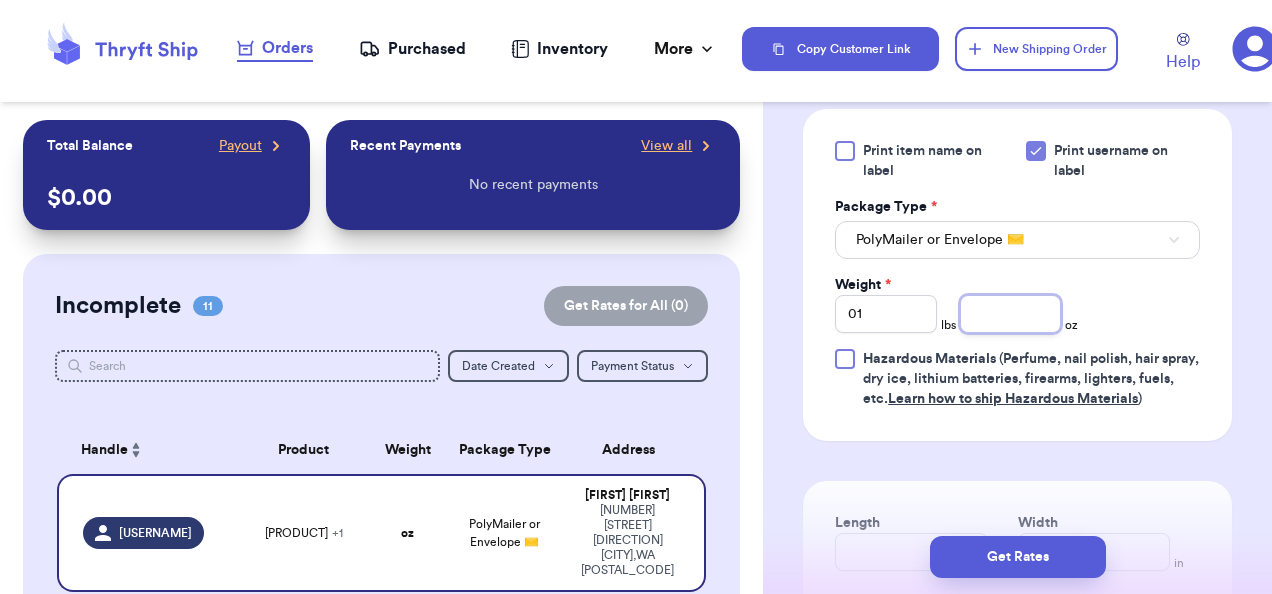 click at bounding box center (1011, 314) 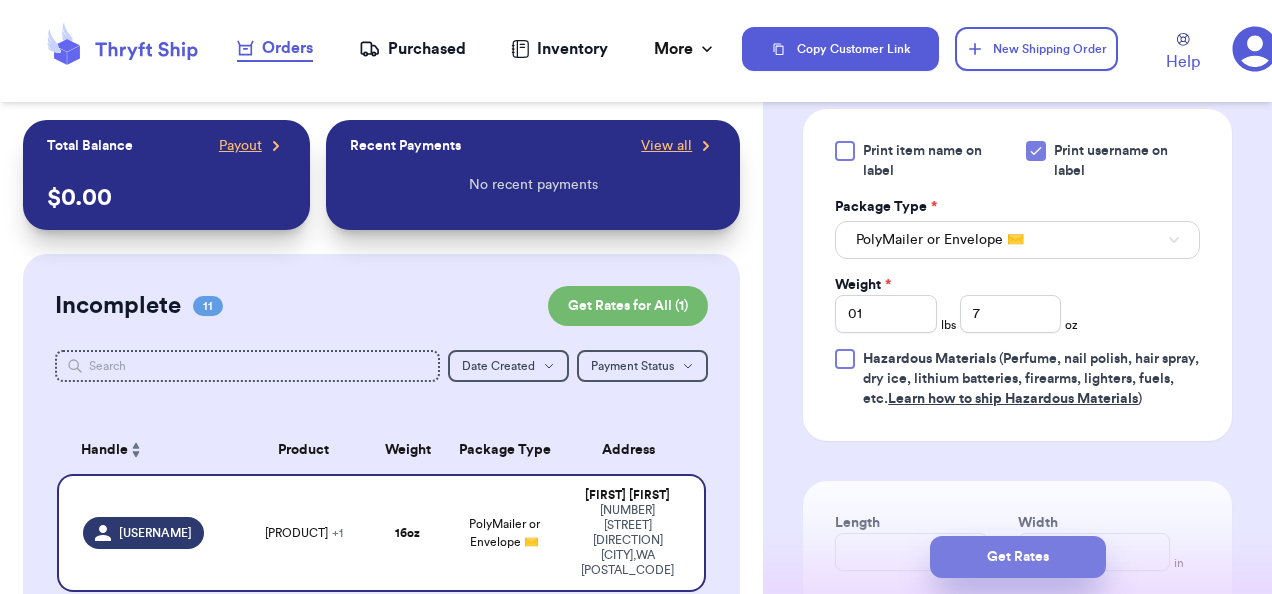 click on "Get Rates" at bounding box center (1018, 557) 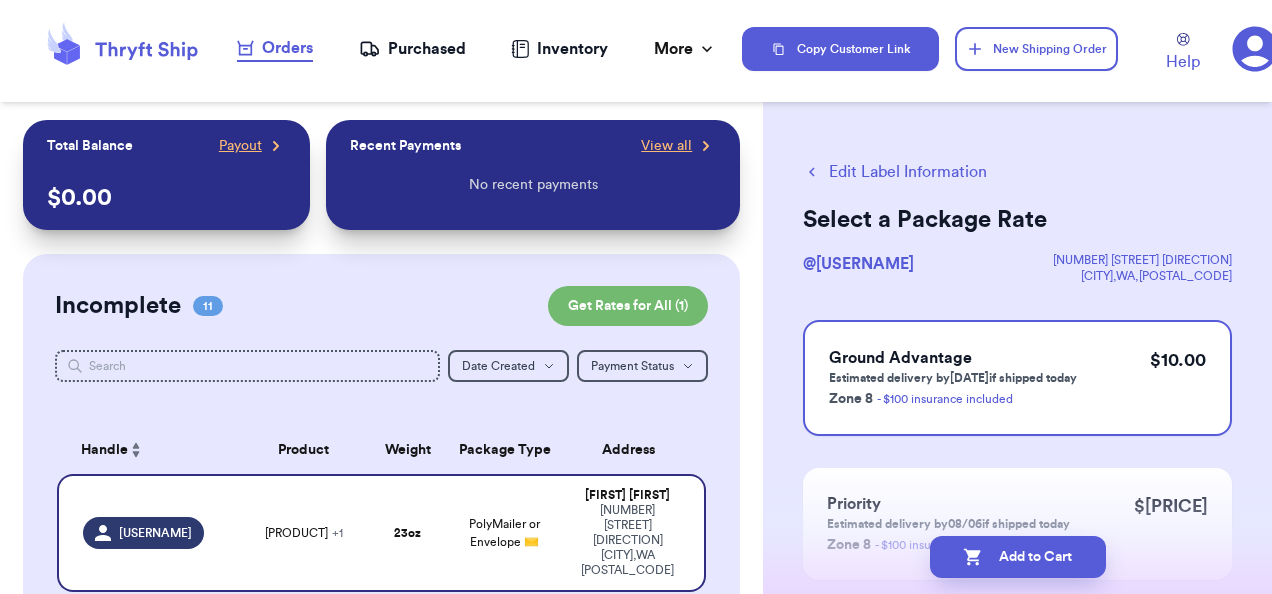 scroll, scrollTop: 0, scrollLeft: 0, axis: both 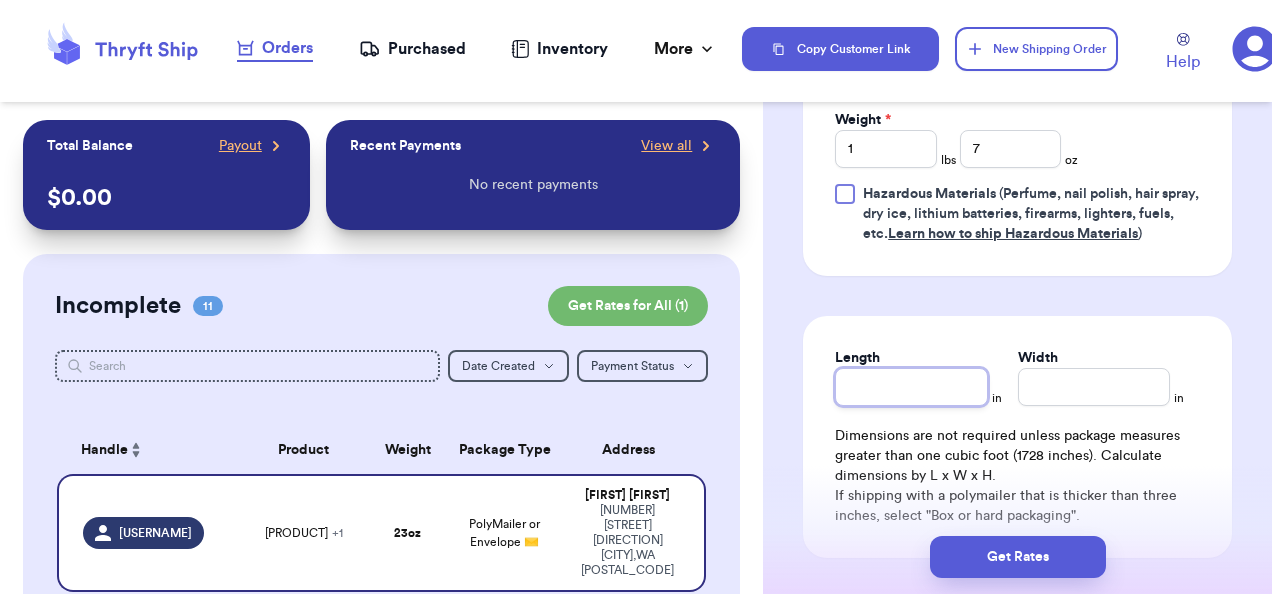 click on "Length" at bounding box center [911, 387] 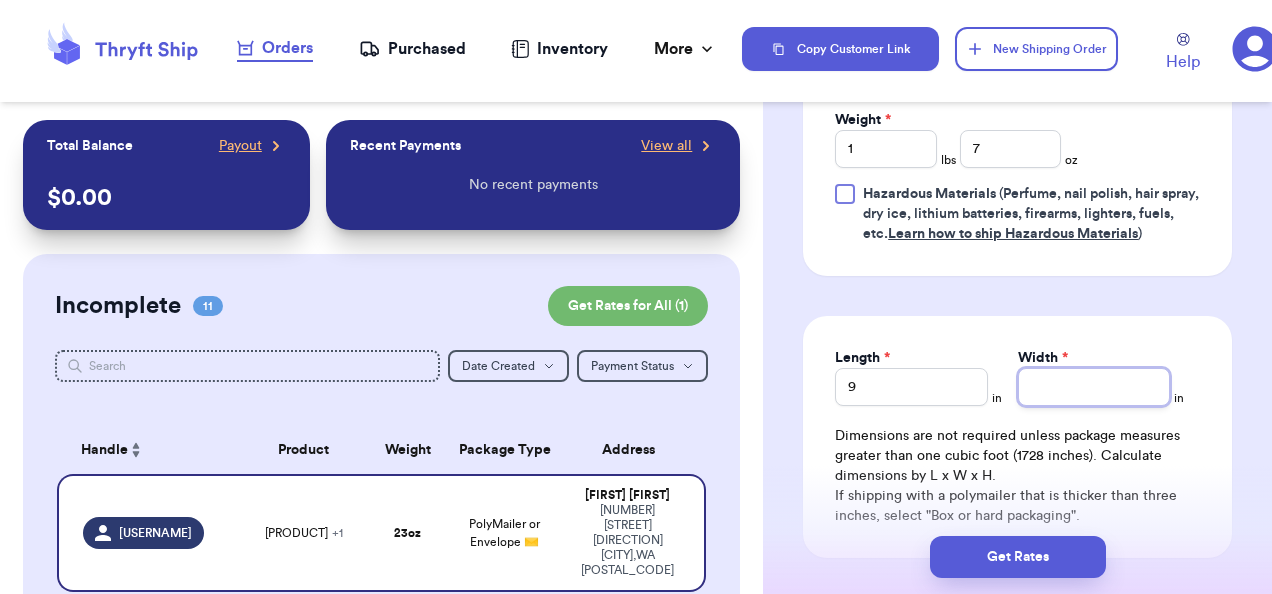 click on "Width *" at bounding box center (1094, 387) 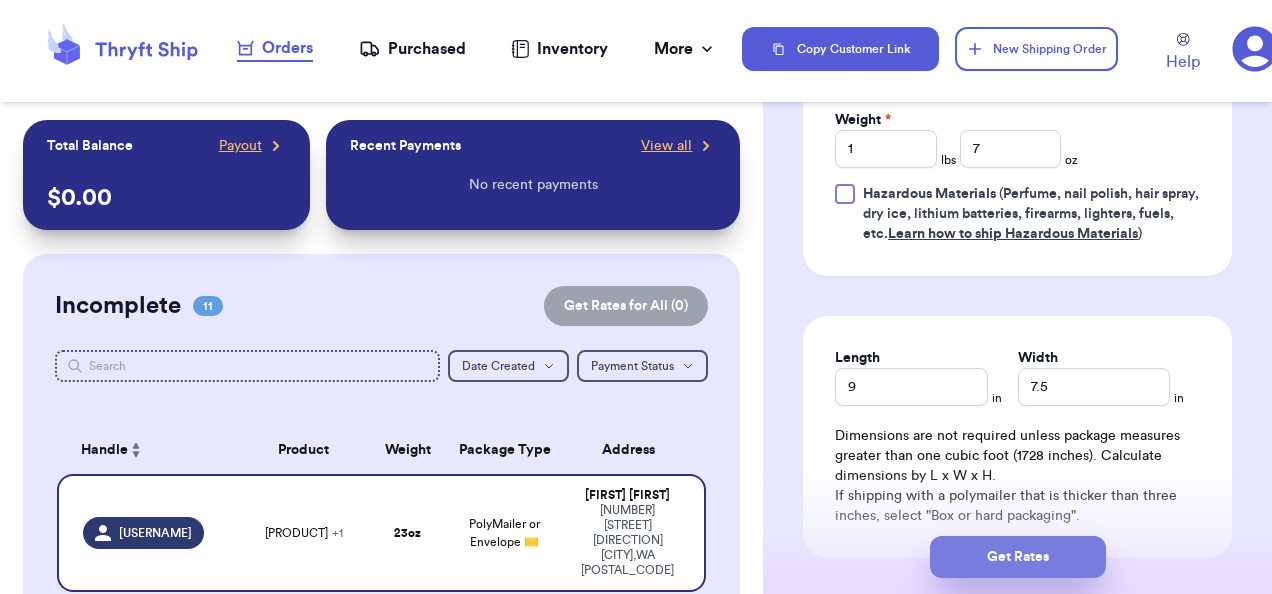 click on "Get Rates" at bounding box center (1018, 557) 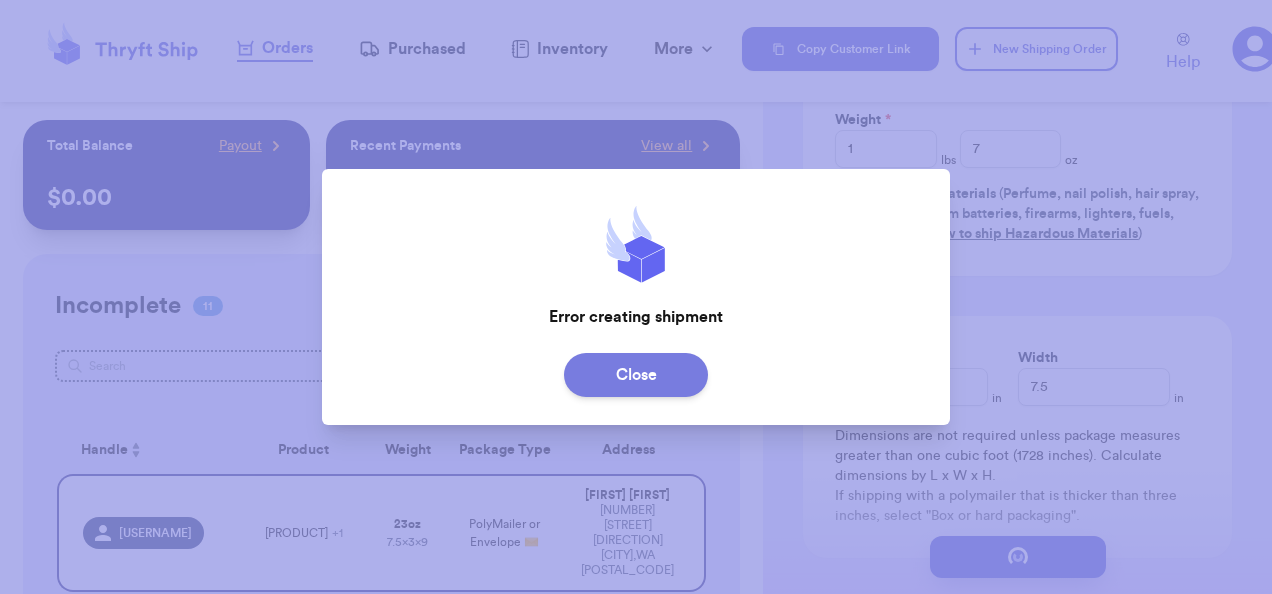 click on "Close" at bounding box center (636, 375) 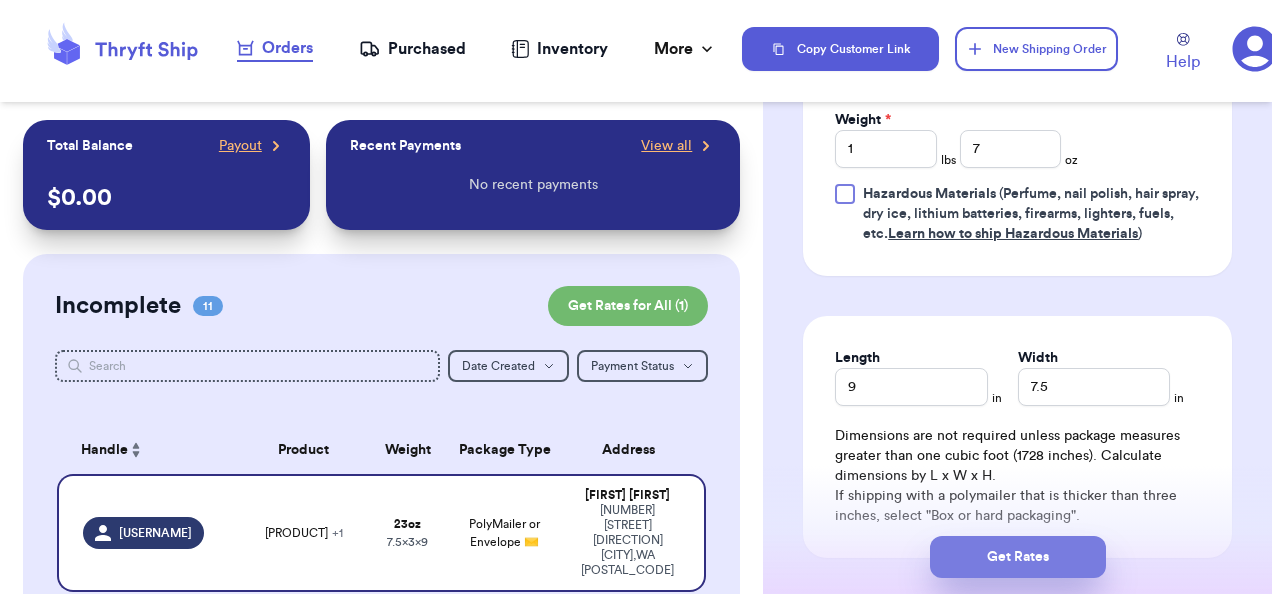 click on "Get Rates" at bounding box center (1018, 557) 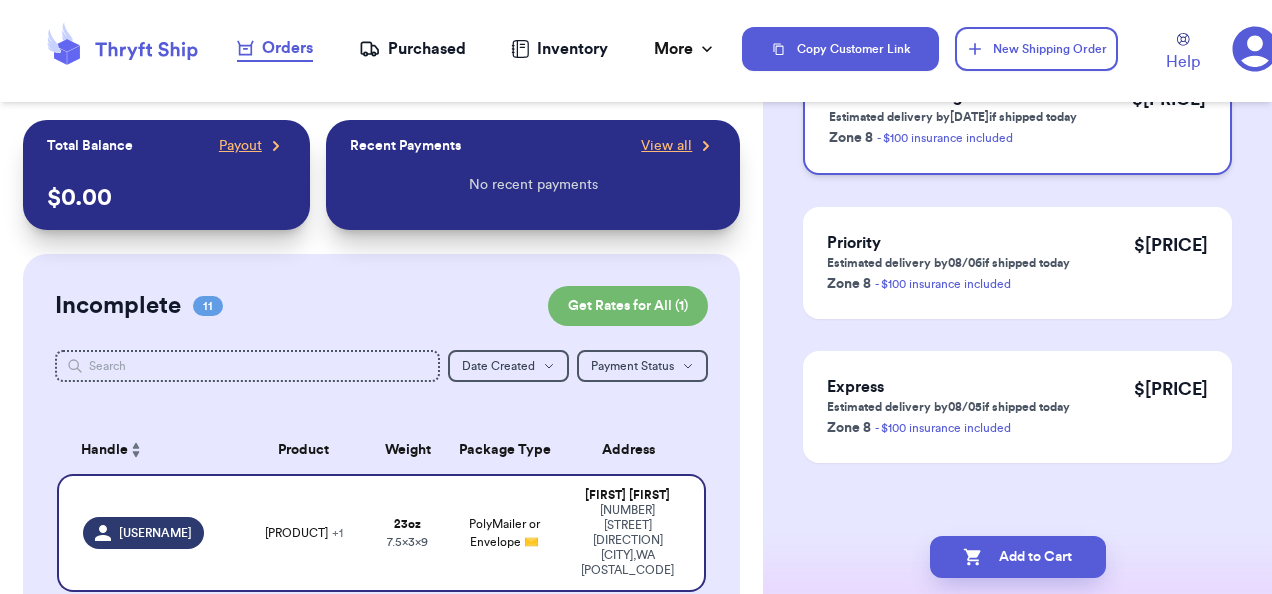 scroll, scrollTop: 270, scrollLeft: 0, axis: vertical 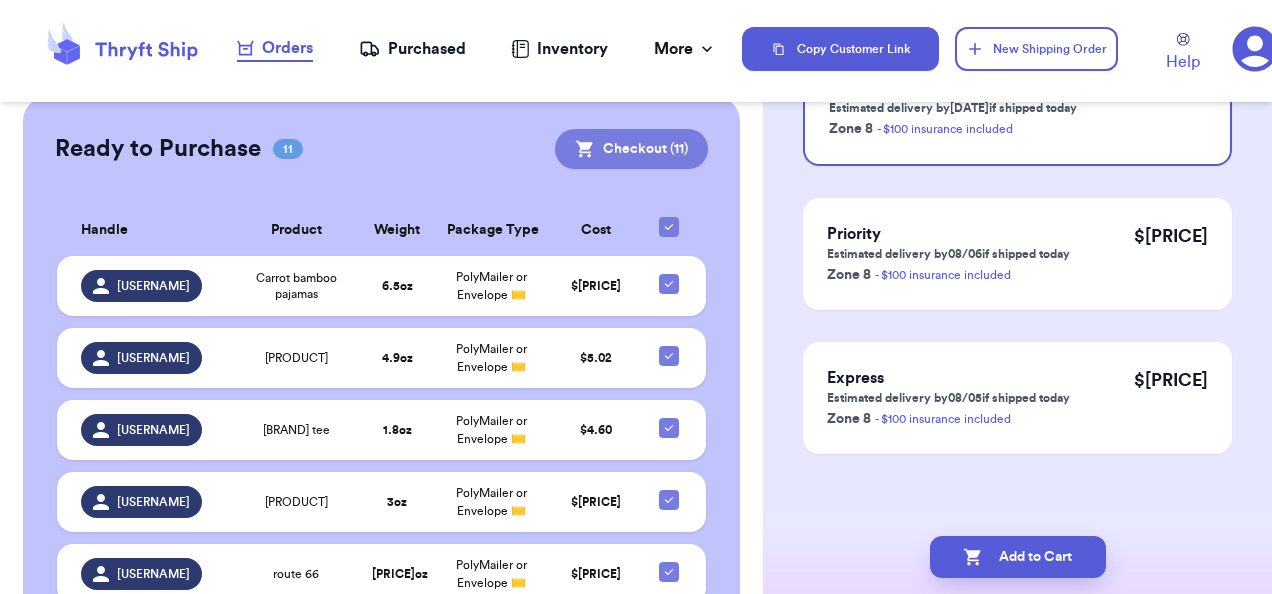 click on "[NUMBER]" at bounding box center [631, 149] 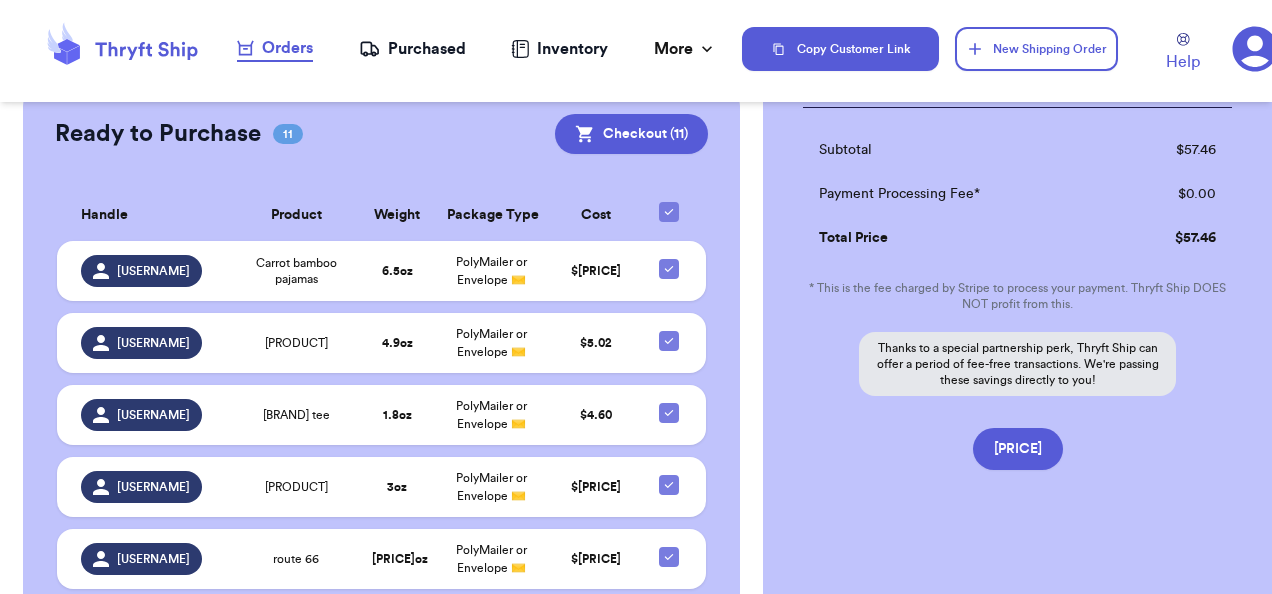scroll, scrollTop: 1712, scrollLeft: 0, axis: vertical 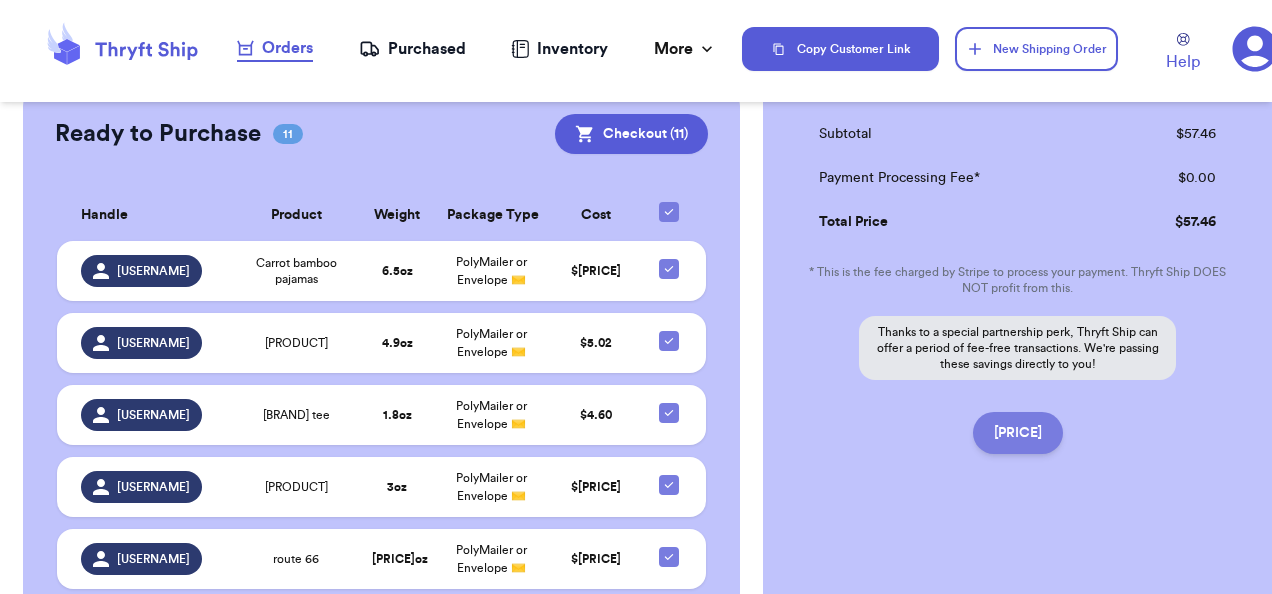 click on "[PRICE]" at bounding box center [1018, 433] 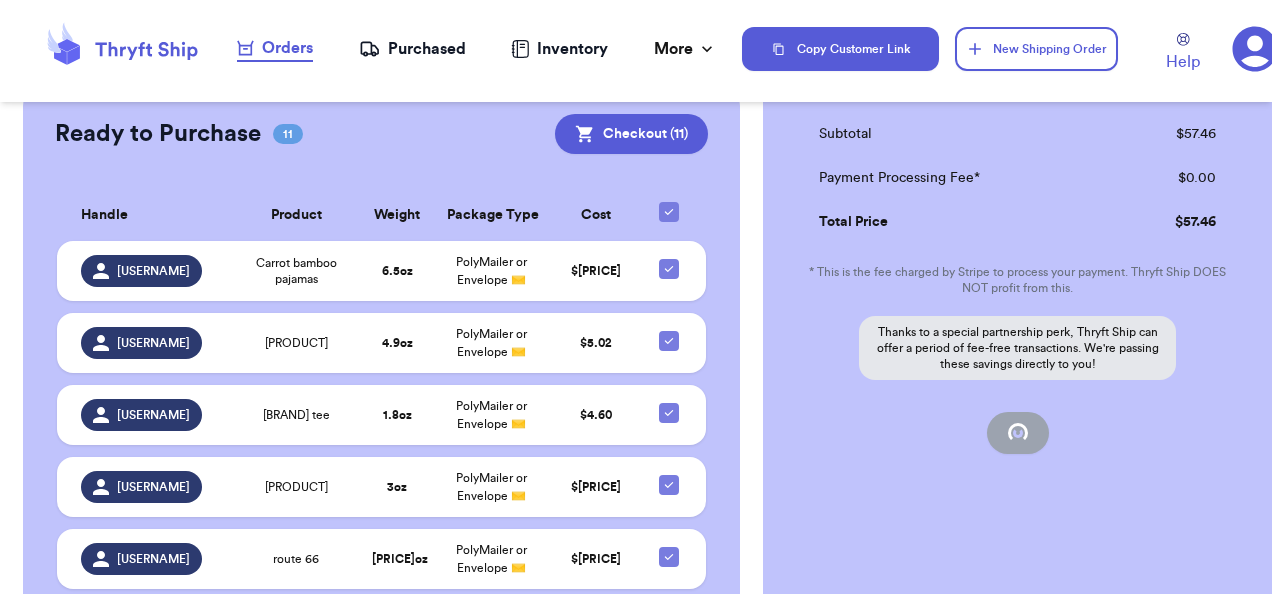 scroll, scrollTop: 336, scrollLeft: 0, axis: vertical 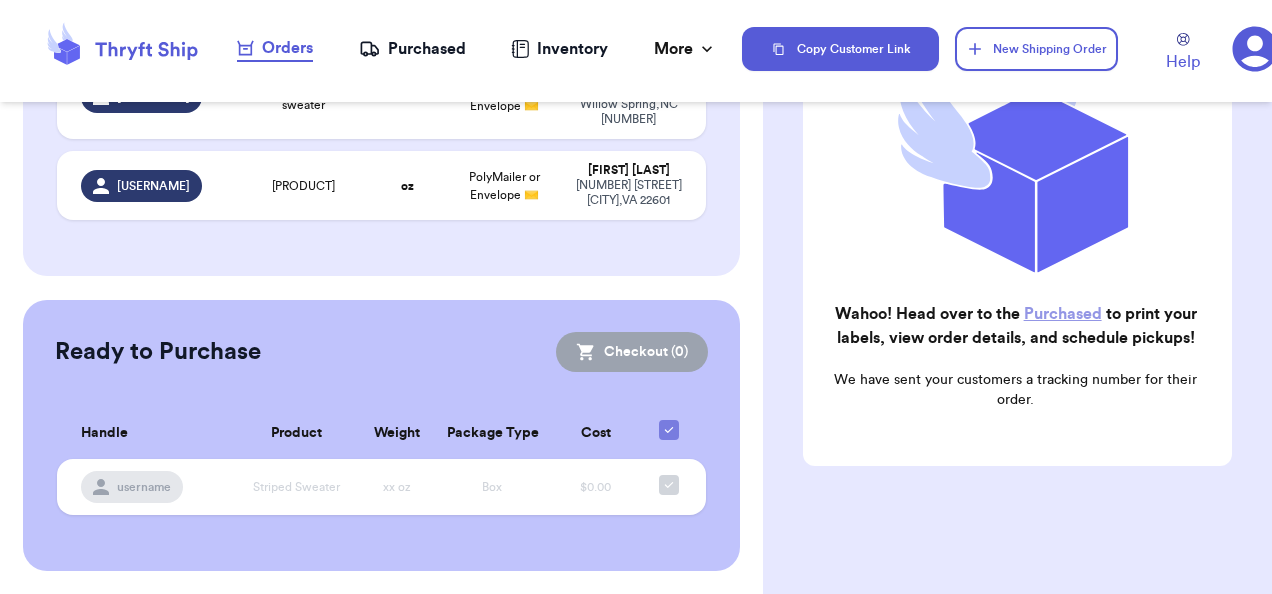 click on "Purchased" at bounding box center [1063, 314] 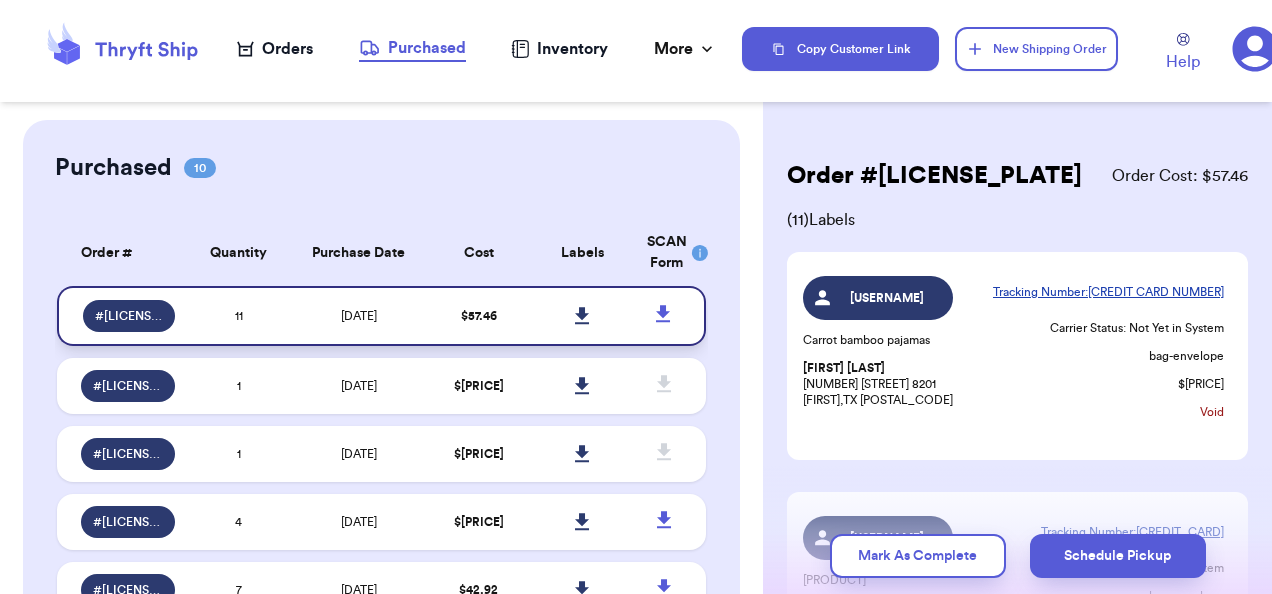 click 